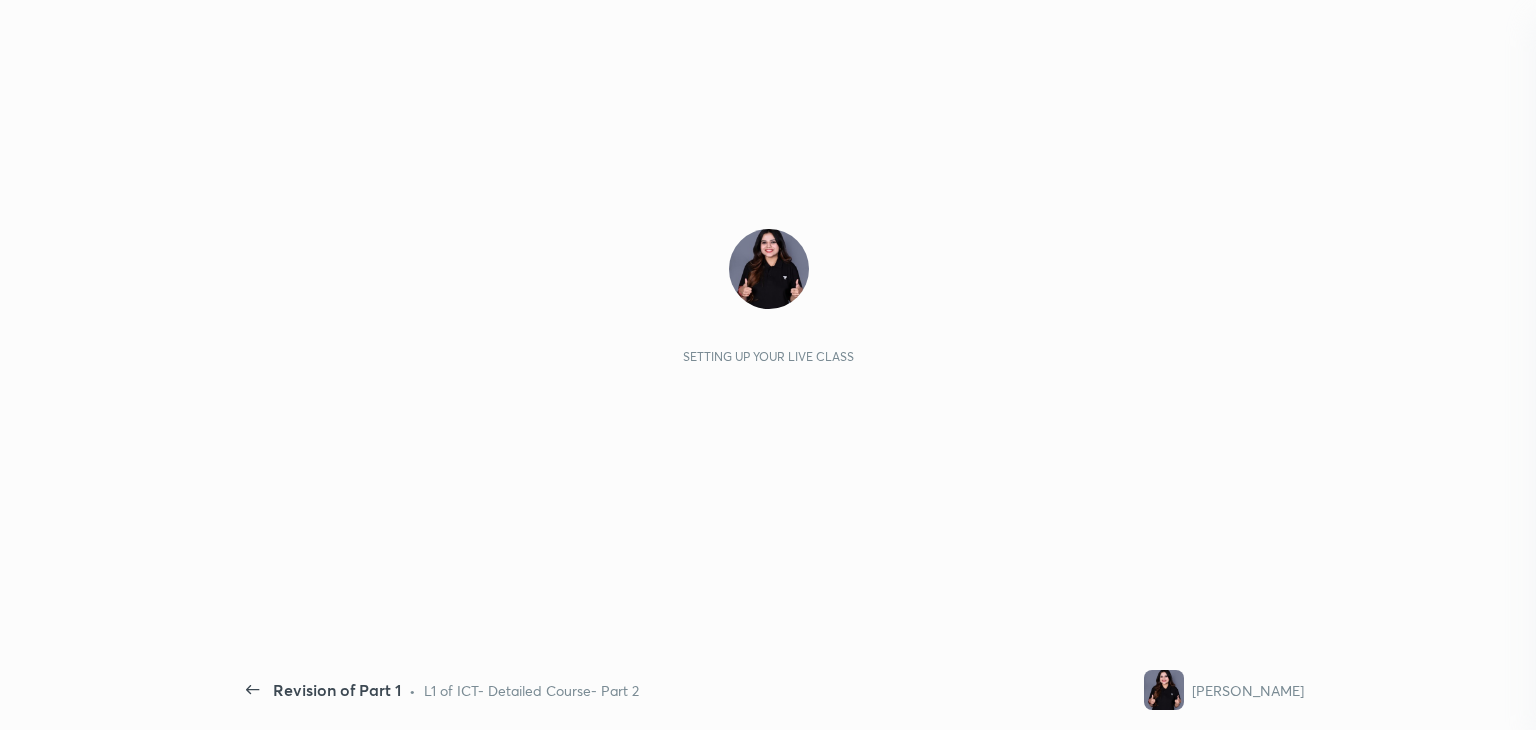 scroll, scrollTop: 0, scrollLeft: 0, axis: both 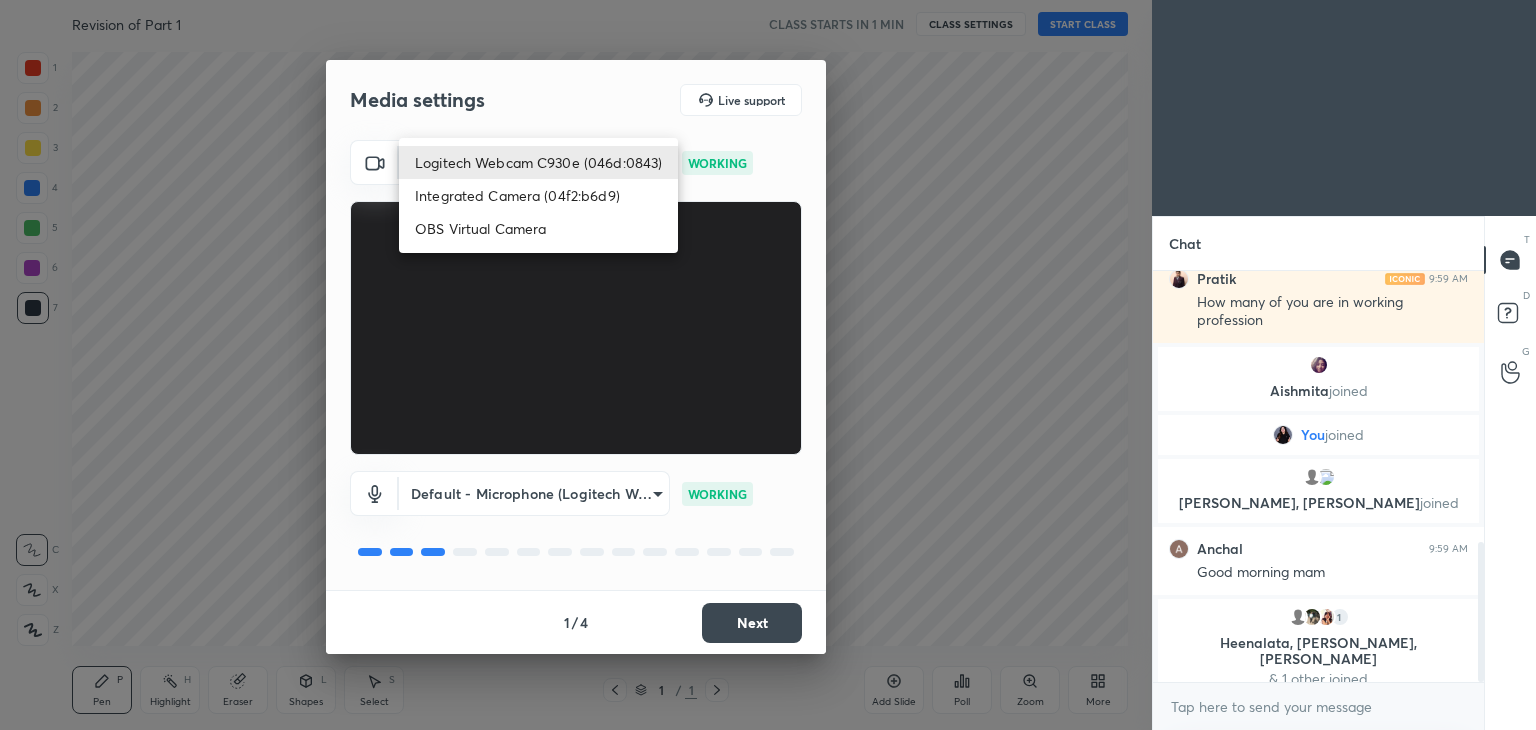 click on "1 2 3 4 5 6 7 C X Z C X Z E E Erase all   H H Revision of Part 1 CLASS STARTS IN 1 MIN CLASS SETTINGS START CLASS Setting up your live class Back Revision of Part 1 • L1 of ICT- Detailed Course- Part 2 Toshiba Shukla Pen P Highlight H Eraser Shapes L Select S 1 / 1 Add Slide Poll Zoom More Chat 3 जय, [PERSON_NAME], [PERSON_NAME] &  3 others  joined [PERSON_NAME] 9:59 AM How many of you are in working profession [PERSON_NAME]  joined You  joined [PERSON_NAME], [PERSON_NAME]  joined [PERSON_NAME] 9:59 AM Good morning mam 1 Heenalata, [PERSON_NAME], [PERSON_NAME] &  1 other  joined JUMP TO LATEST Enable hand raising Enable raise hand to speak to learners. Once enabled, chat will be turned off temporarily. Enable x   introducing Raise a hand with a doubt Now learners can raise their hand along with a doubt  How it works? Doubts asked by learners will show up here Raise hand disabled You have disabled Raise hand currently. Enable it to invite learners to speak Enable Can't raise hand Got it T Messages (T) D Doubts (D) G Raise Hand (G) Report an issue Buffering ​ 1" at bounding box center [768, 365] 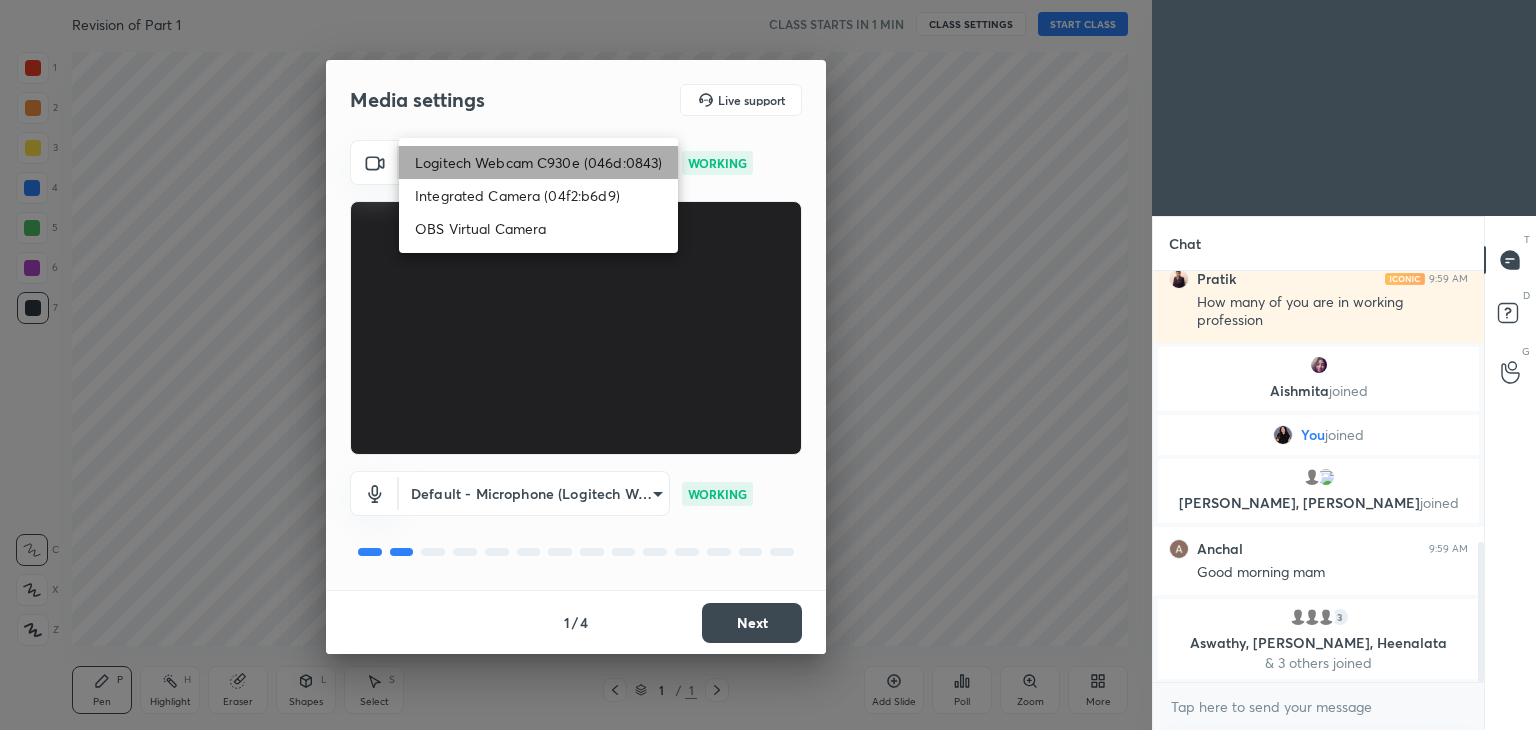 click on "Logitech Webcam C930e (046d:0843)" at bounding box center [538, 162] 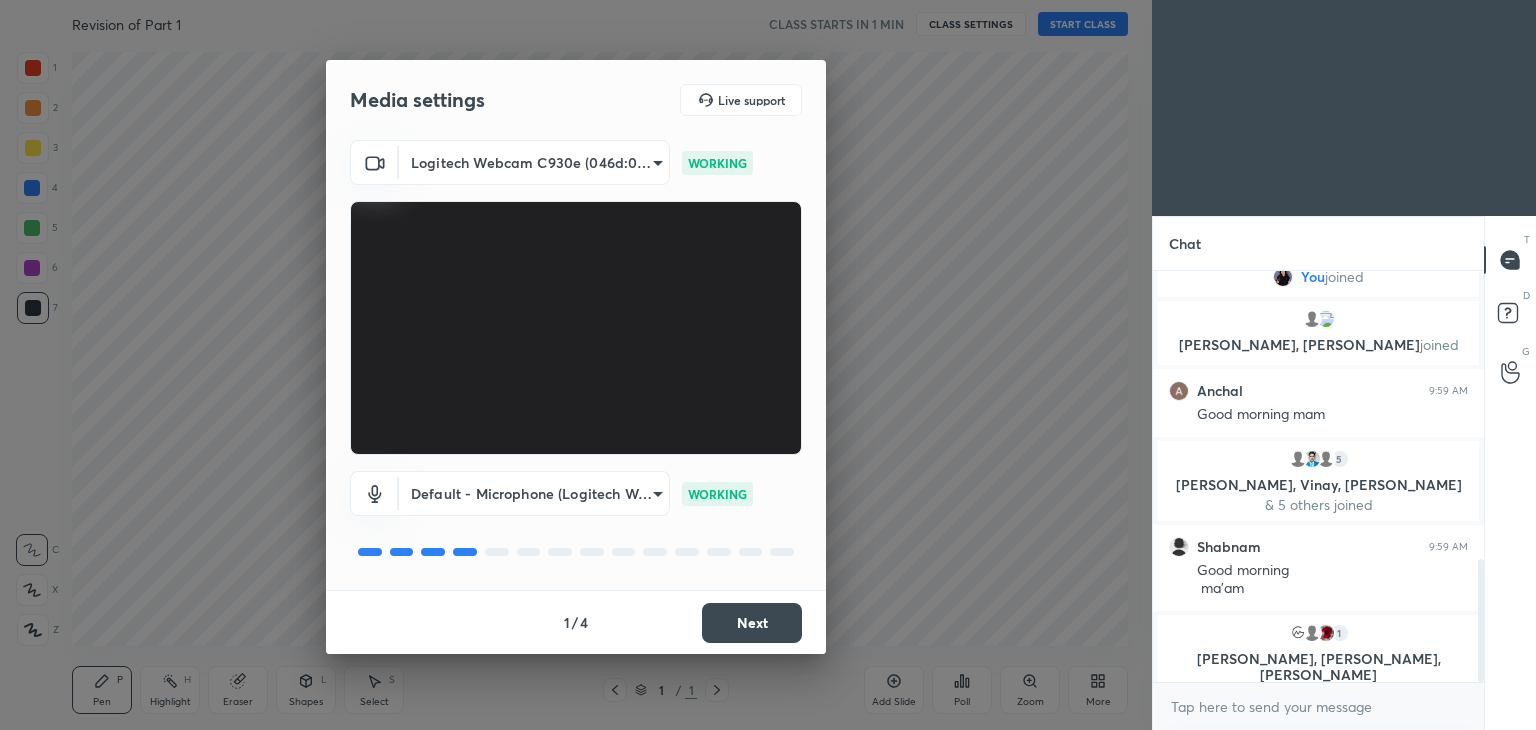 scroll, scrollTop: 968, scrollLeft: 0, axis: vertical 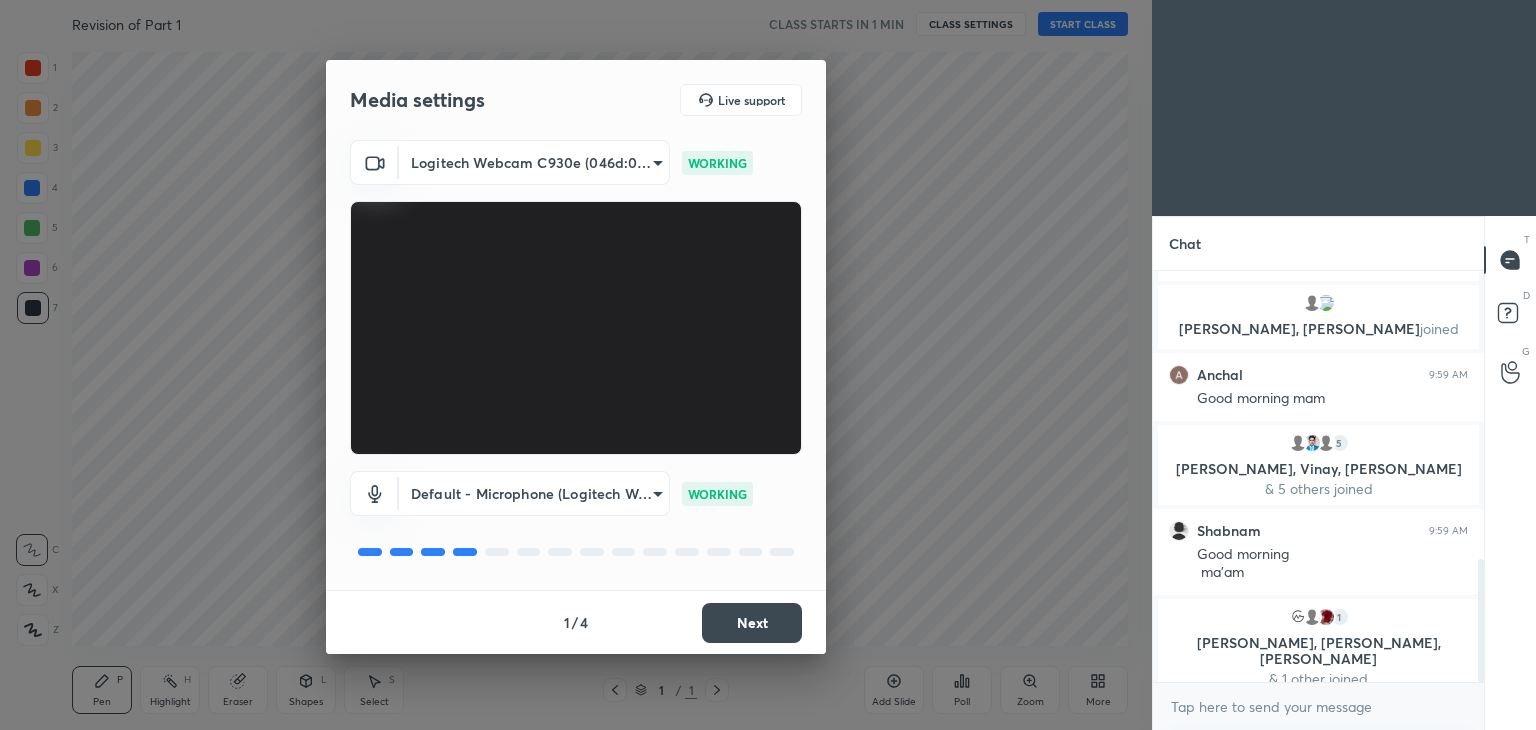 click on "Next" at bounding box center [752, 623] 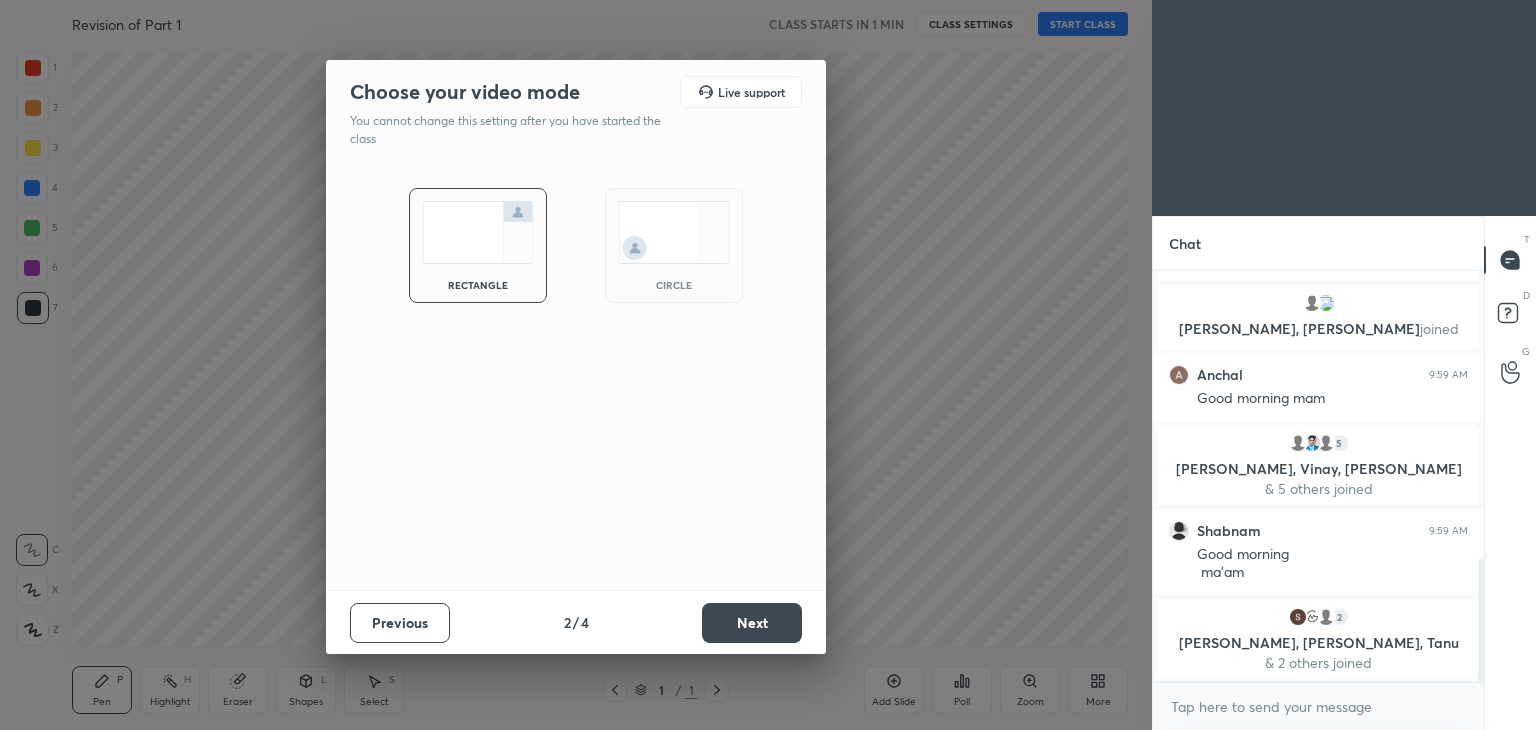 scroll, scrollTop: 1108, scrollLeft: 0, axis: vertical 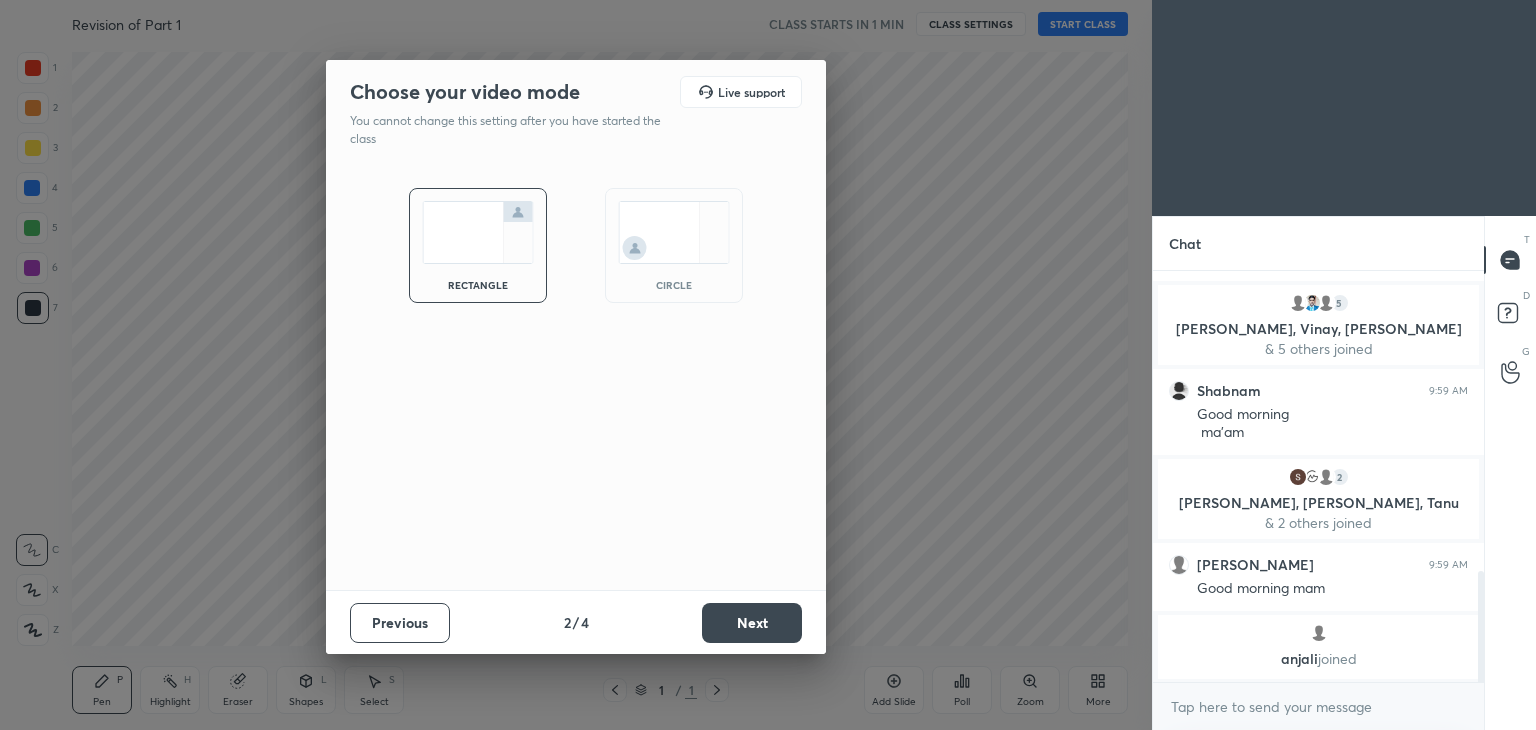 click on "circle" at bounding box center [674, 285] 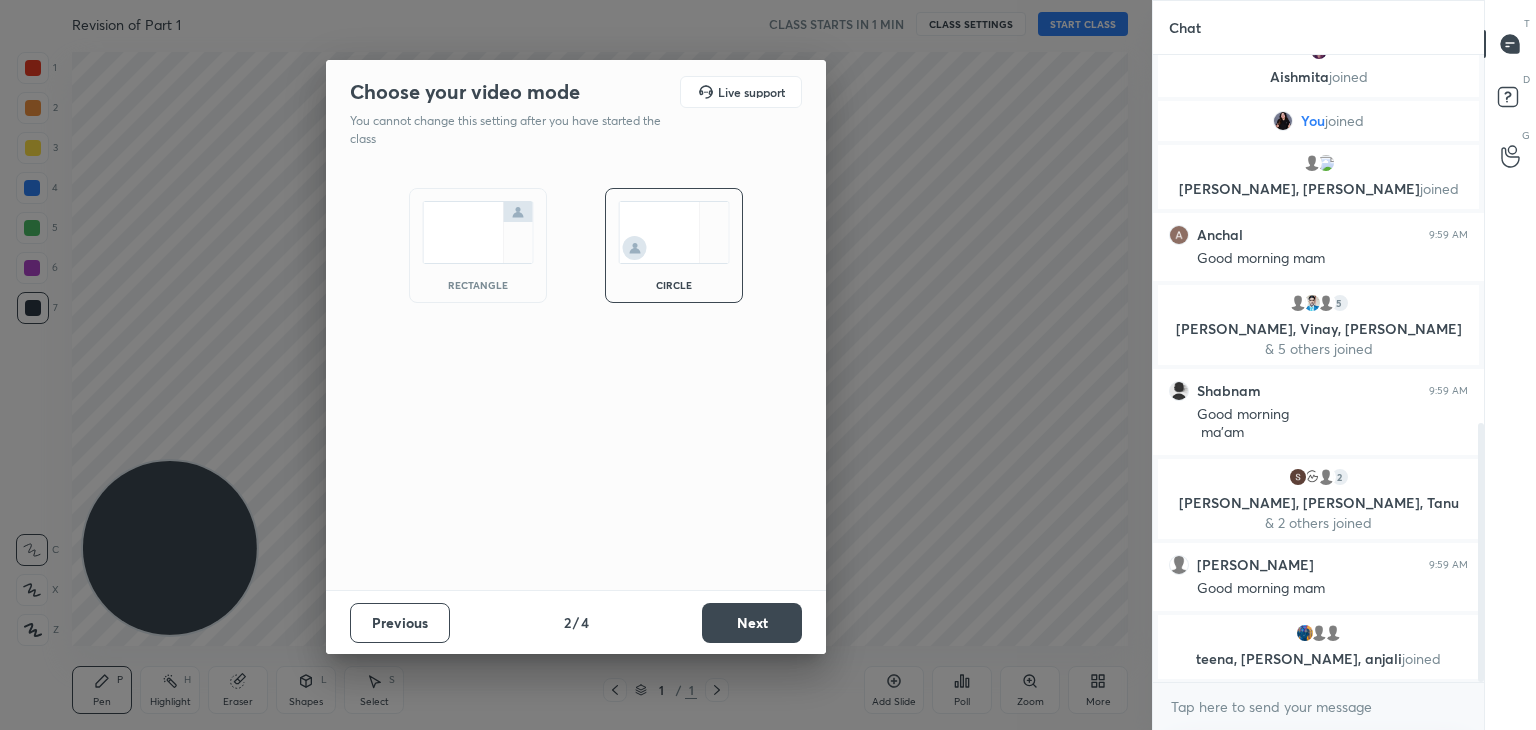 click on "Next" at bounding box center (752, 623) 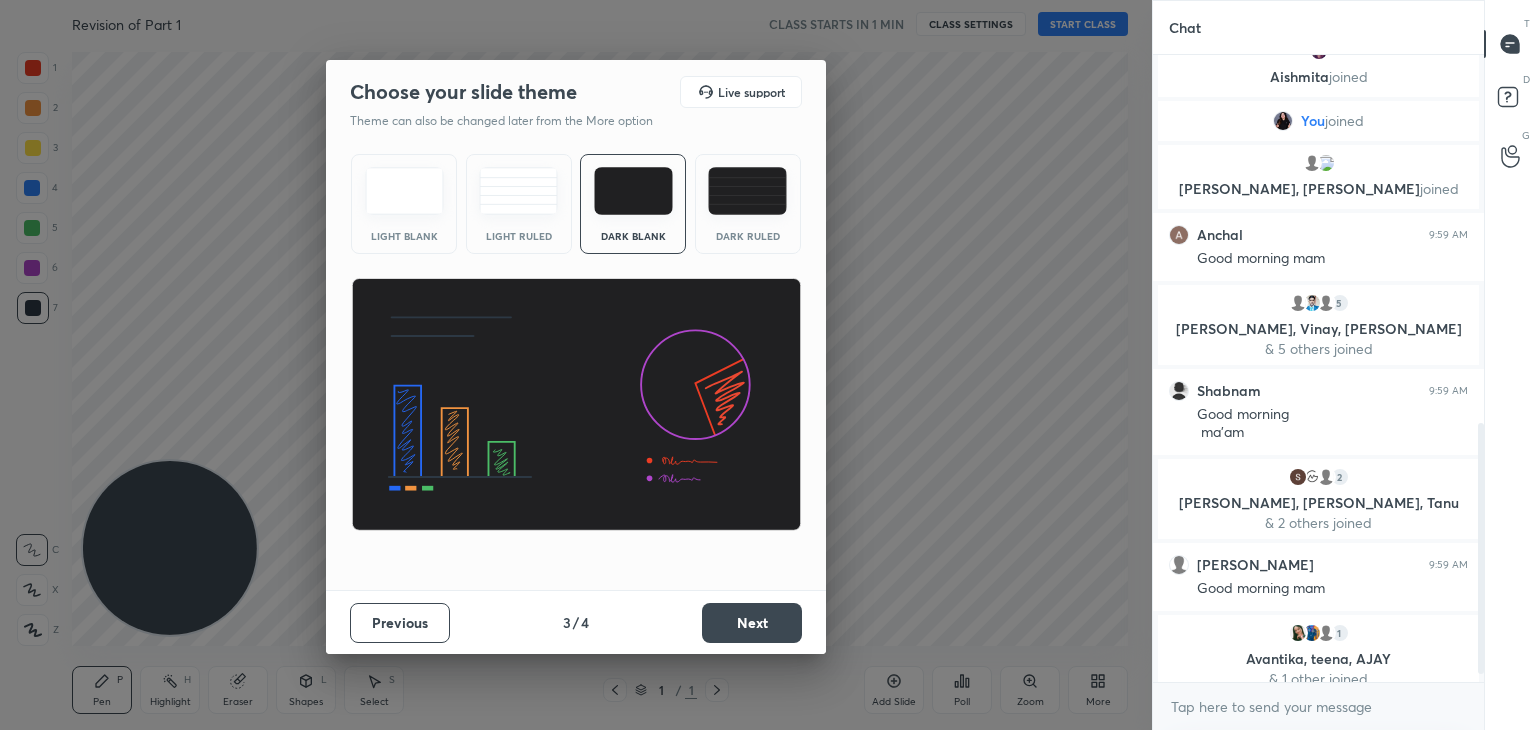 scroll, scrollTop: 960, scrollLeft: 0, axis: vertical 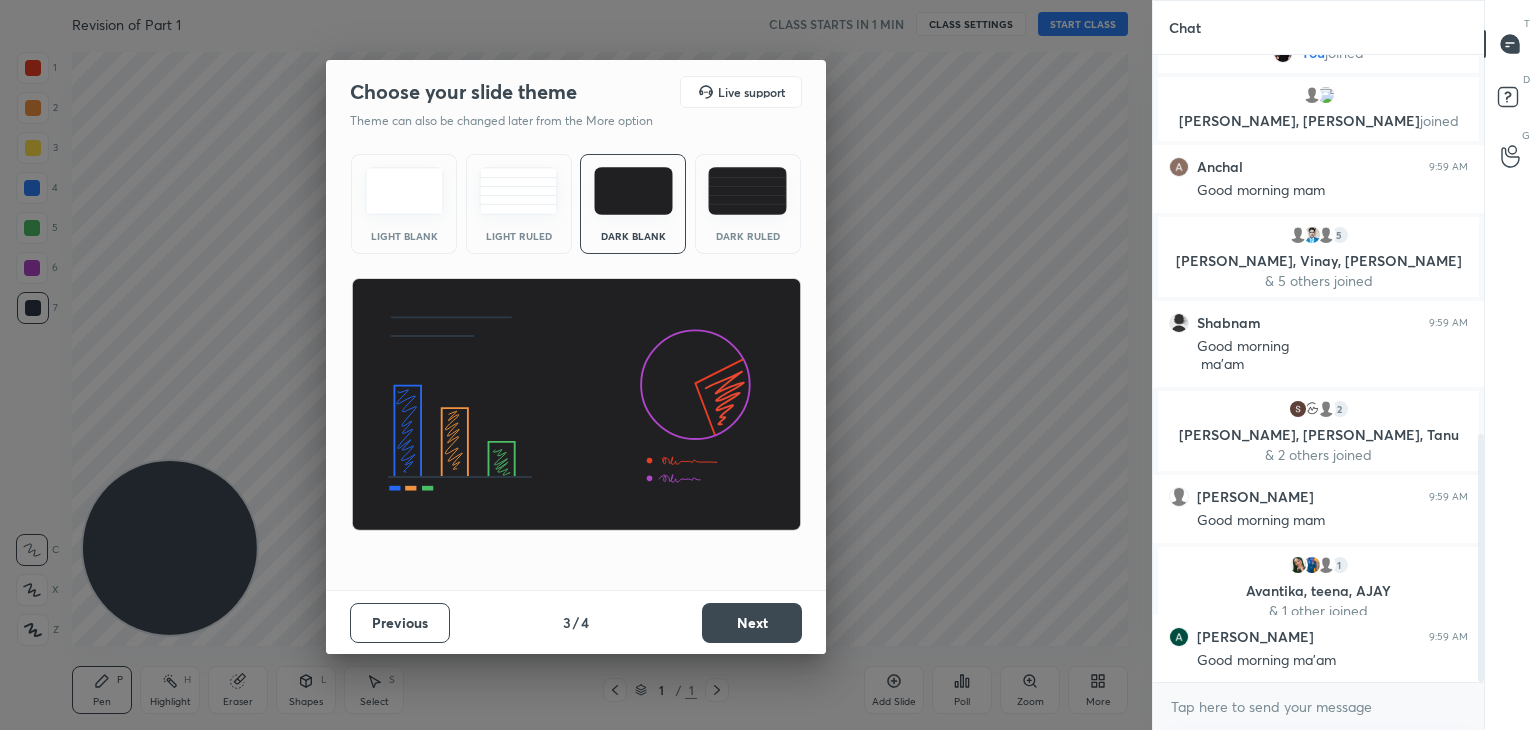 click on "Choose your slide theme Live support Theme can also be changed later from the More option Light Blank Light Ruled Dark Blank Dark Ruled Previous 3 / 4 Next" at bounding box center [576, 365] 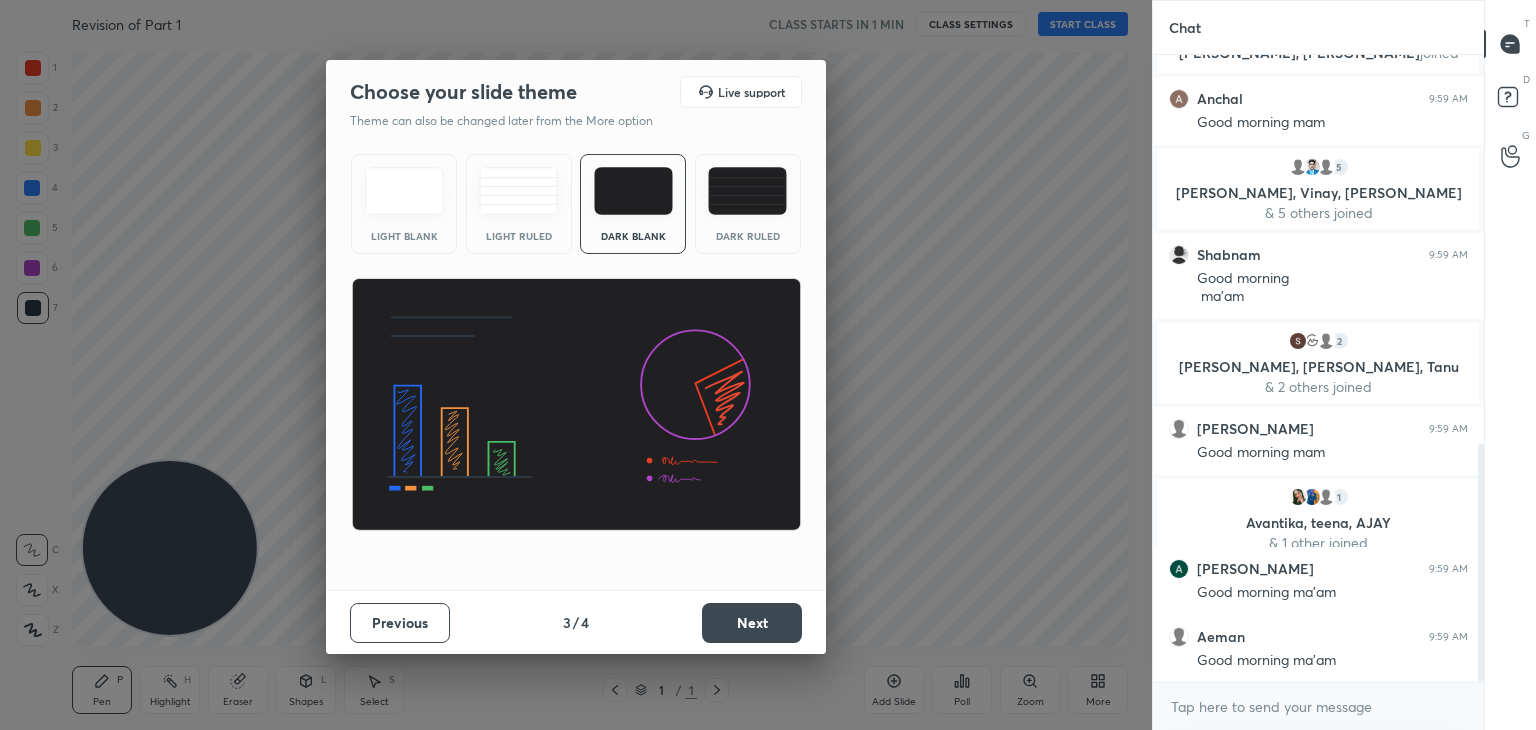 click on "Next" at bounding box center [752, 623] 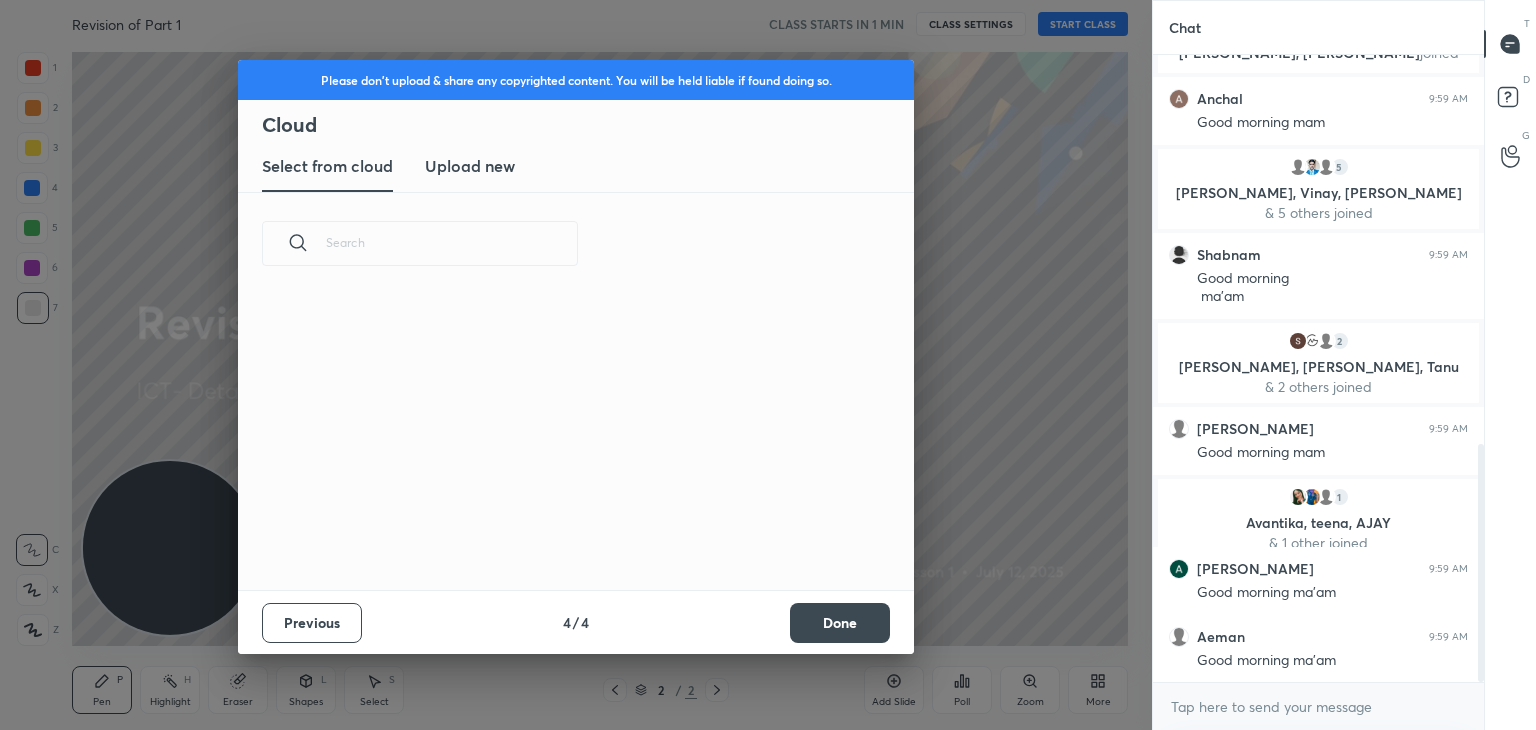 scroll 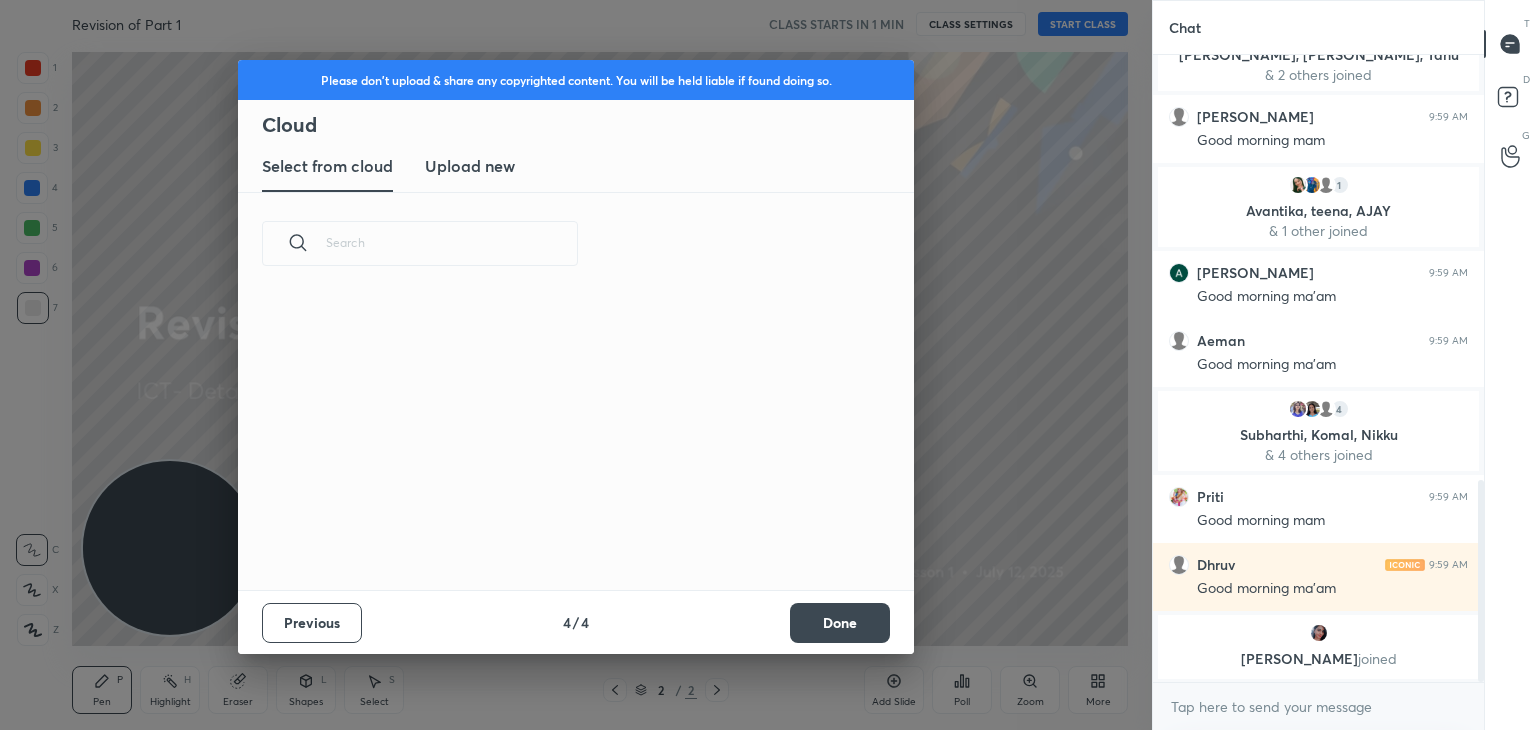 click on "Upload new" at bounding box center (470, 166) 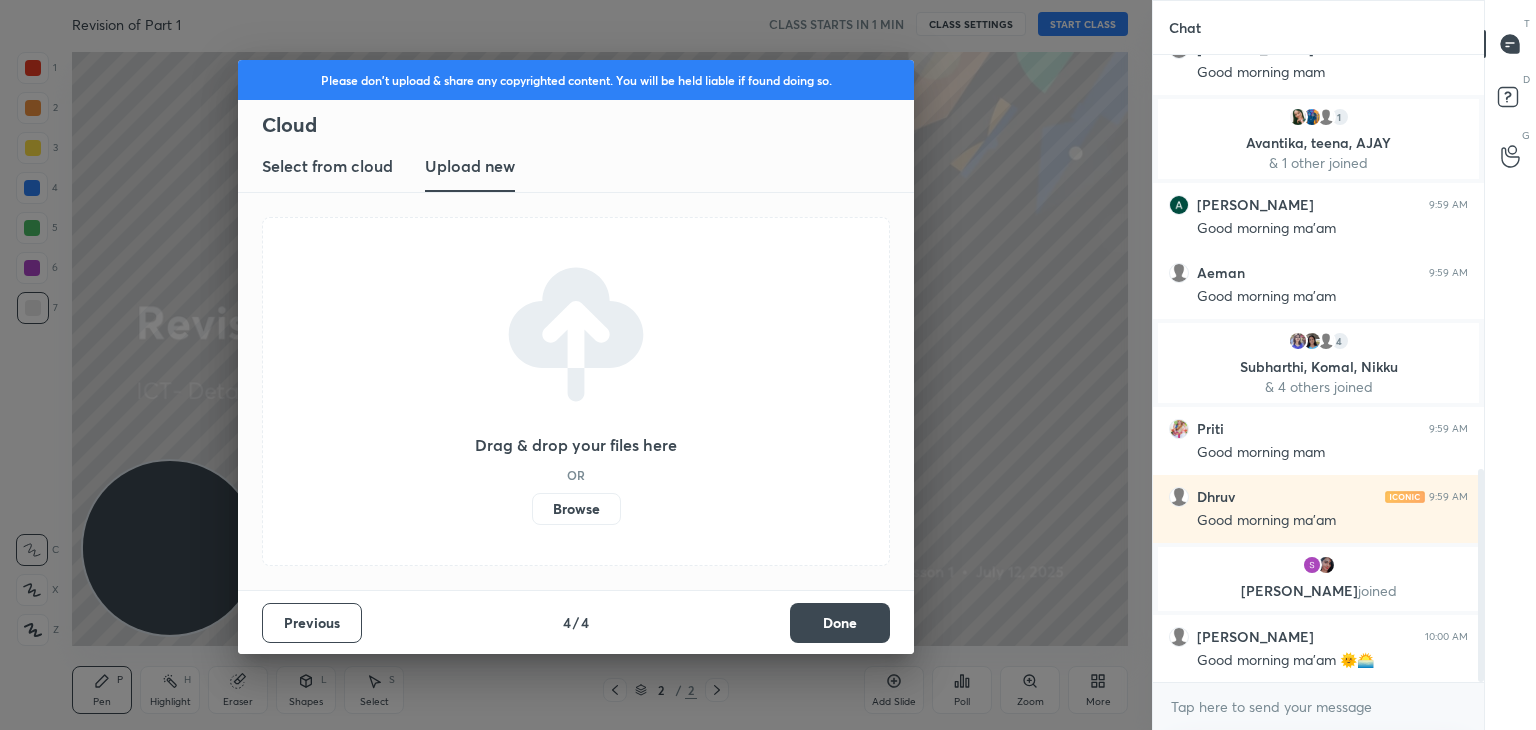 click on "Browse" at bounding box center (576, 509) 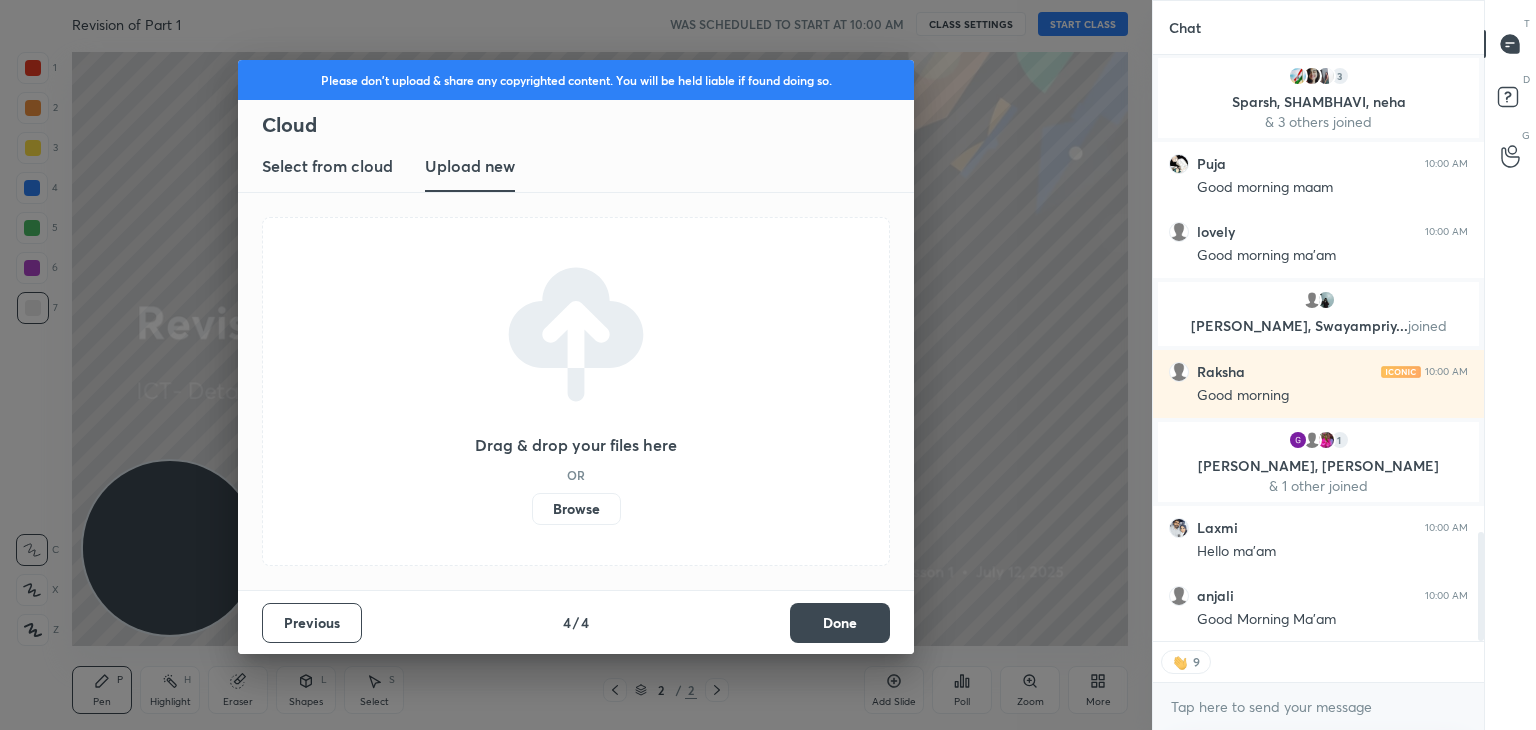 scroll, scrollTop: 2647, scrollLeft: 0, axis: vertical 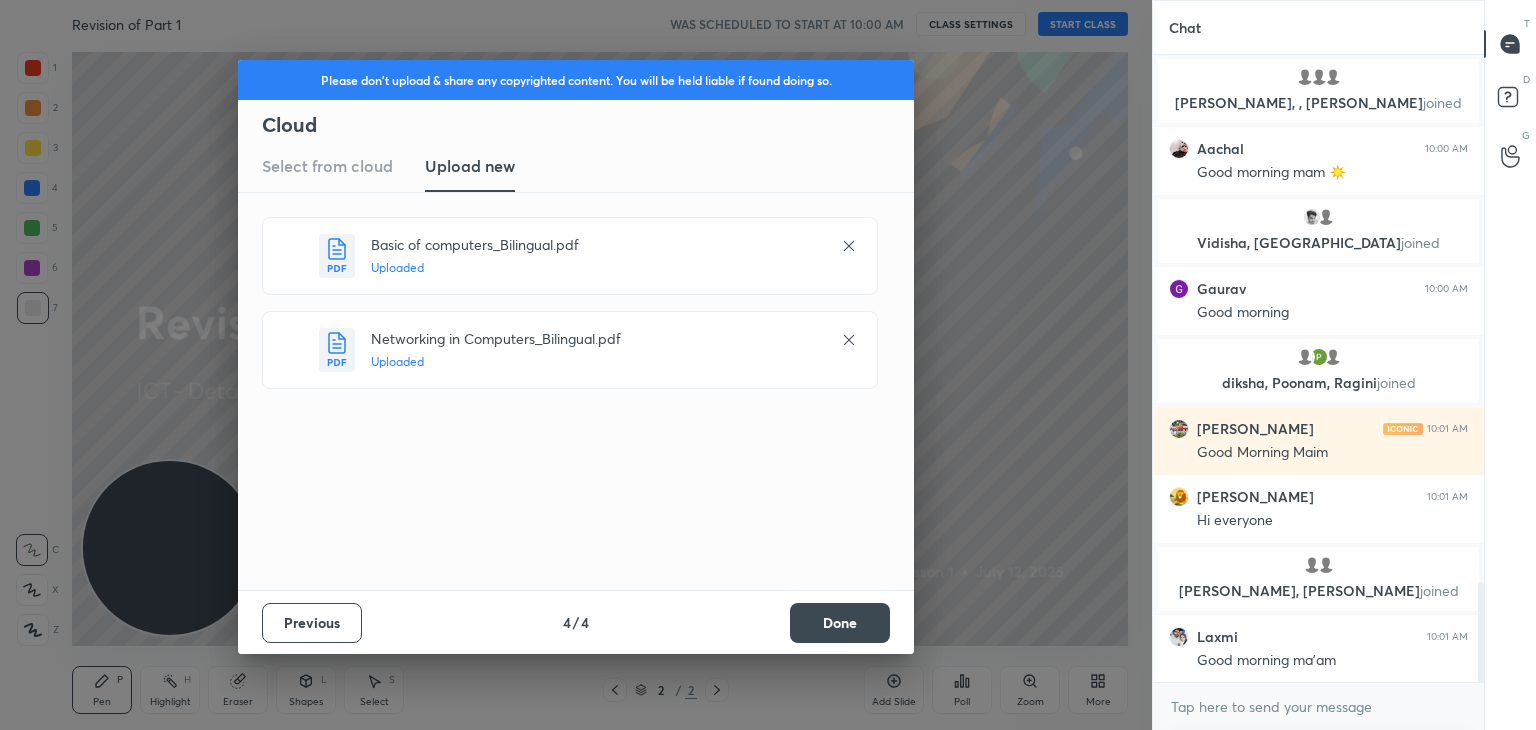 click on "Done" at bounding box center [840, 623] 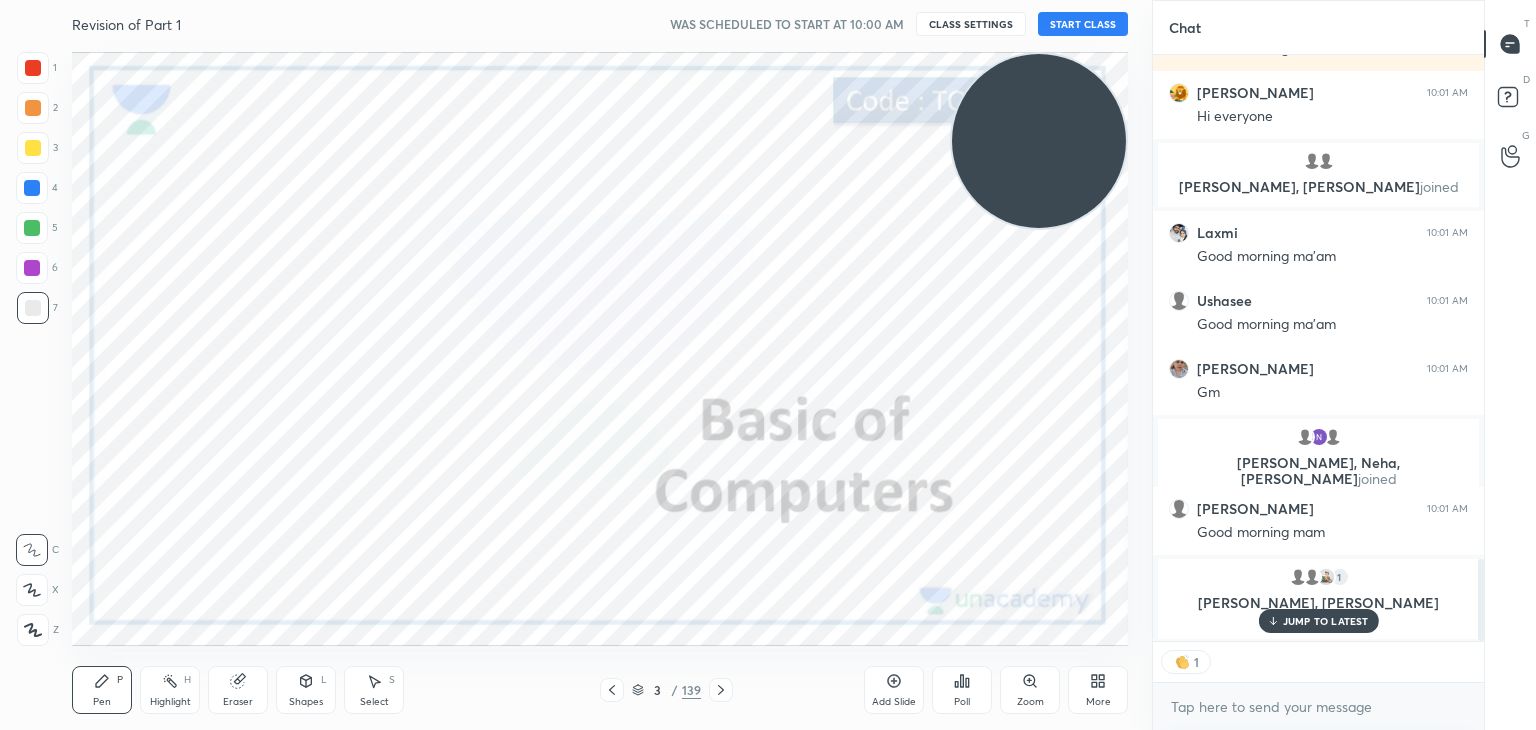 drag, startPoint x: 187, startPoint y: 577, endPoint x: 1123, endPoint y: 124, distance: 1039.8582 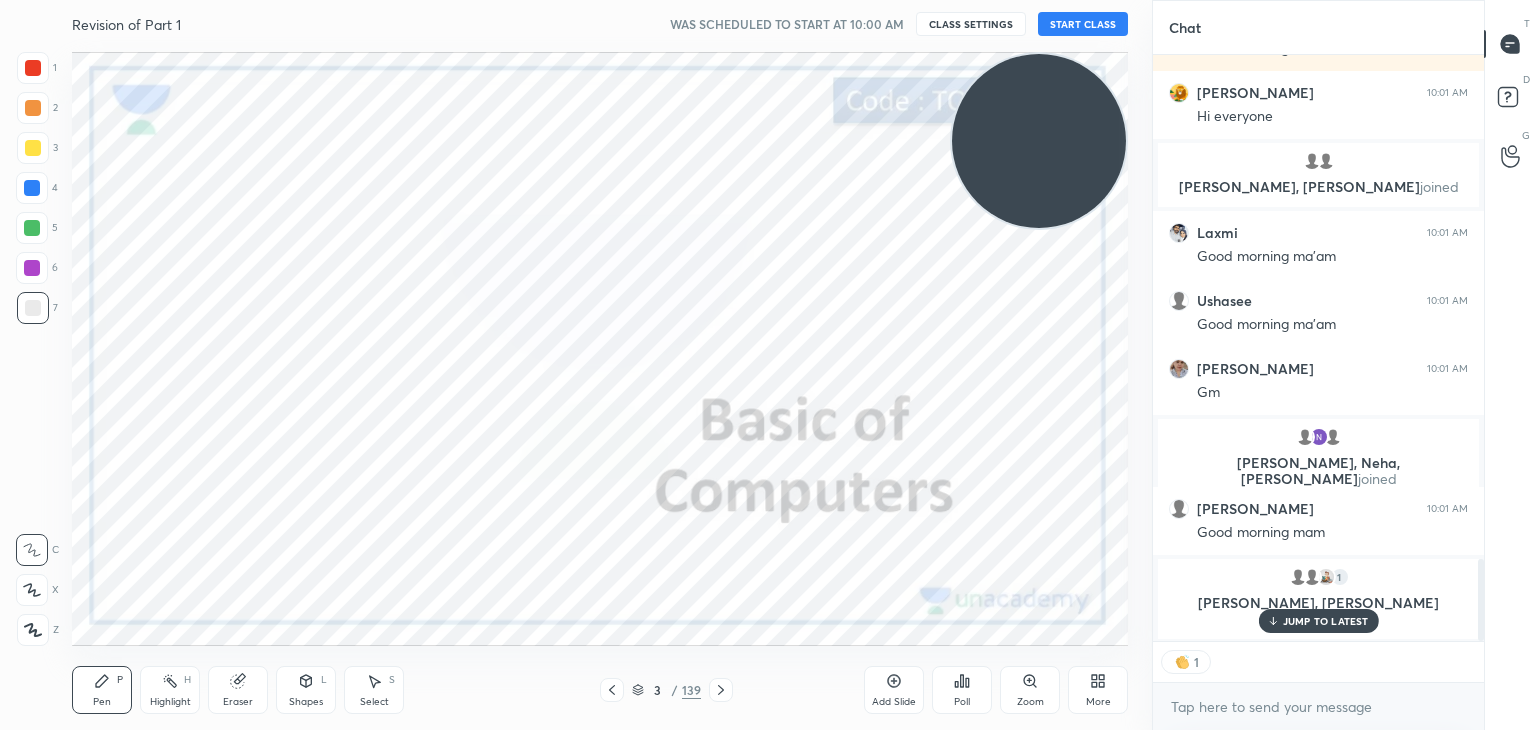 click at bounding box center (1039, 141) 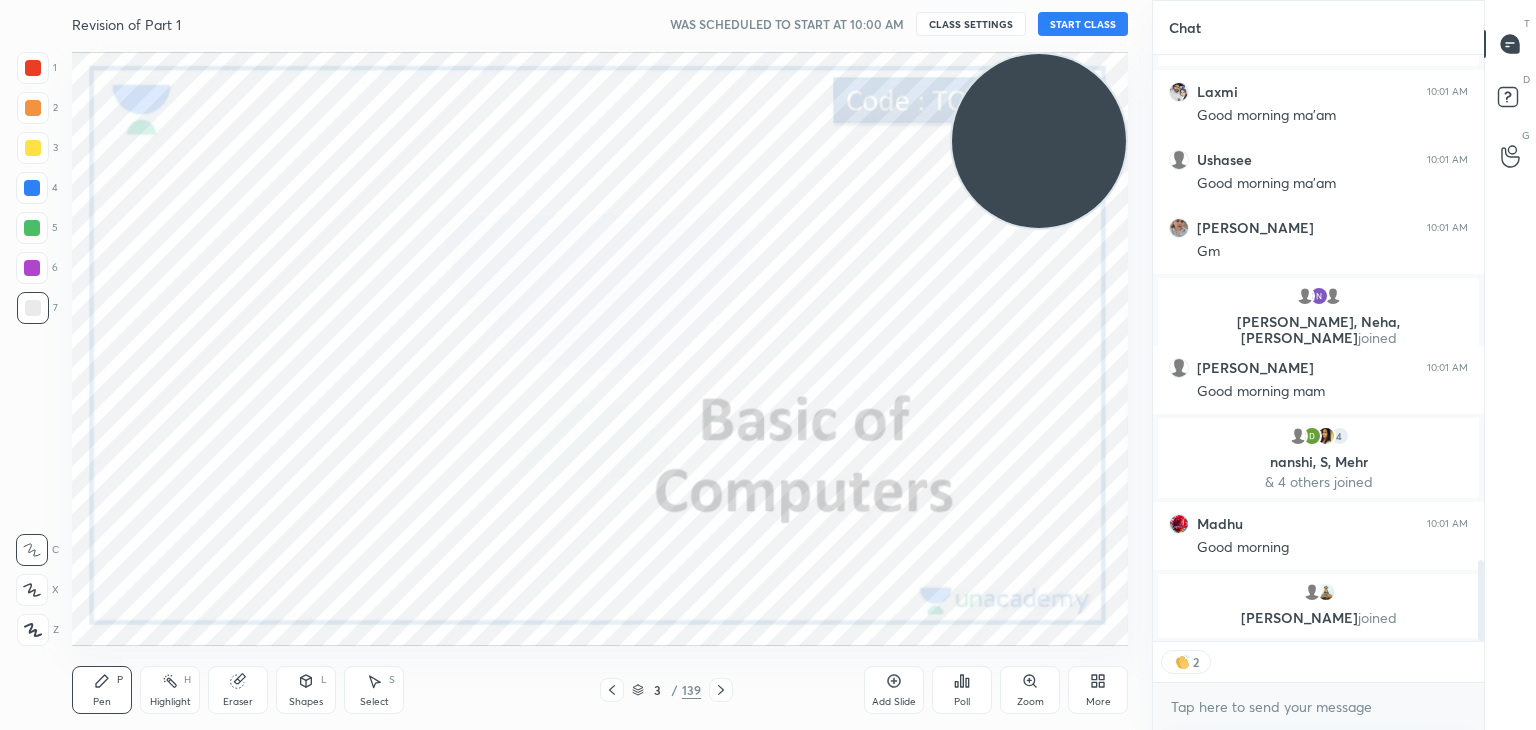 scroll, scrollTop: 3691, scrollLeft: 0, axis: vertical 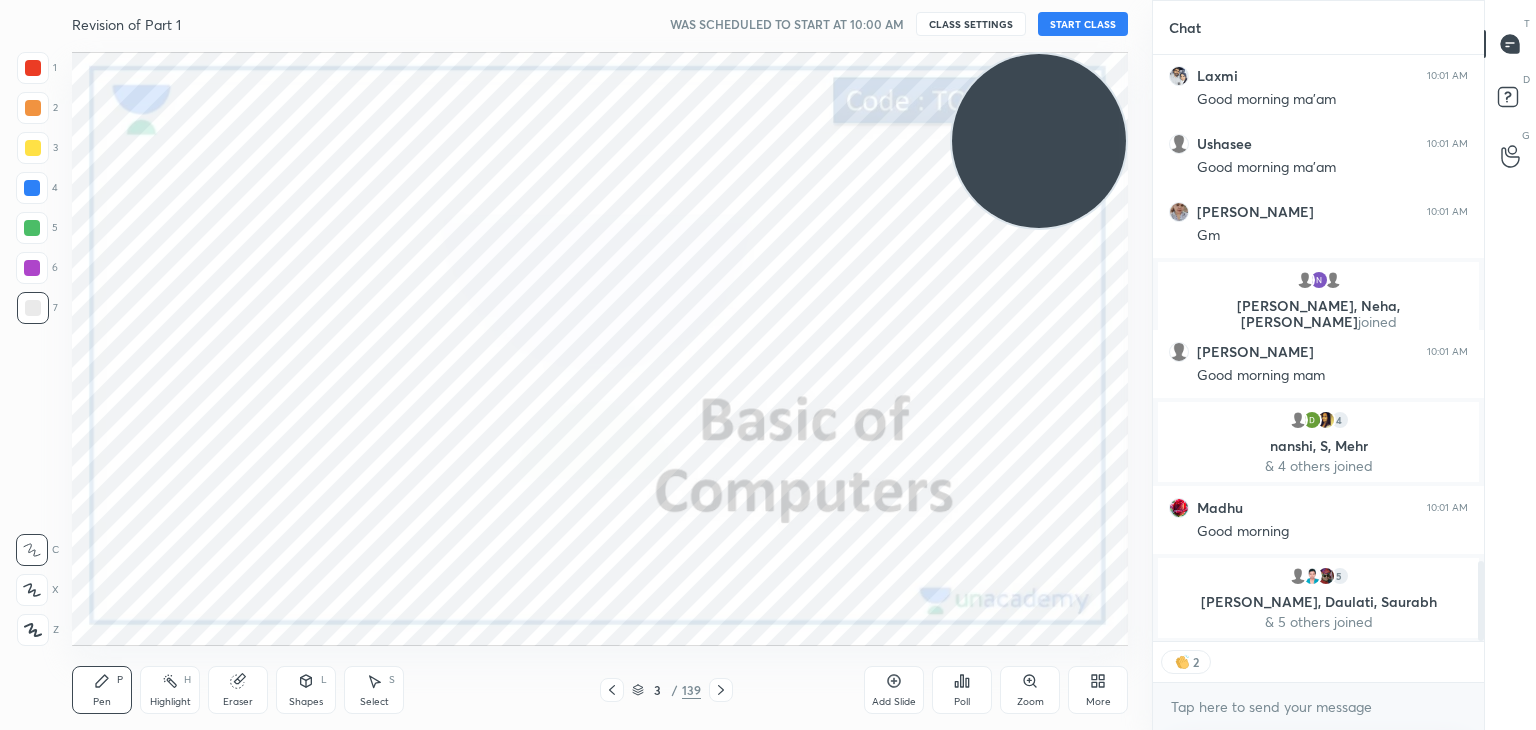 click on "START CLASS" at bounding box center (1083, 24) 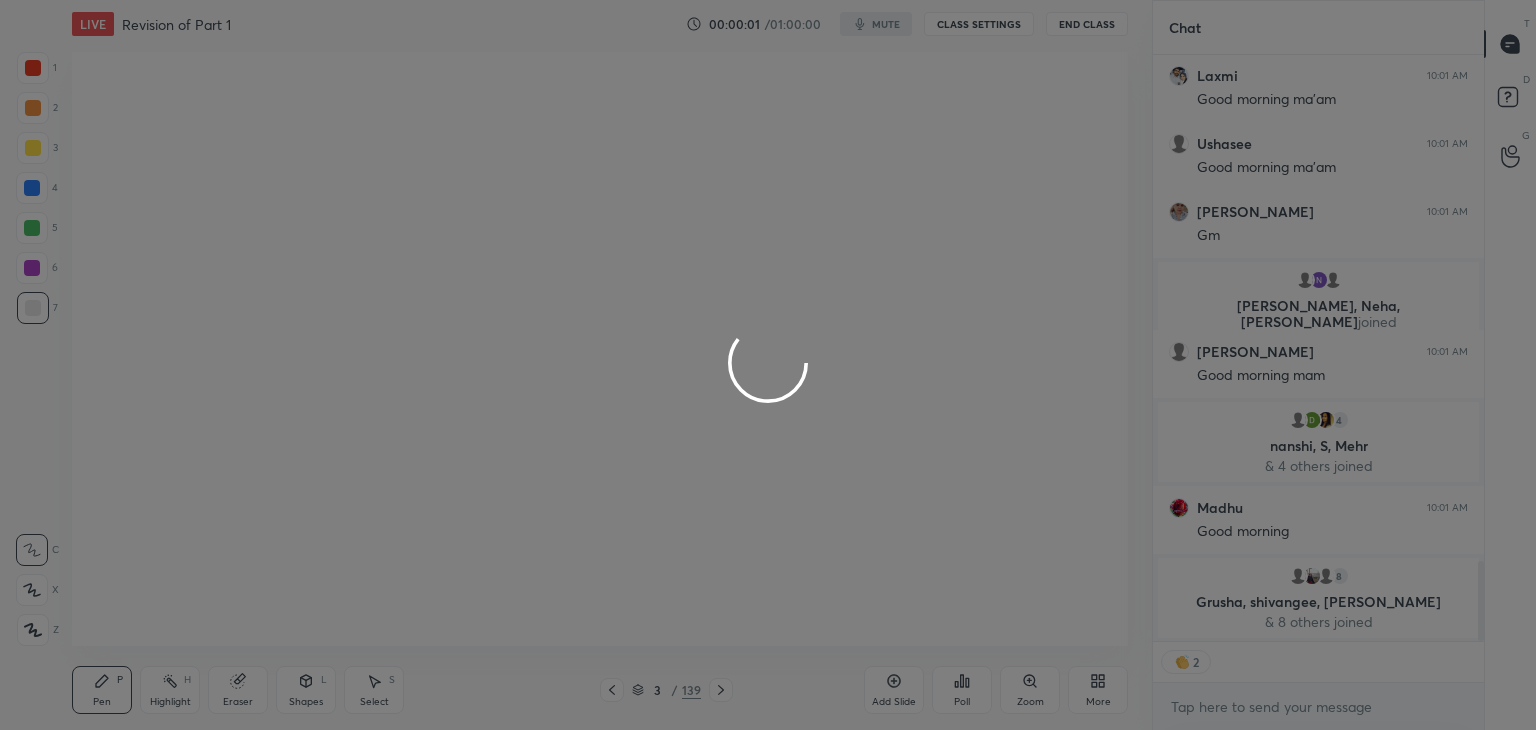 scroll, scrollTop: 5, scrollLeft: 6, axis: both 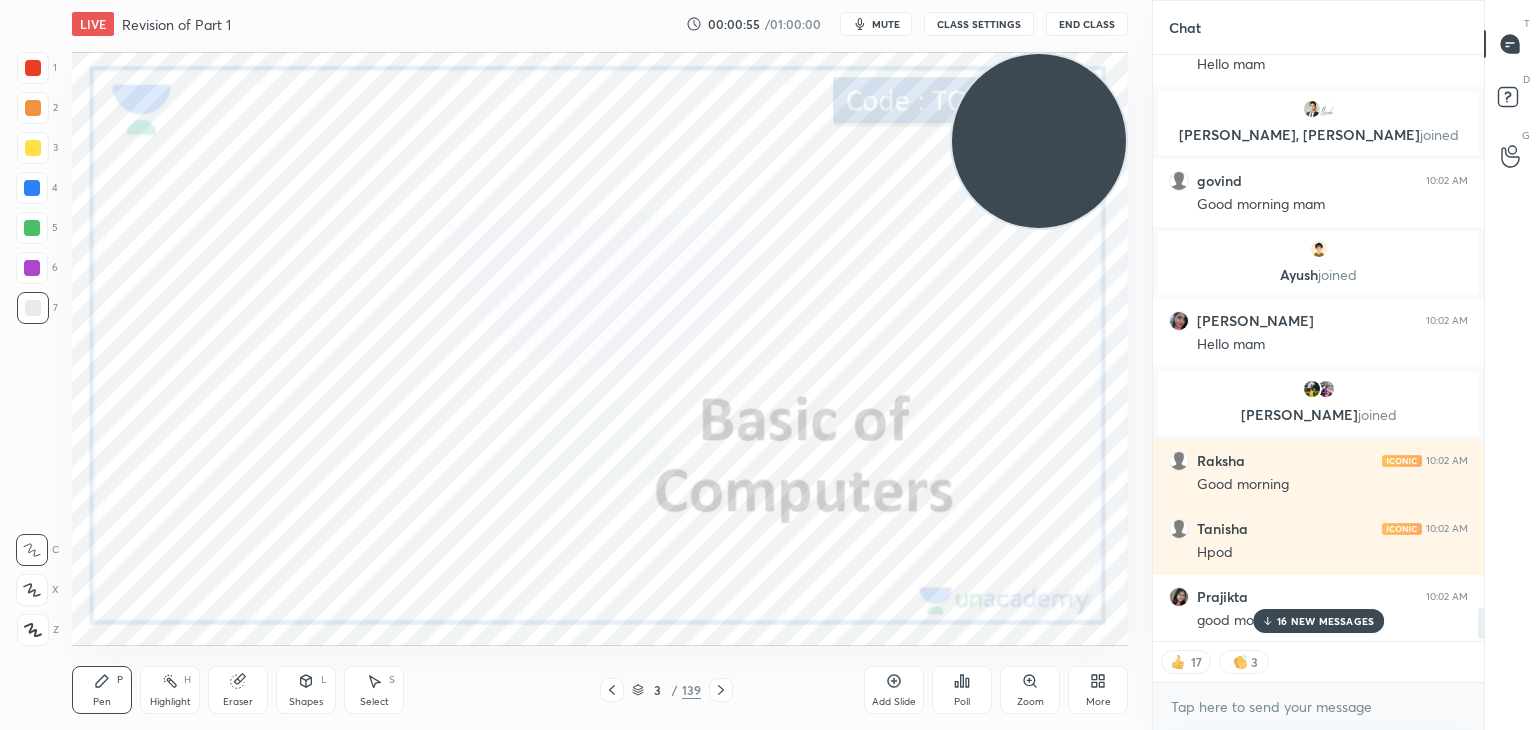drag, startPoint x: 1480, startPoint y: 617, endPoint x: 1486, endPoint y: 702, distance: 85.2115 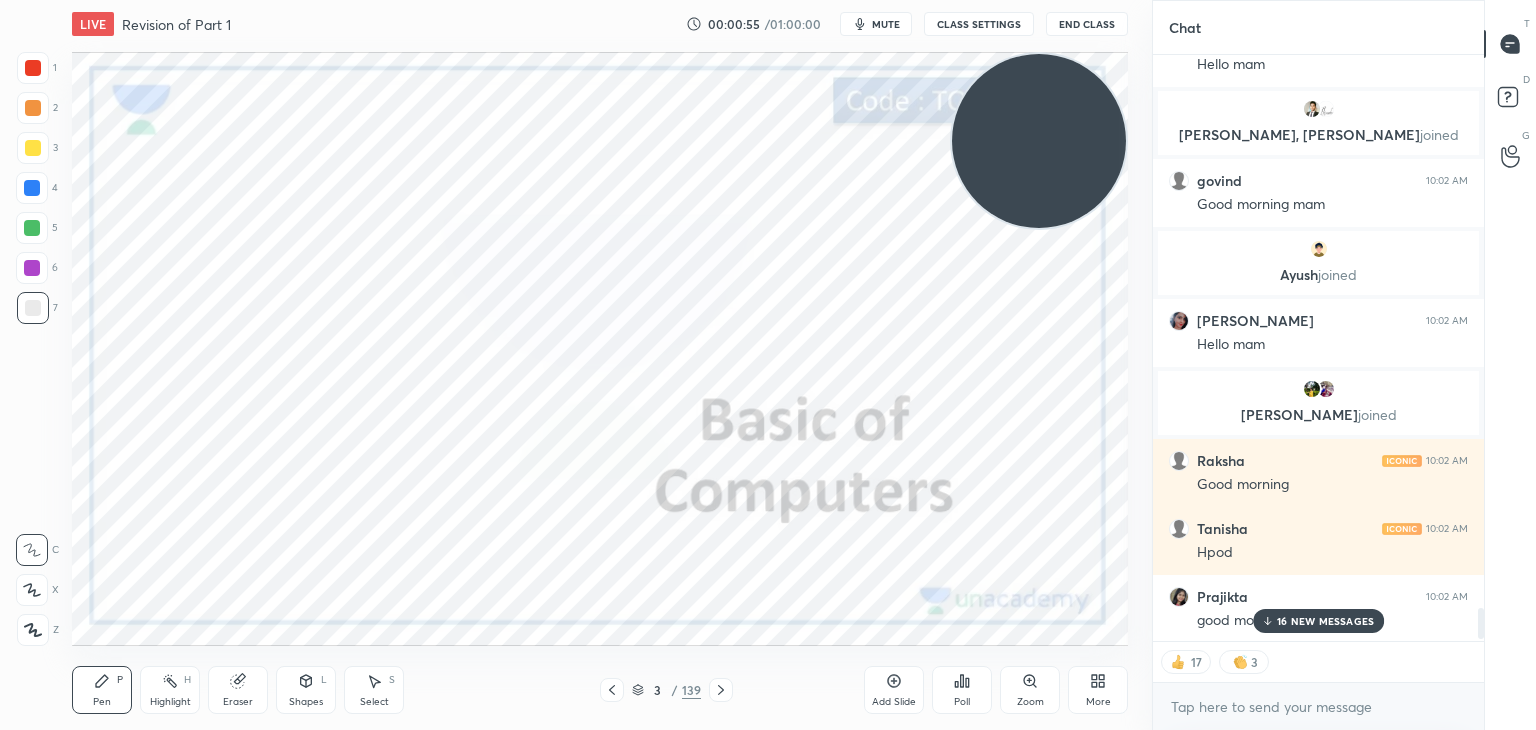 click on "Chat [PERSON_NAME] 10:02 AM Good morning ma'am [PERSON_NAME] 10:02 AM hello mam [PERSON_NAME] 10:02 AM Hello mam [PERSON_NAME], [PERSON_NAME]  joined govind 10:02 AM Good morning mam [PERSON_NAME]  joined [PERSON_NAME] 10:02 AM Hello mam [PERSON_NAME]  joined Raksha 10:02 AM Good morning [PERSON_NAME] 10:02 AM Hpod Prajikta 10:02 AM good morning ma'am 16 NEW MESSAGES 17 3 Enable hand raising Enable raise hand to speak to learners. Once enabled, chat will be turned off temporarily. Enable x   introducing Raise a hand with a doubt Now learners can raise their hand along with a doubt  How it works? Doubts asked by learners will show up here NEW DOUBTS ASKED No one has raised a hand yet Can't raise hand Looks like educator just invited you to speak. Please wait before you can raise your hand again. Got it T Messages (T) D Doubts (D) G Raise Hand (G)" at bounding box center [1344, 365] 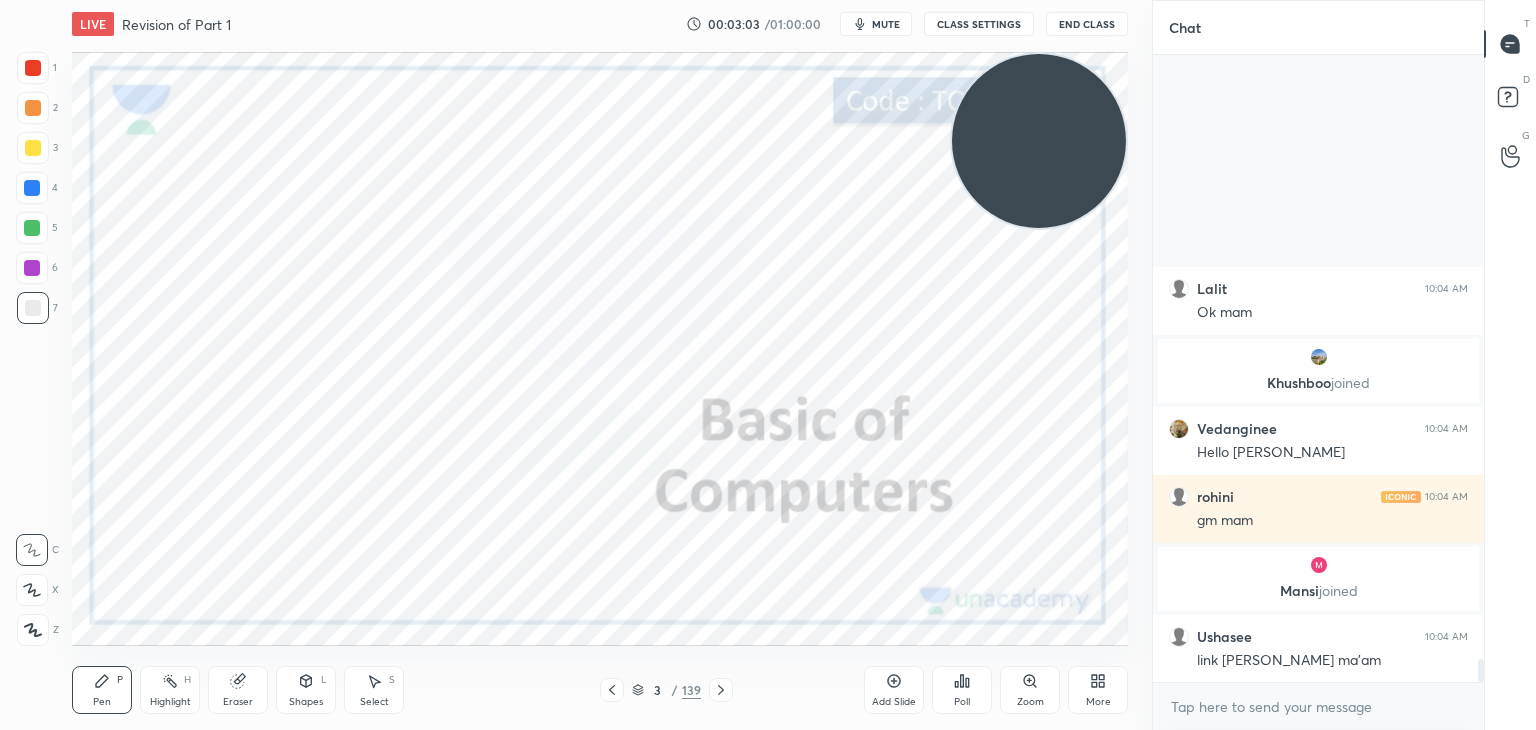 scroll, scrollTop: 16632, scrollLeft: 0, axis: vertical 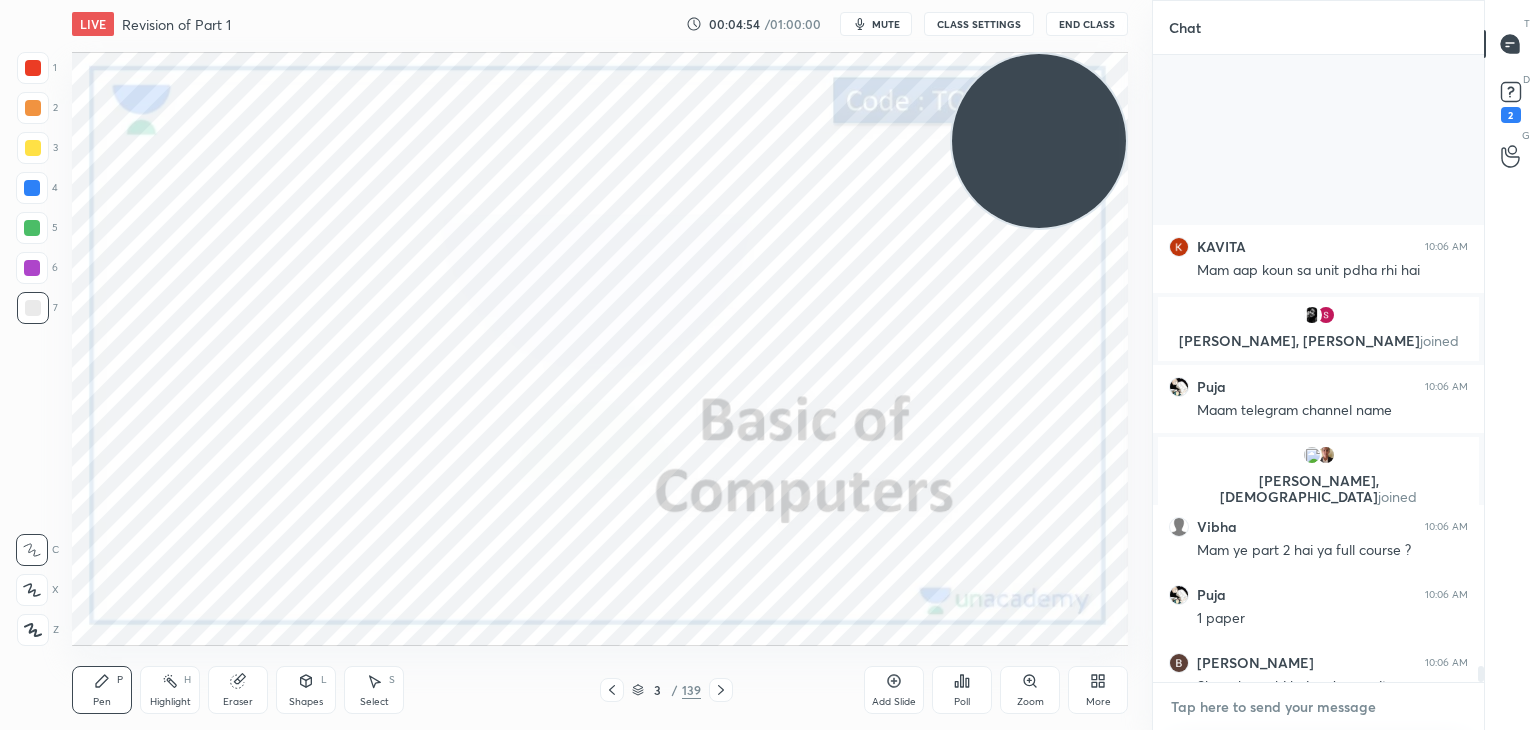 type on "x" 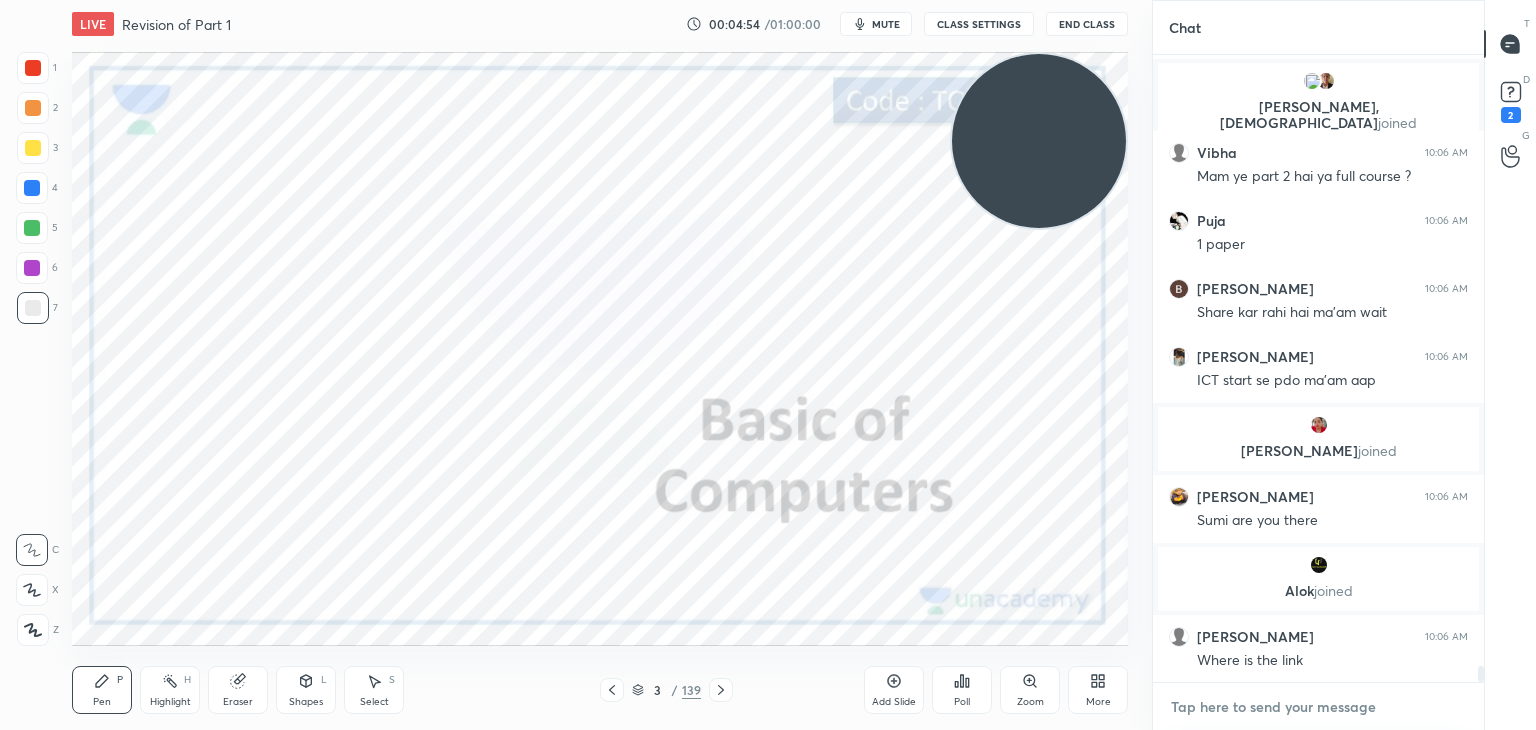 click at bounding box center (1318, 707) 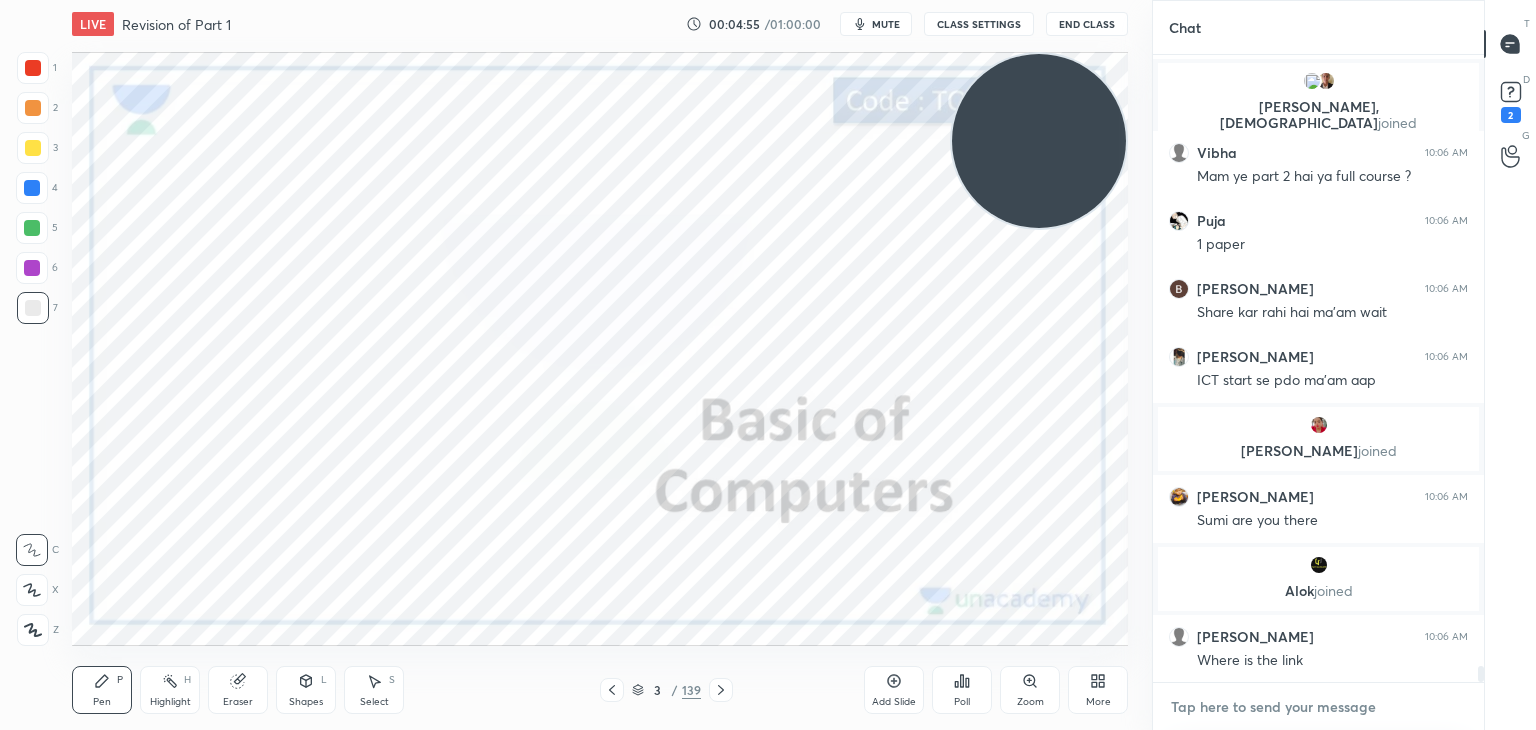 paste on "[URL][DOMAIN_NAME]" 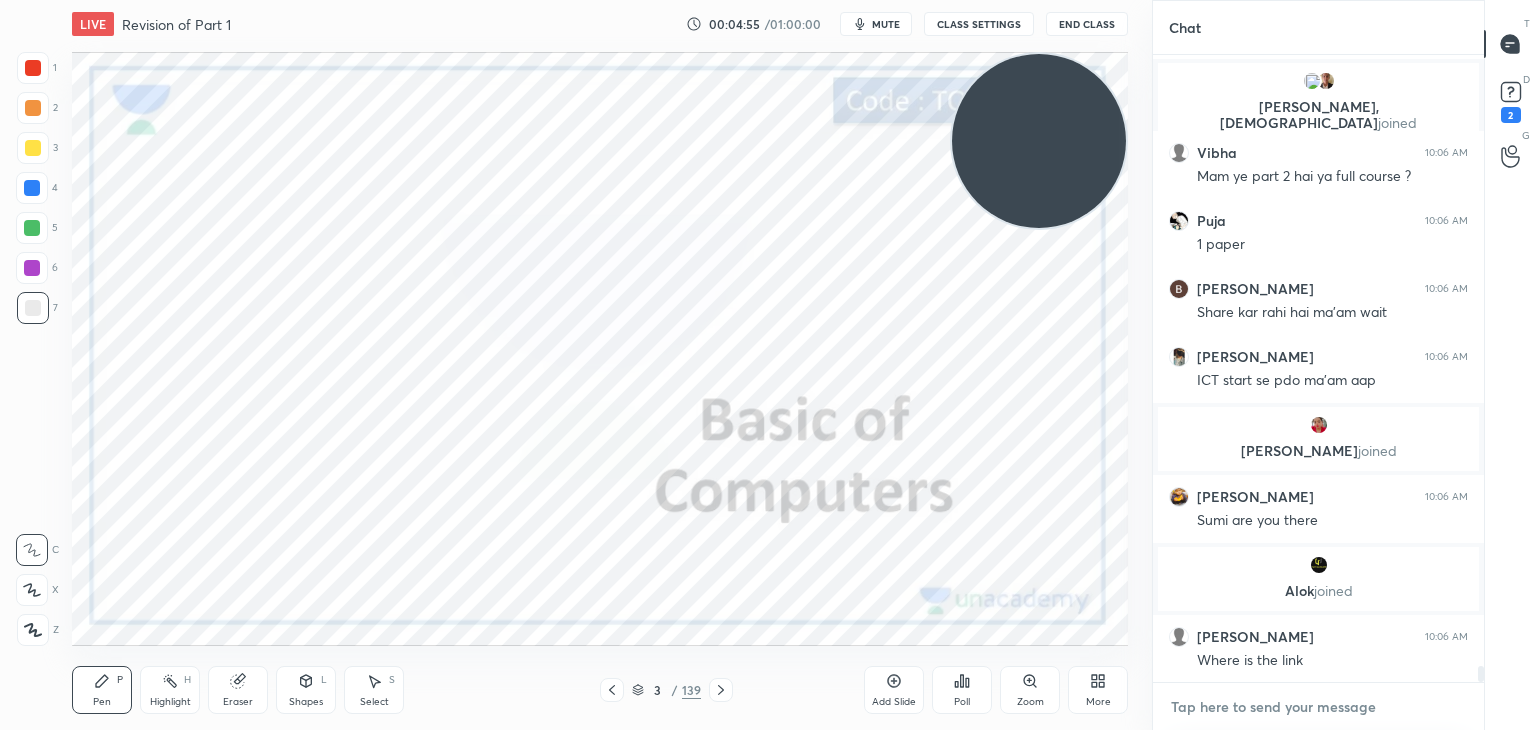 type on "[URL][DOMAIN_NAME]" 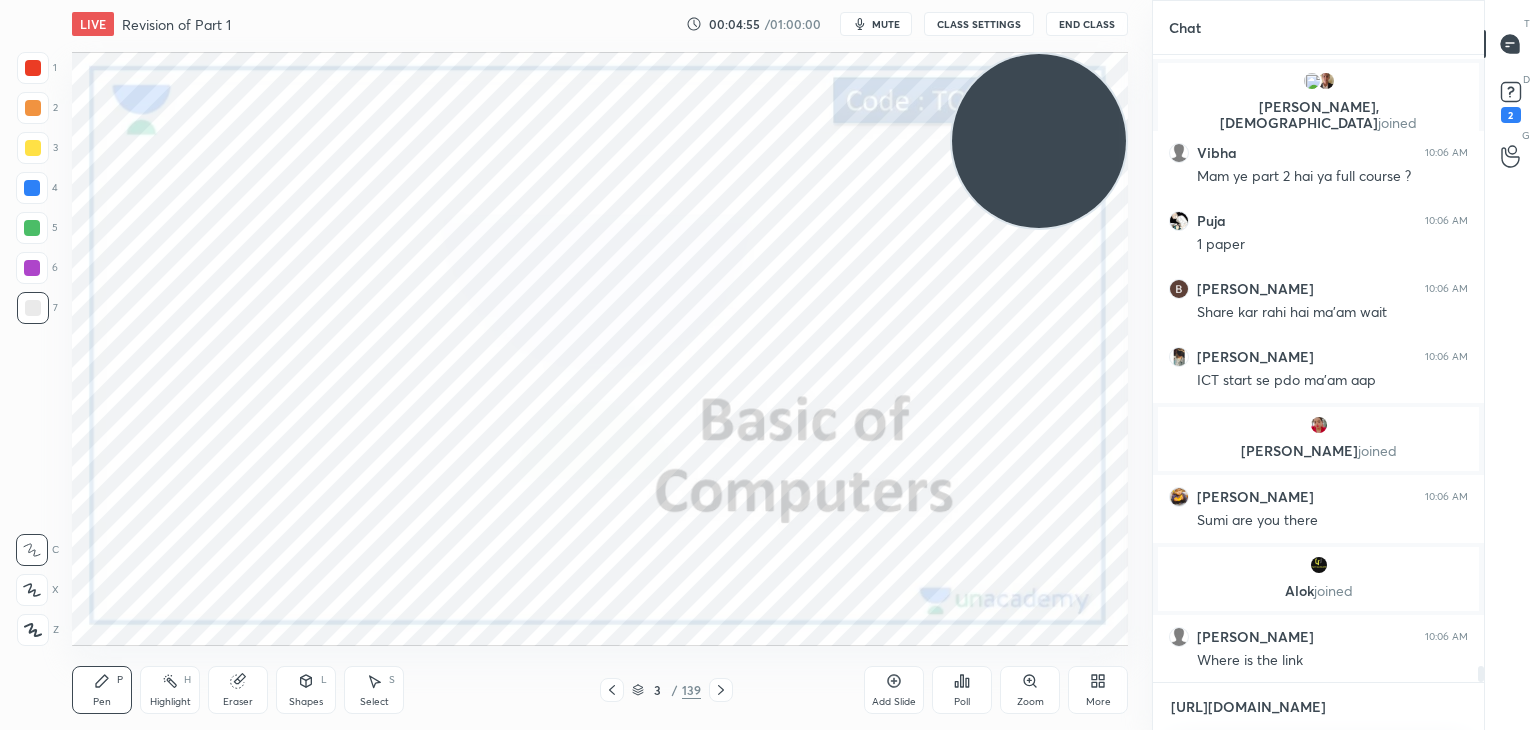 type on "x" 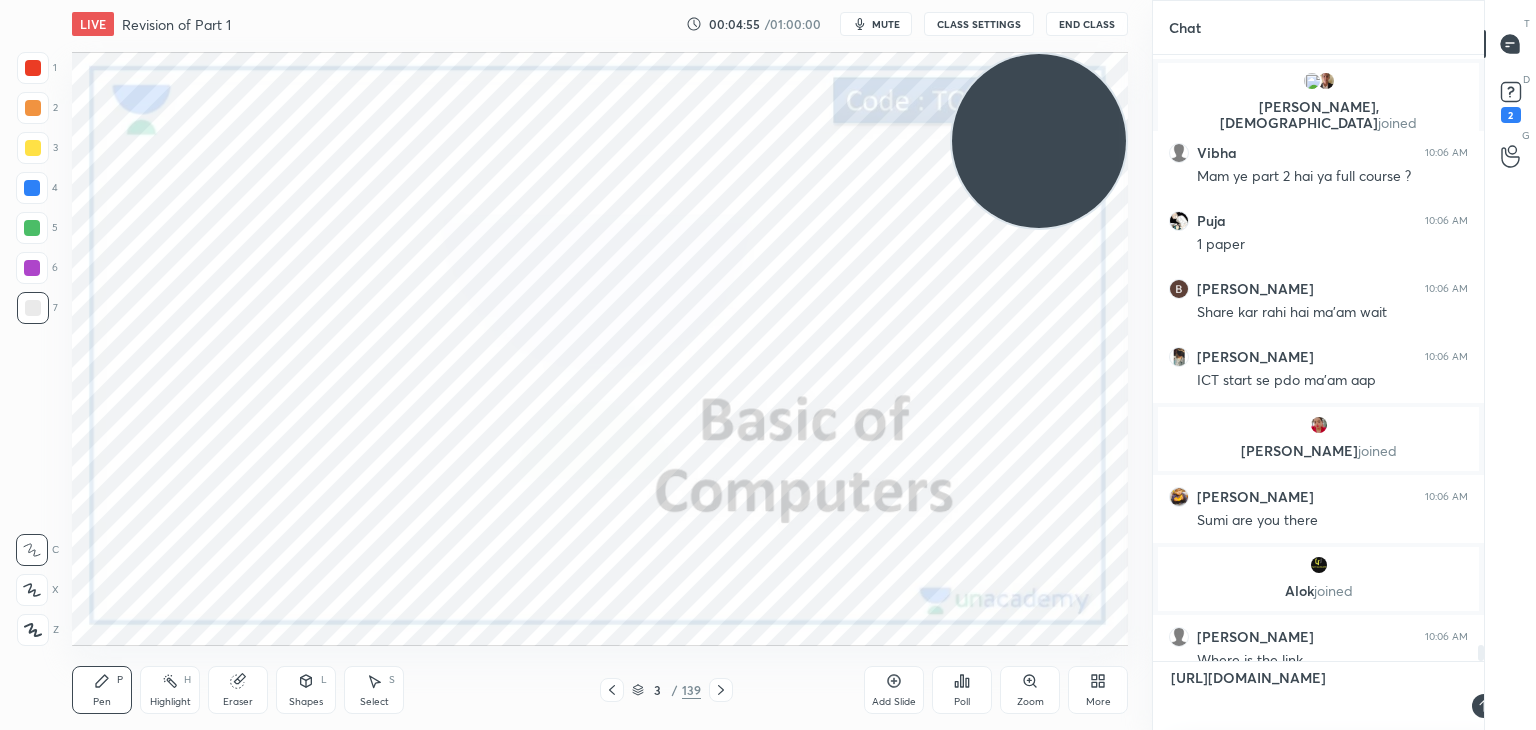 scroll, scrollTop: 0, scrollLeft: 0, axis: both 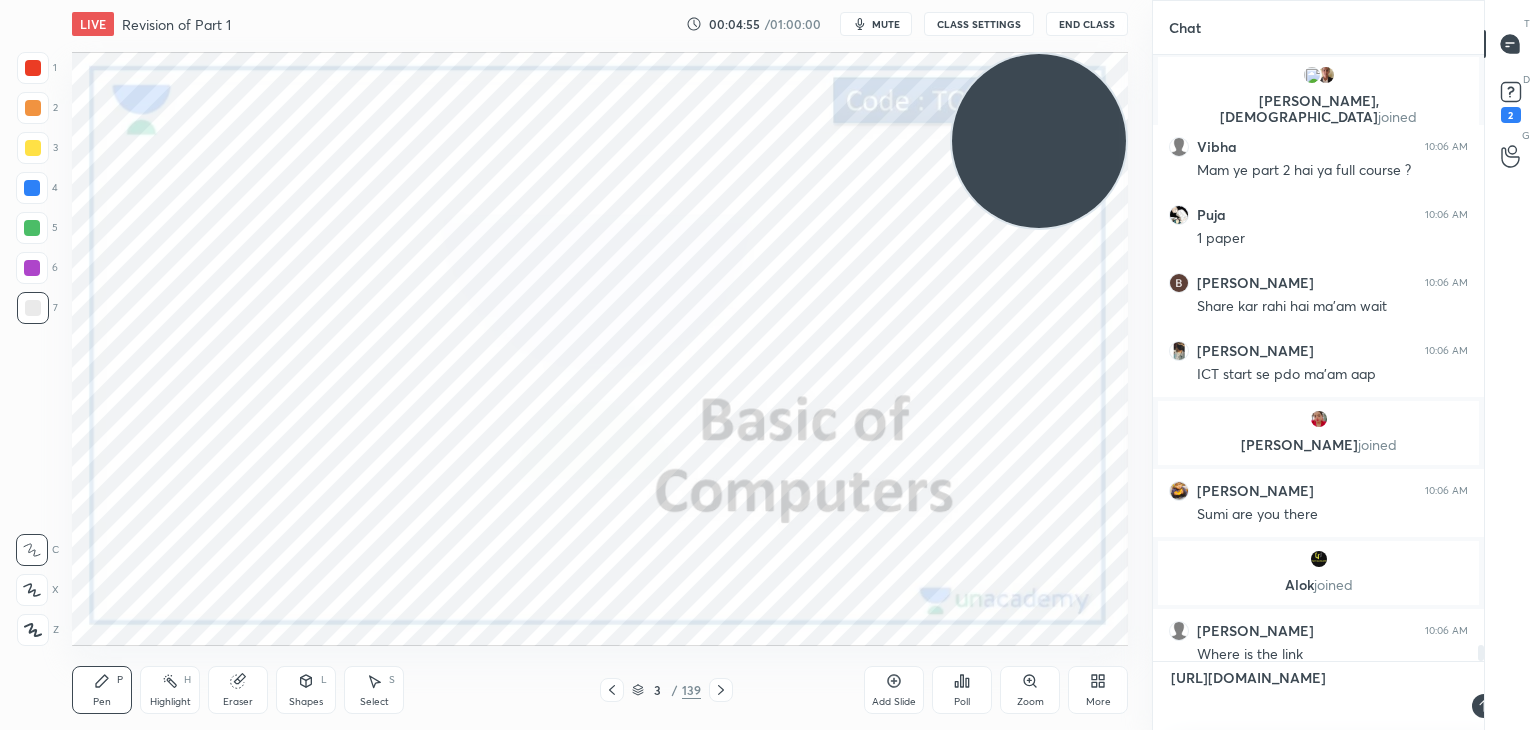 type 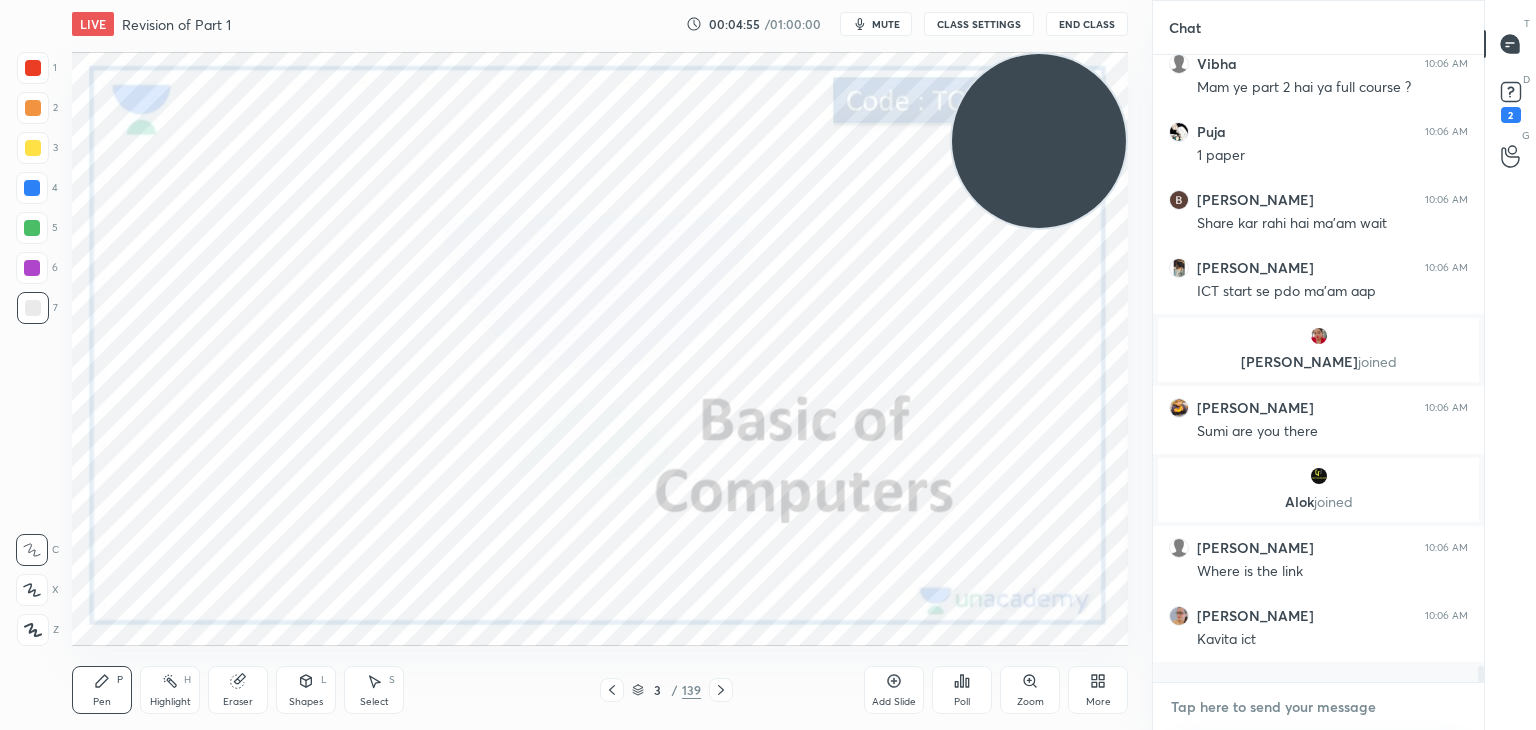 scroll, scrollTop: 6, scrollLeft: 6, axis: both 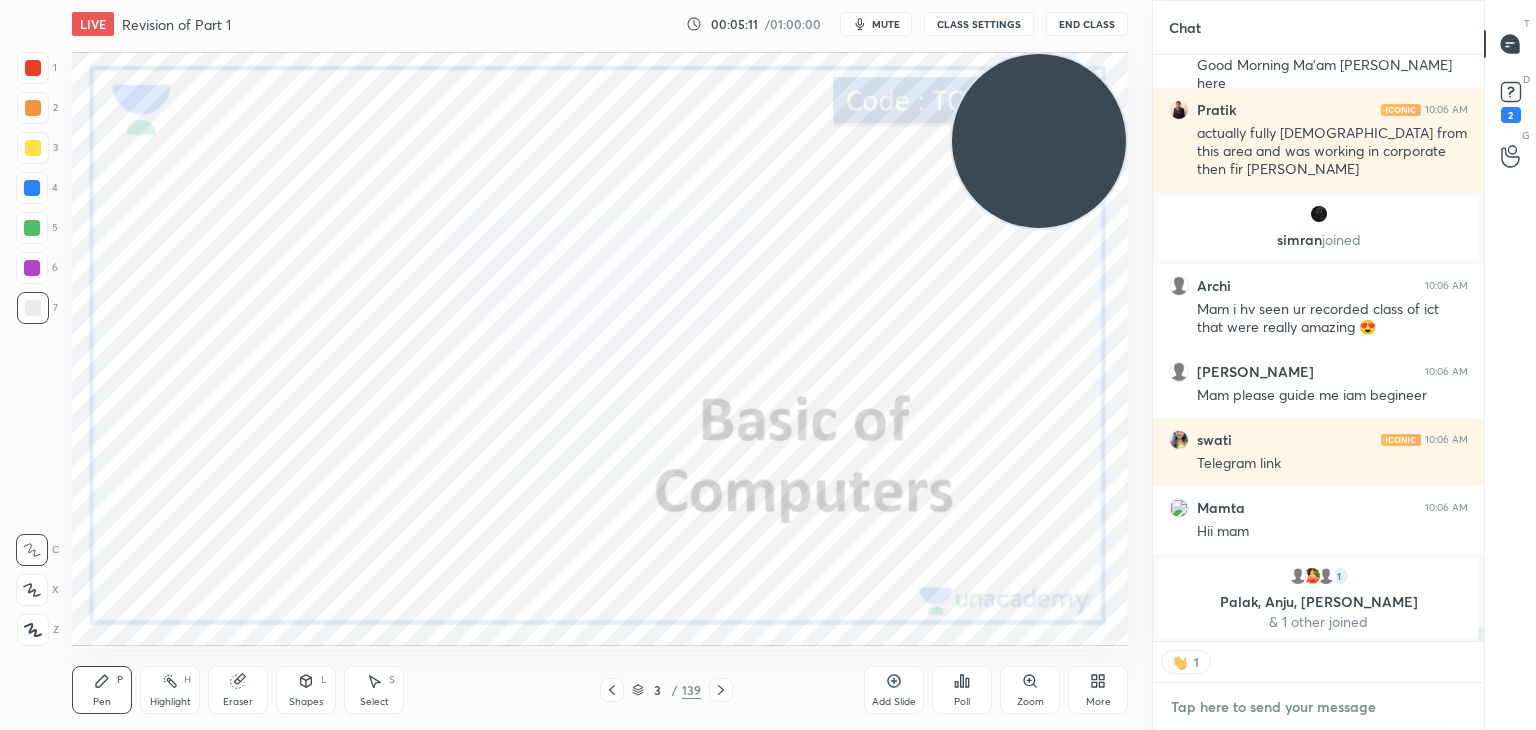 click at bounding box center (1318, 707) 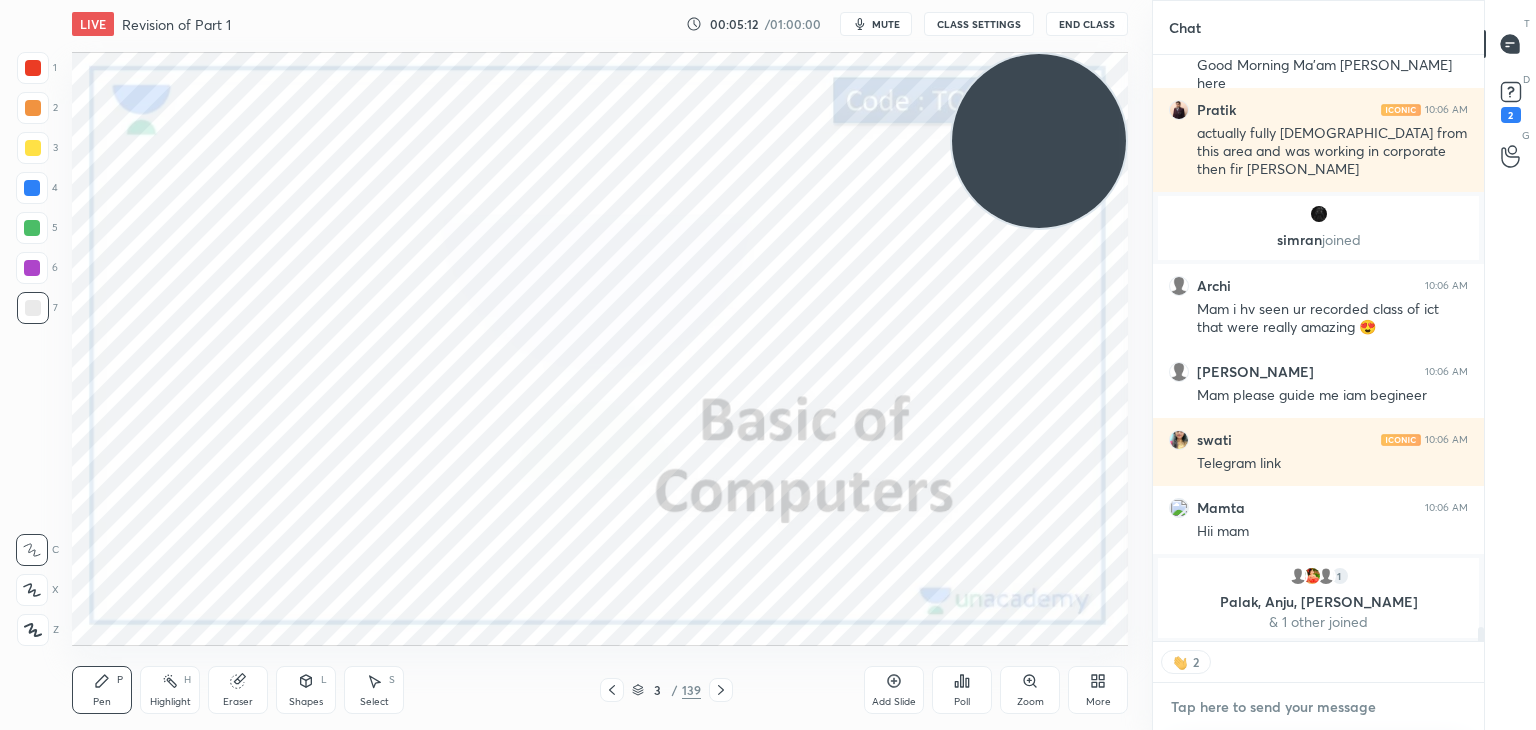 paste on "[URL][DOMAIN_NAME]" 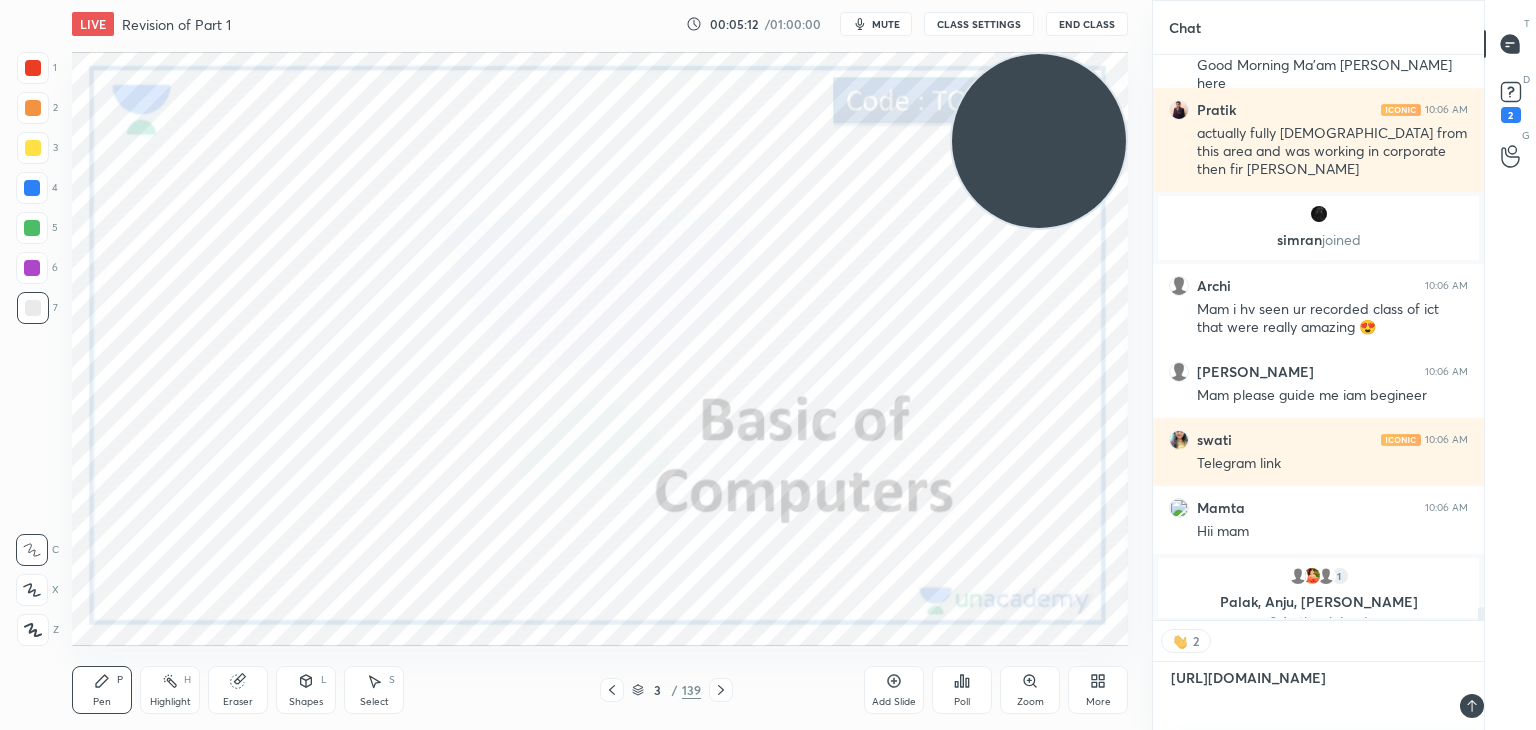 scroll, scrollTop: 0, scrollLeft: 0, axis: both 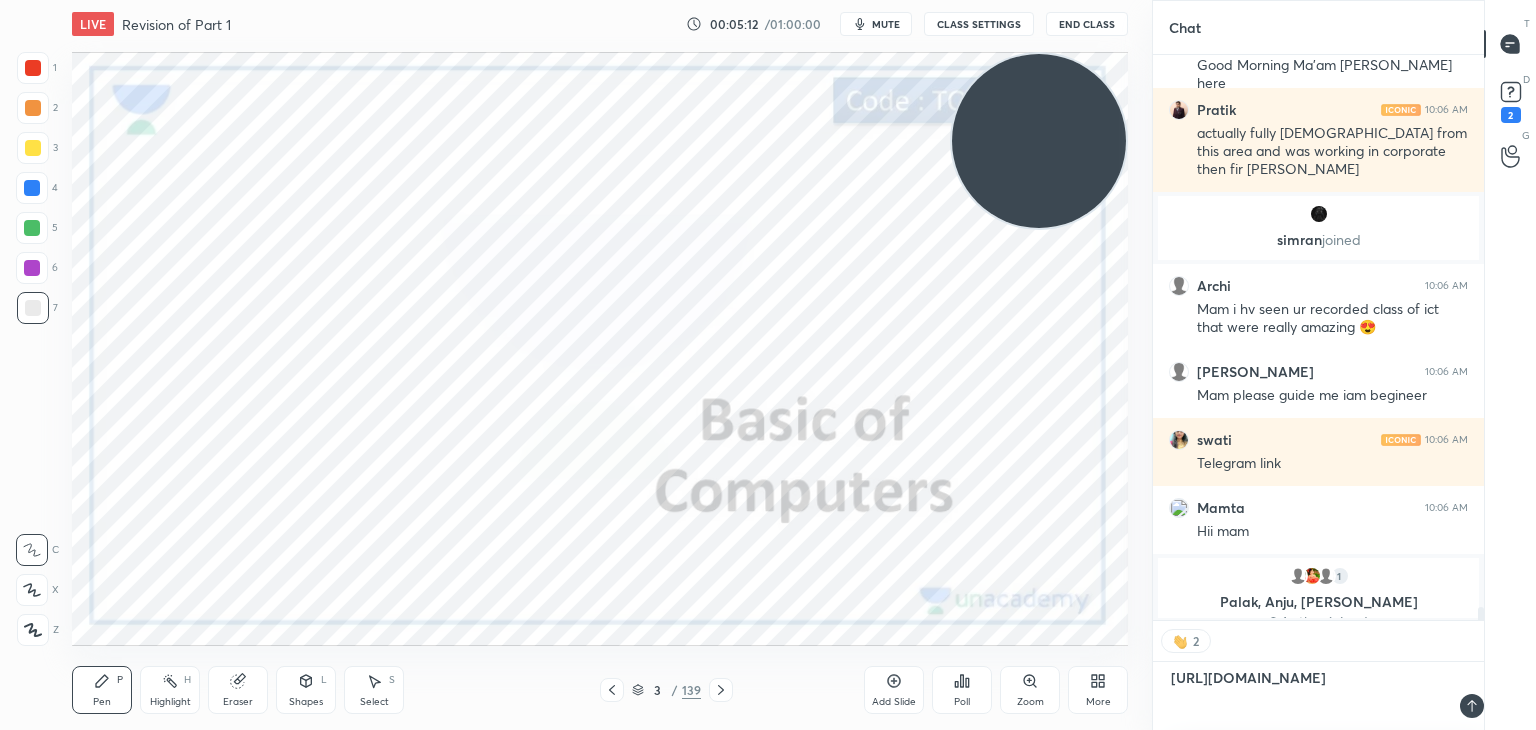type 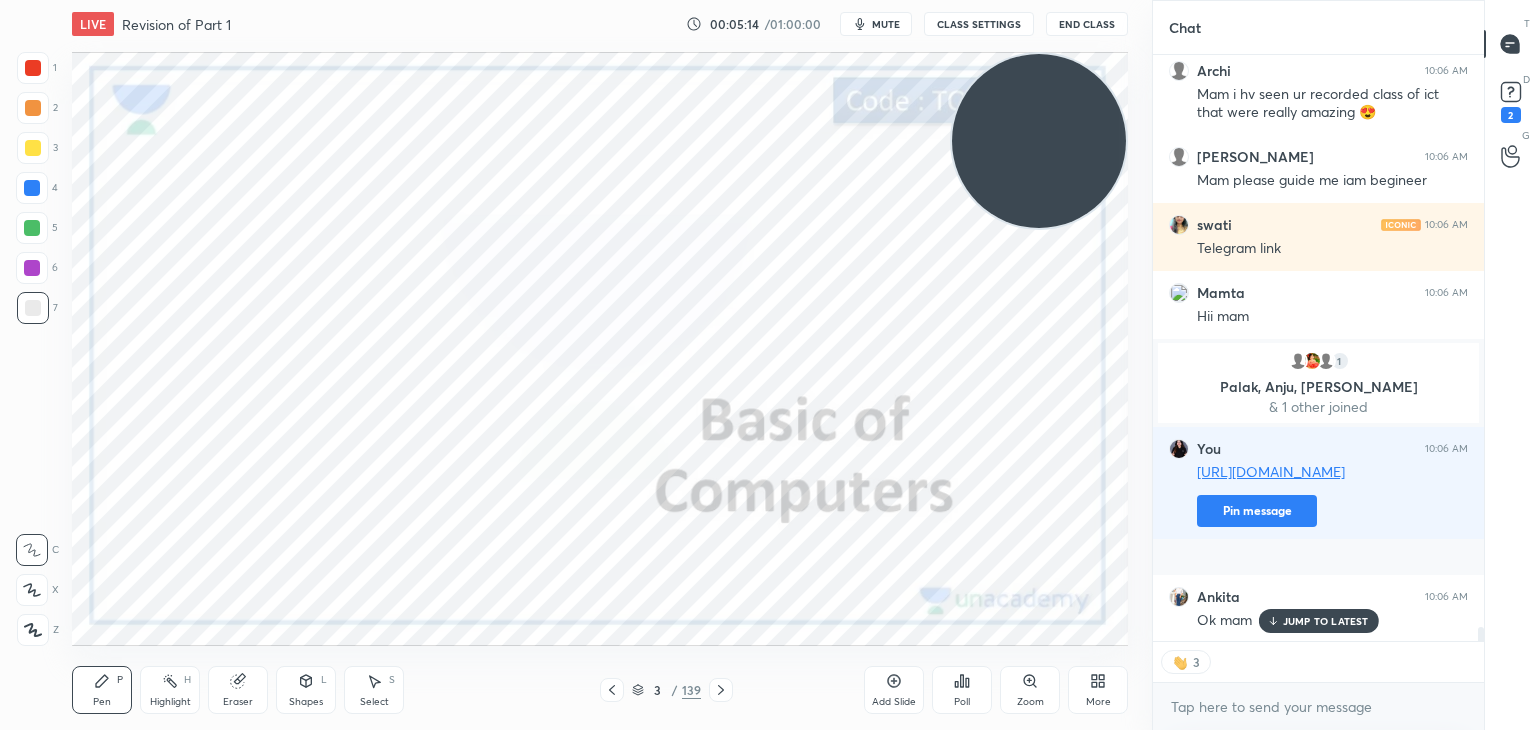 click on "Ok mam" at bounding box center [1332, 619] 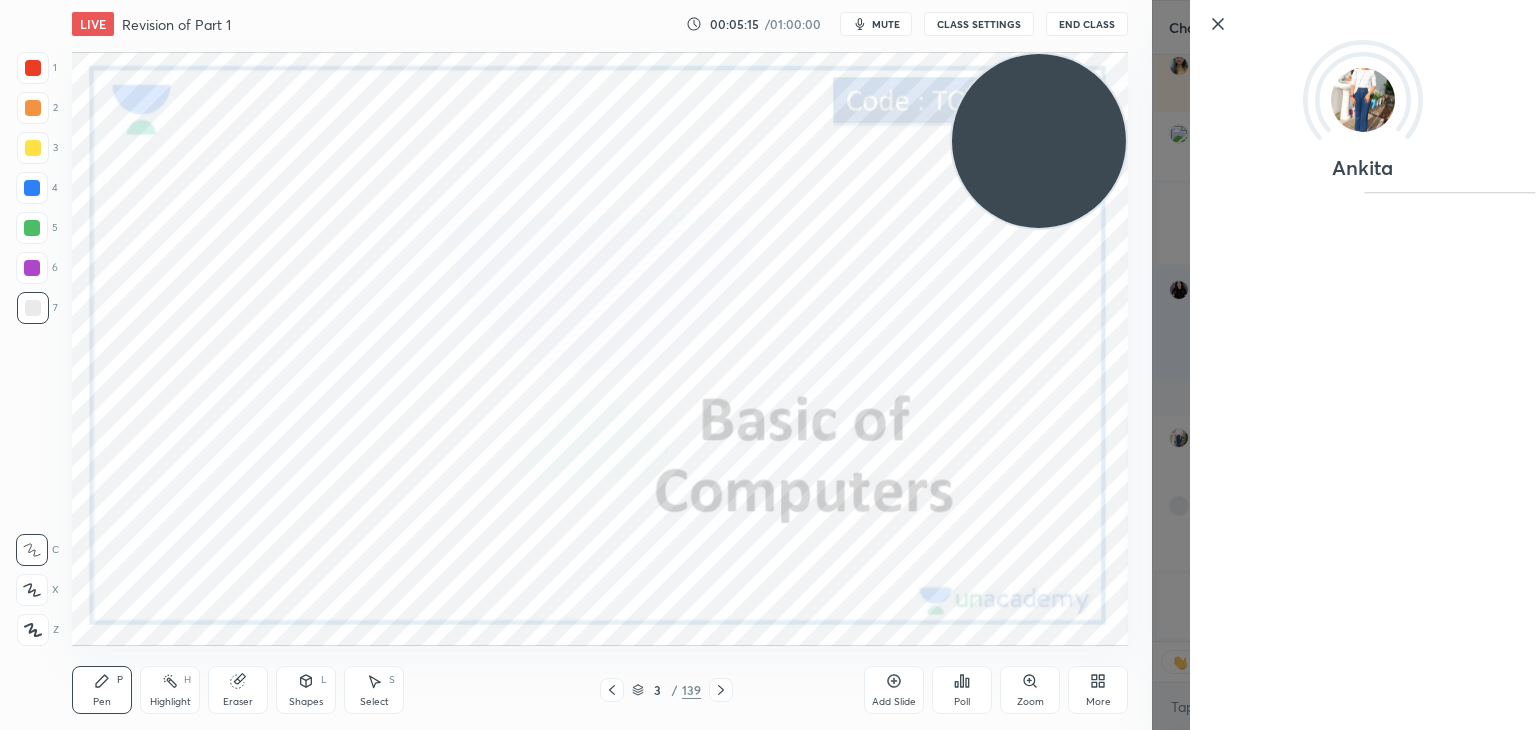 click on "Ankita" at bounding box center (1344, 365) 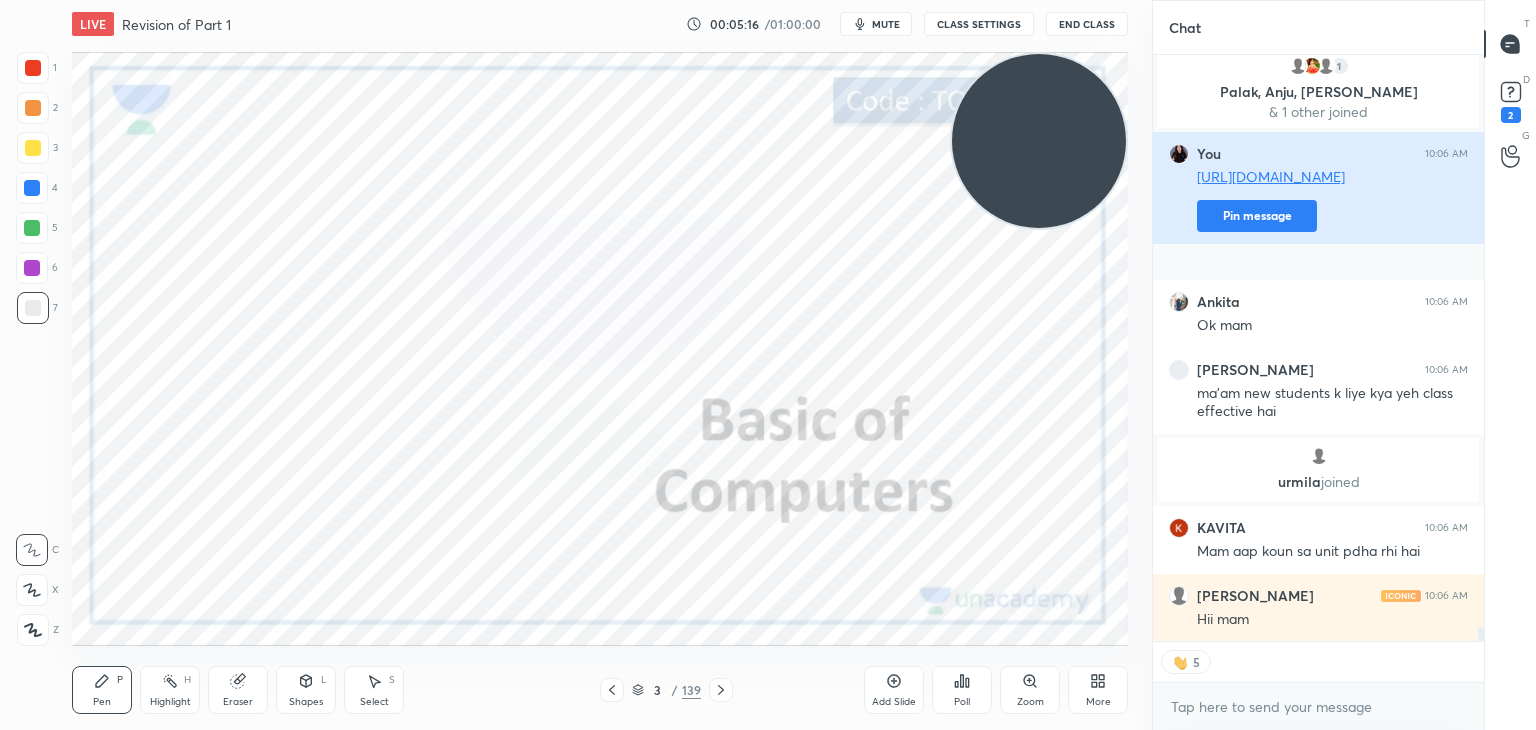 click on "ma'am new students k liye kya yeh class effective hai" at bounding box center [1332, 401] 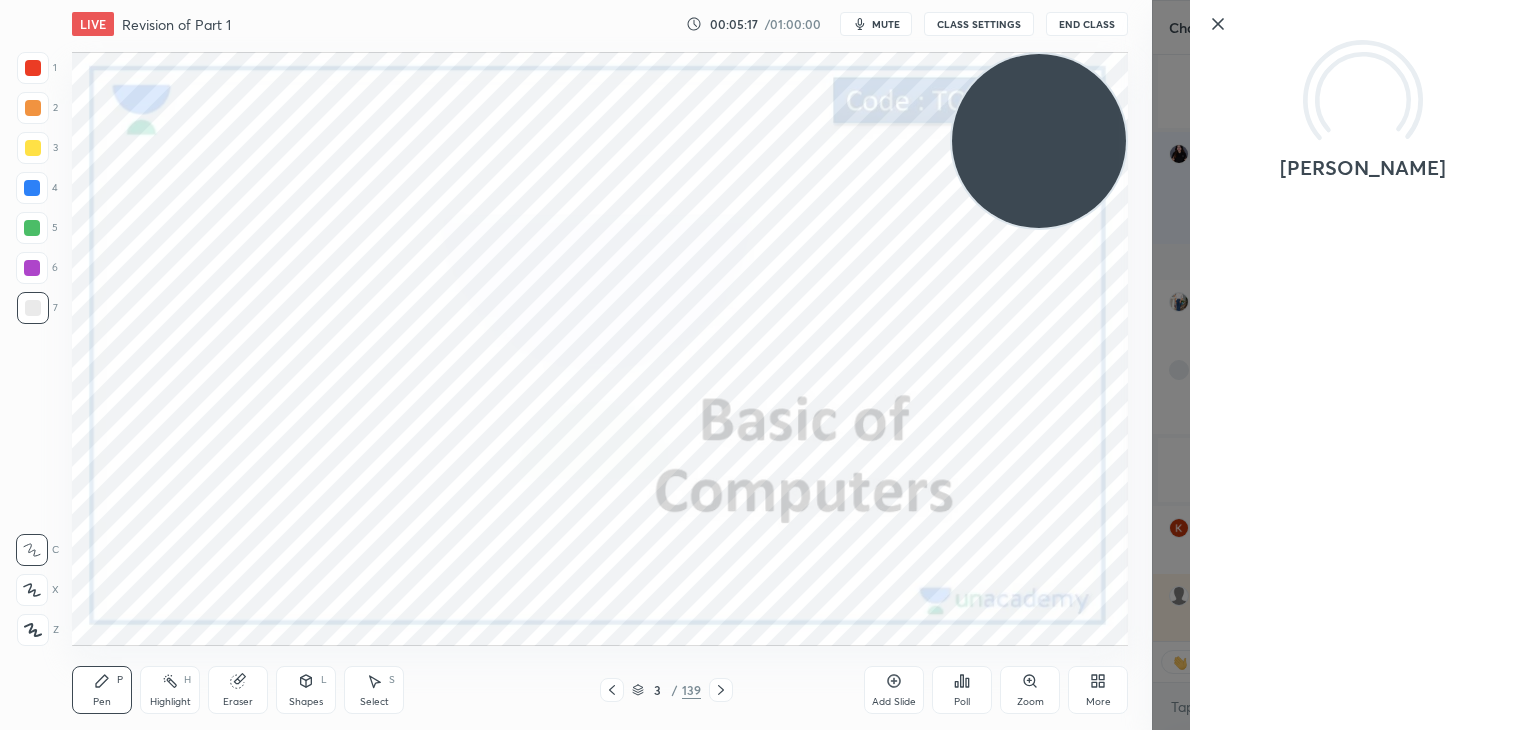 click on "[PERSON_NAME]" at bounding box center (1344, 365) 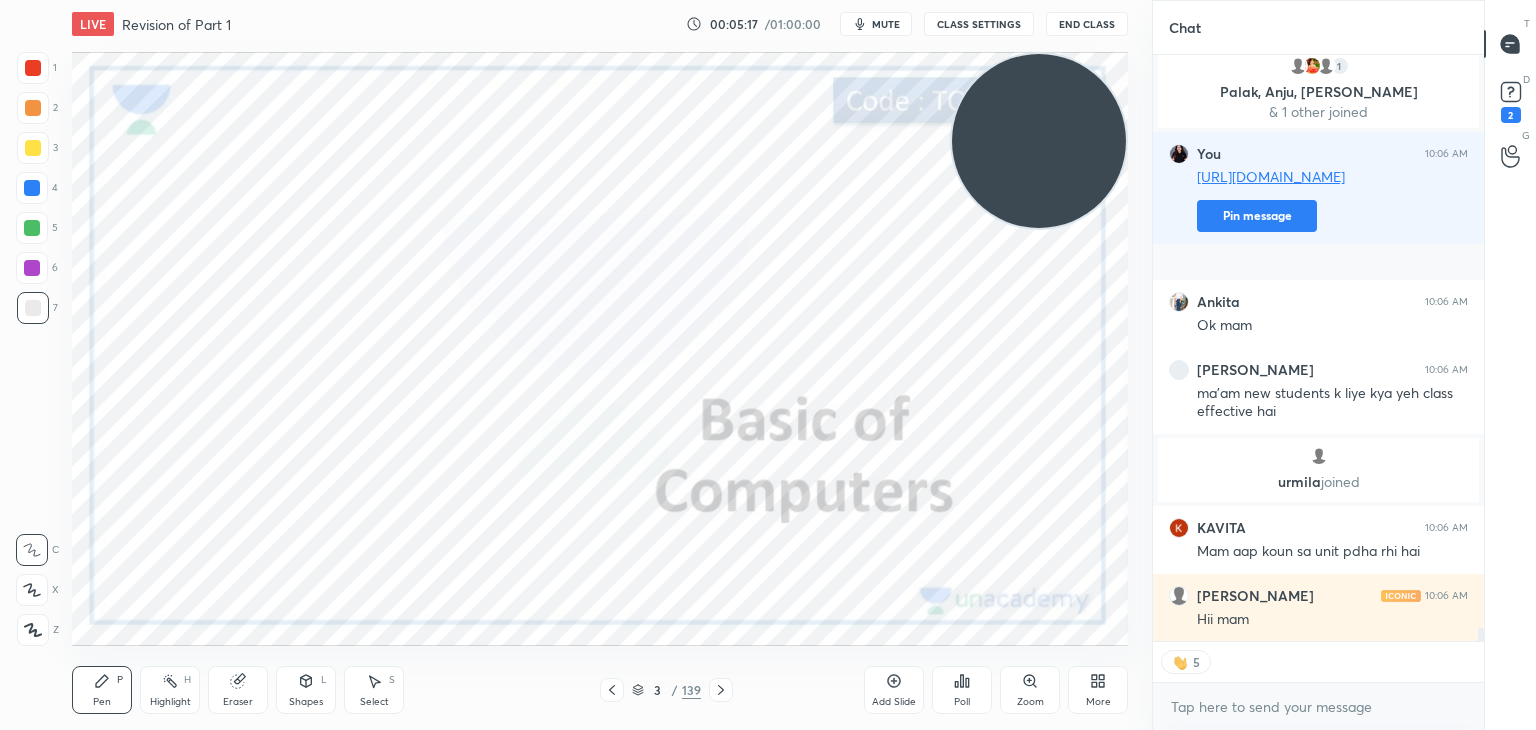 click on "[PERSON_NAME]" at bounding box center [1344, 365] 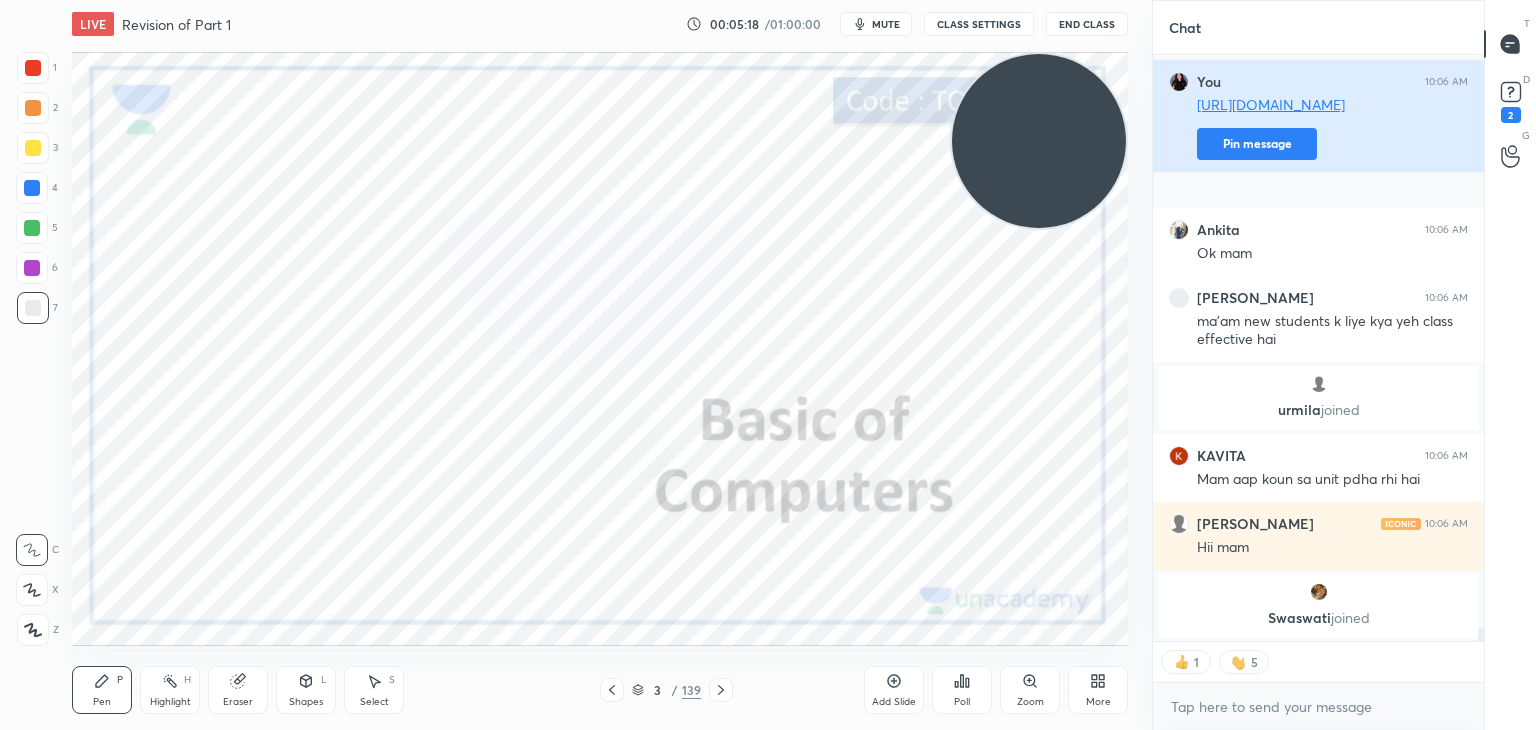 click on "Pin message" at bounding box center (1257, 144) 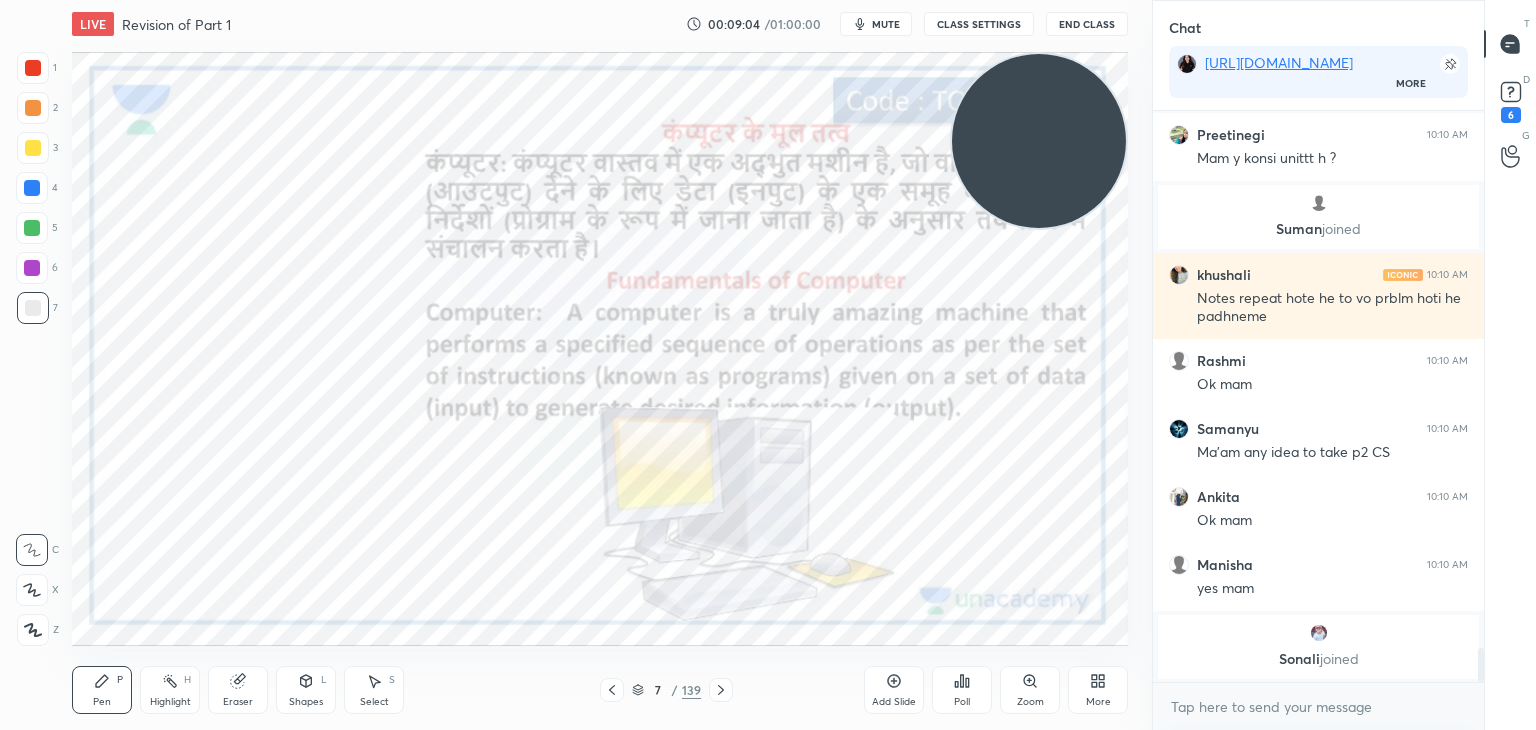 scroll, scrollTop: 8918, scrollLeft: 0, axis: vertical 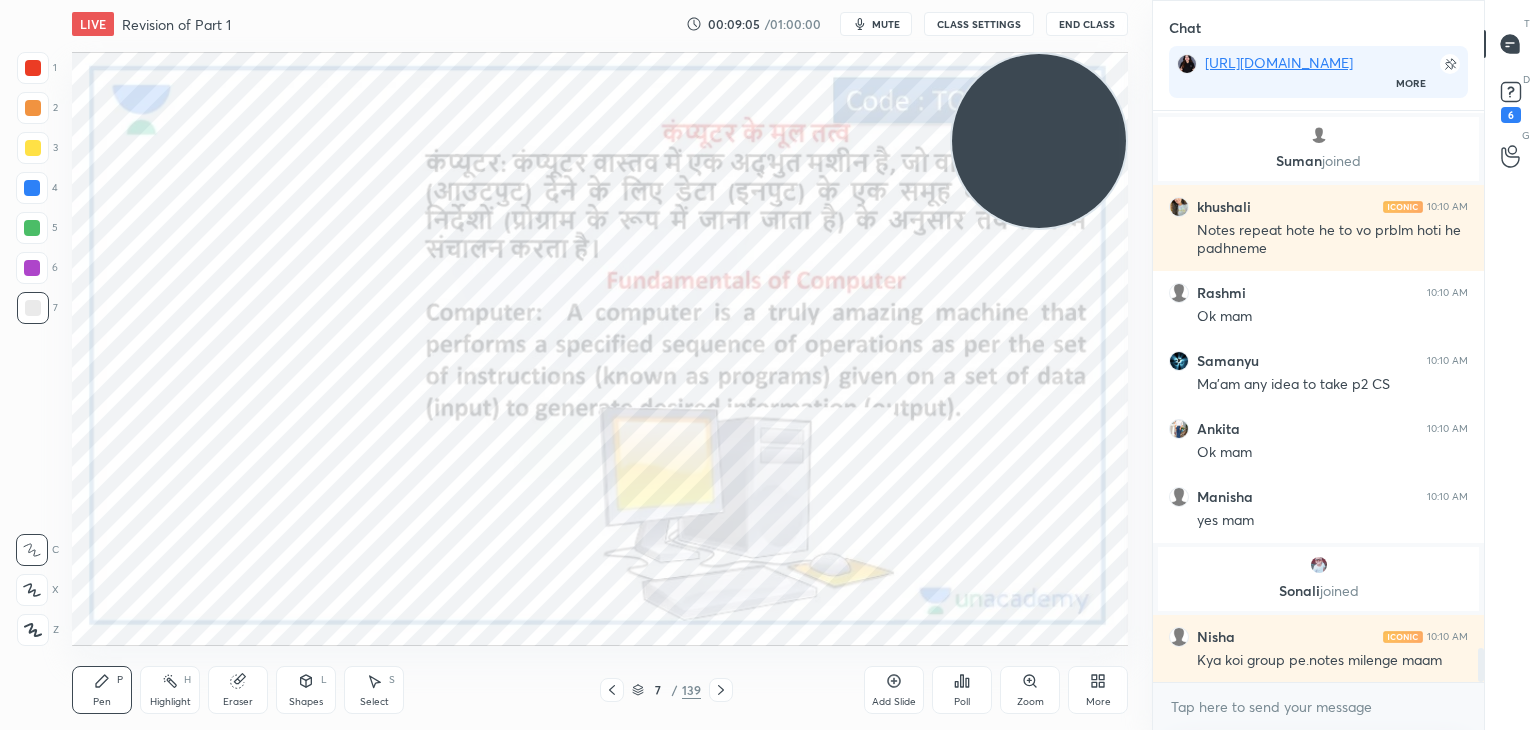 click 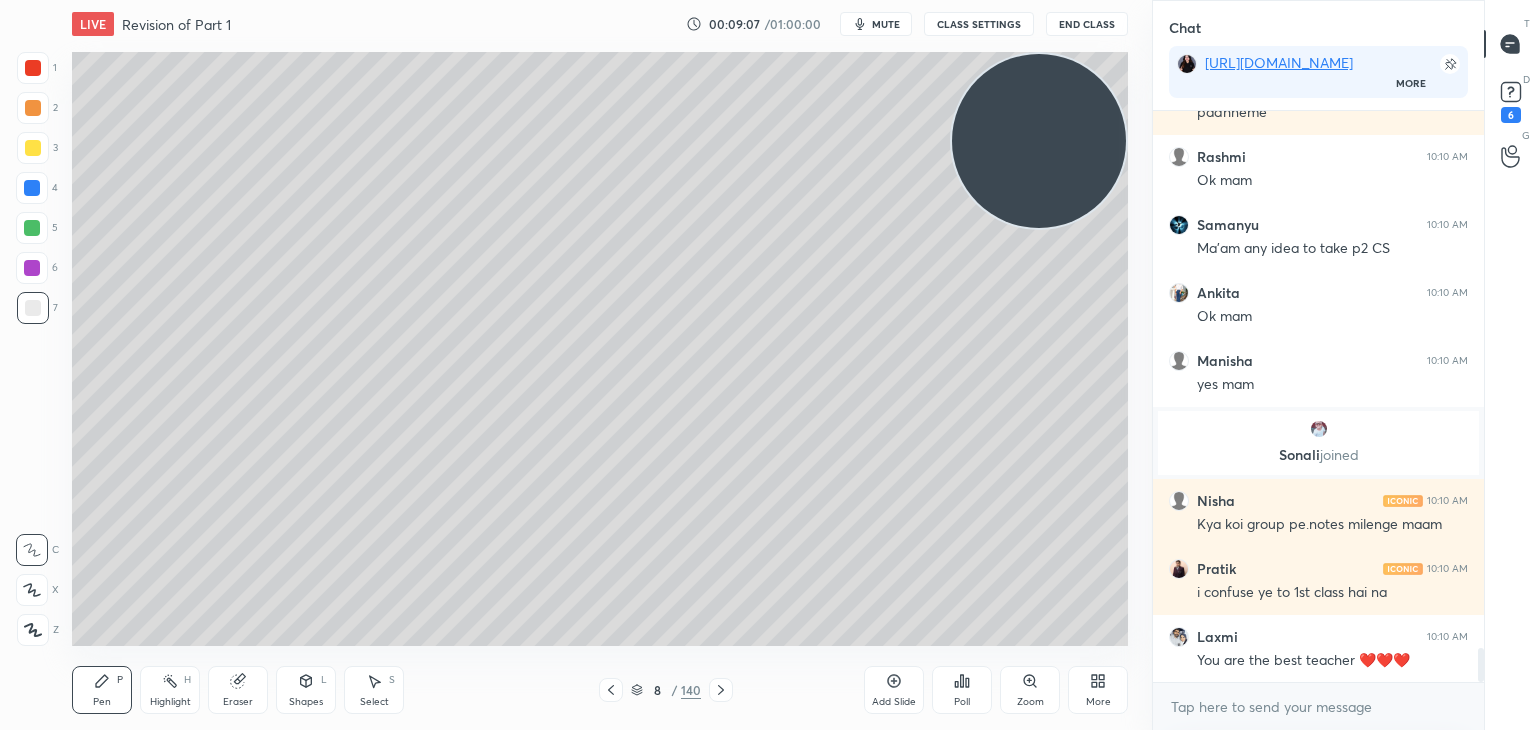 scroll, scrollTop: 9194, scrollLeft: 0, axis: vertical 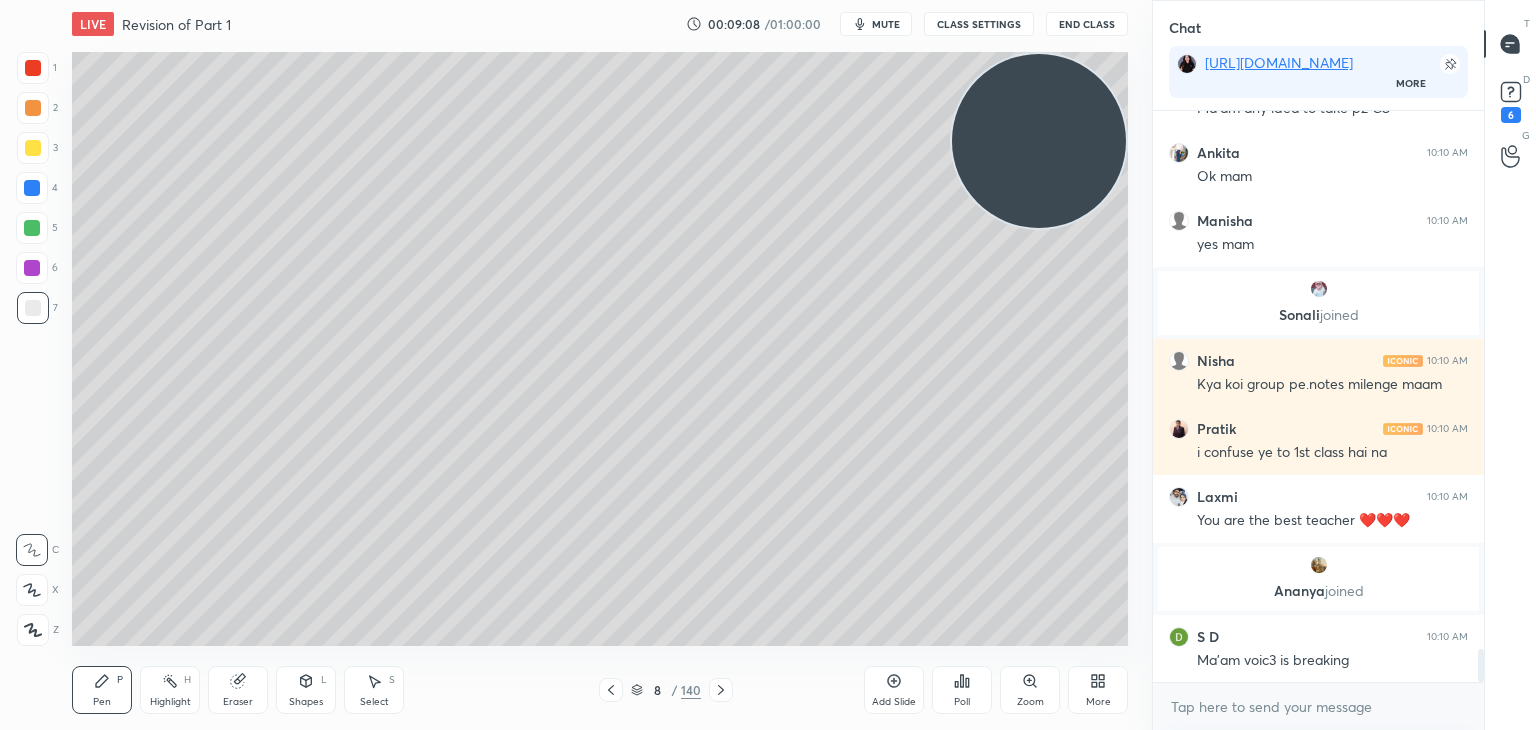 click 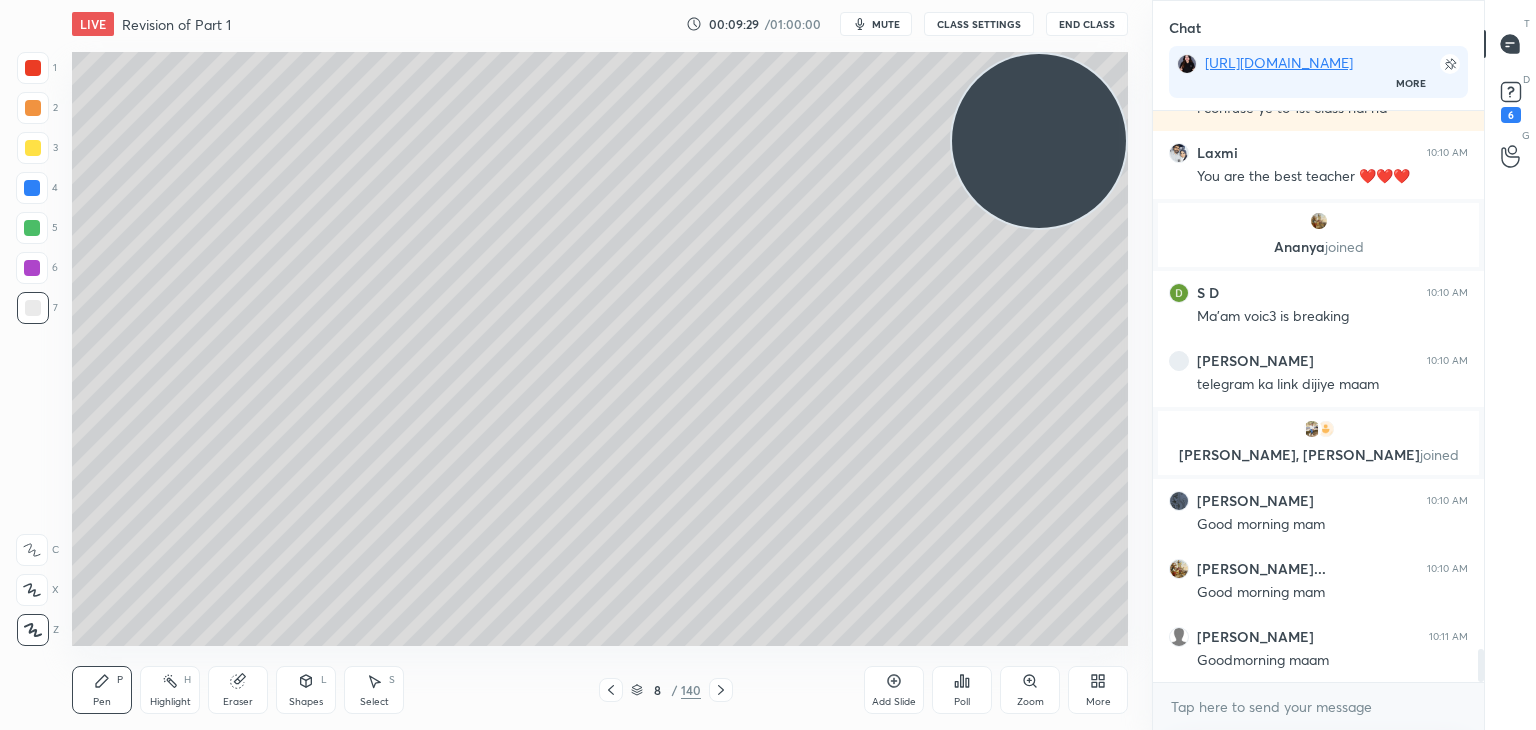 scroll, scrollTop: 9454, scrollLeft: 0, axis: vertical 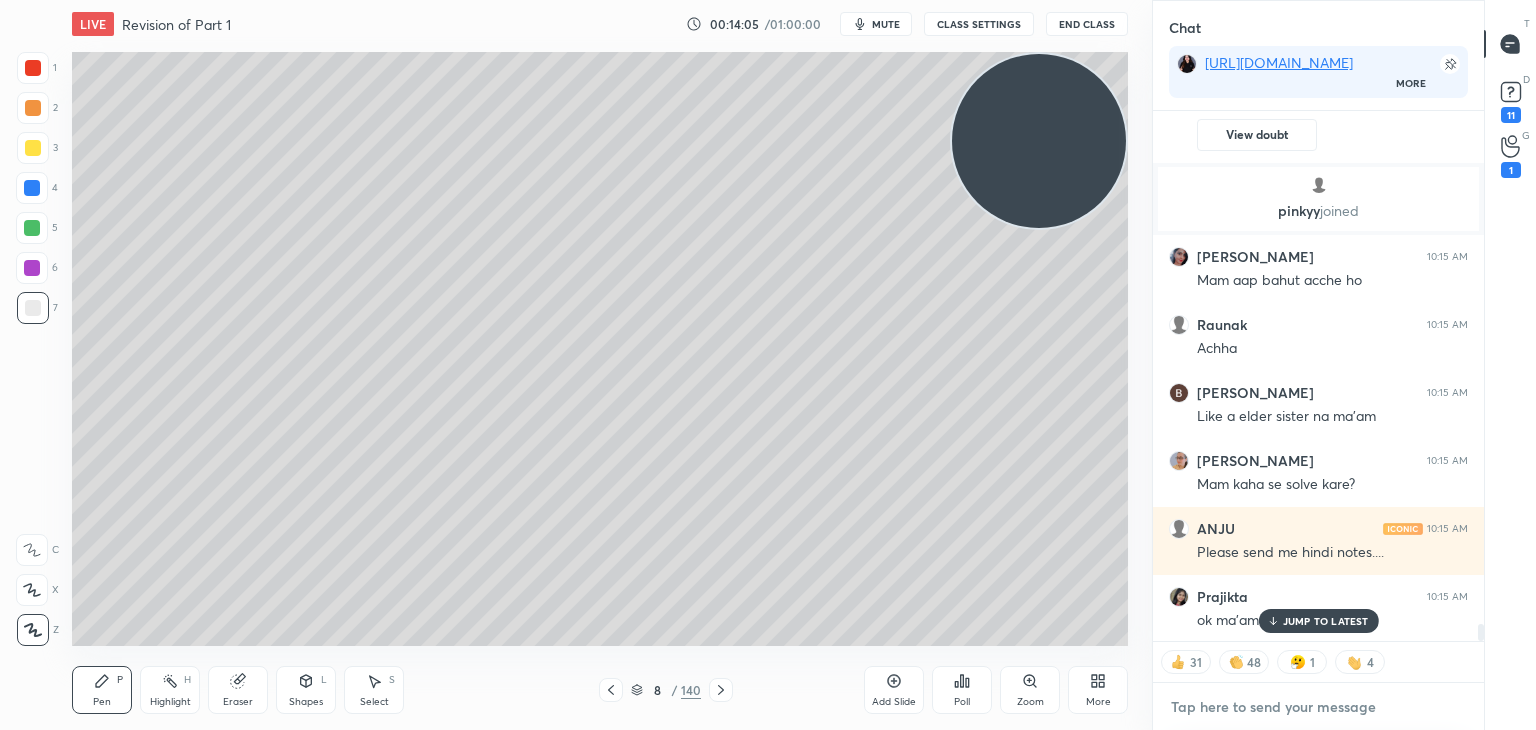 type on "x" 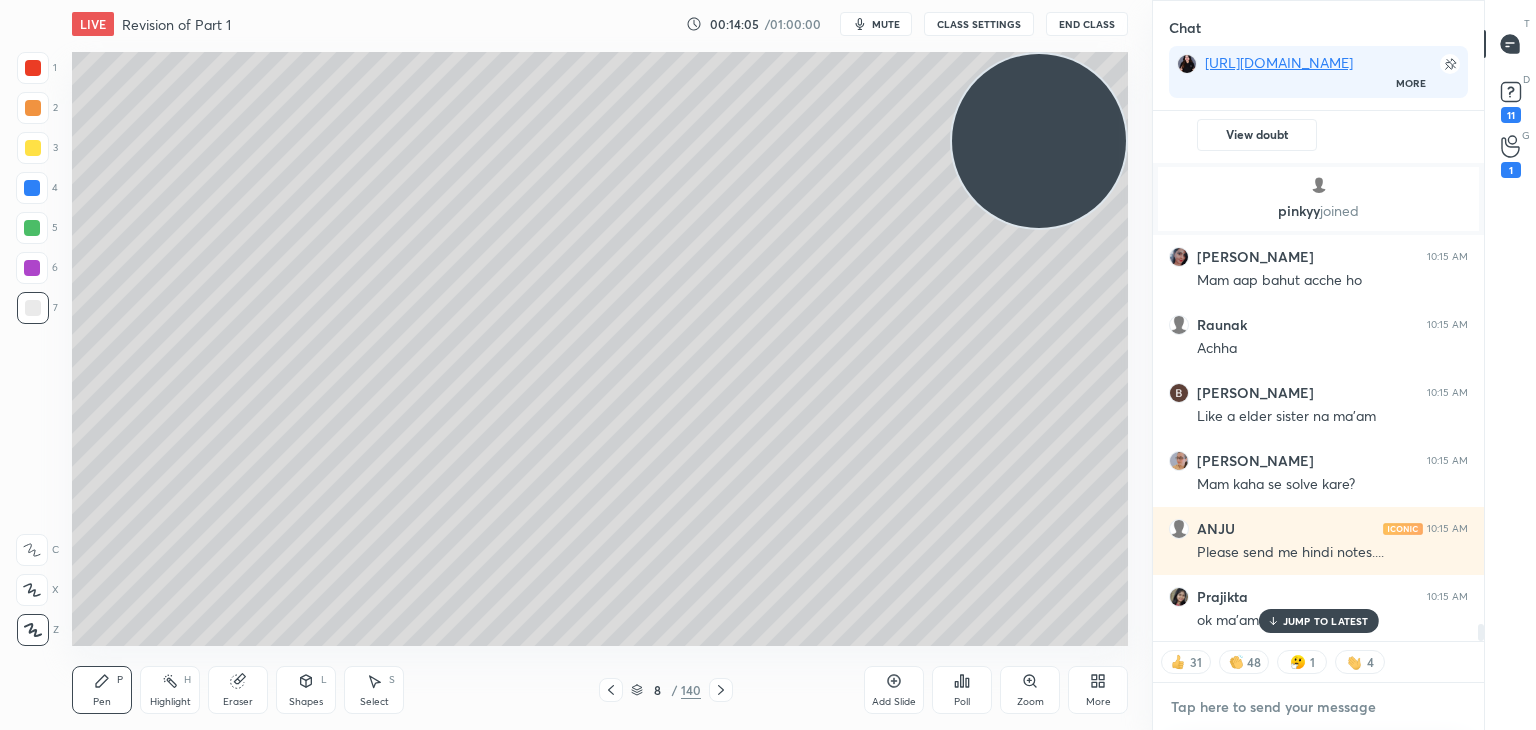 click at bounding box center (1318, 707) 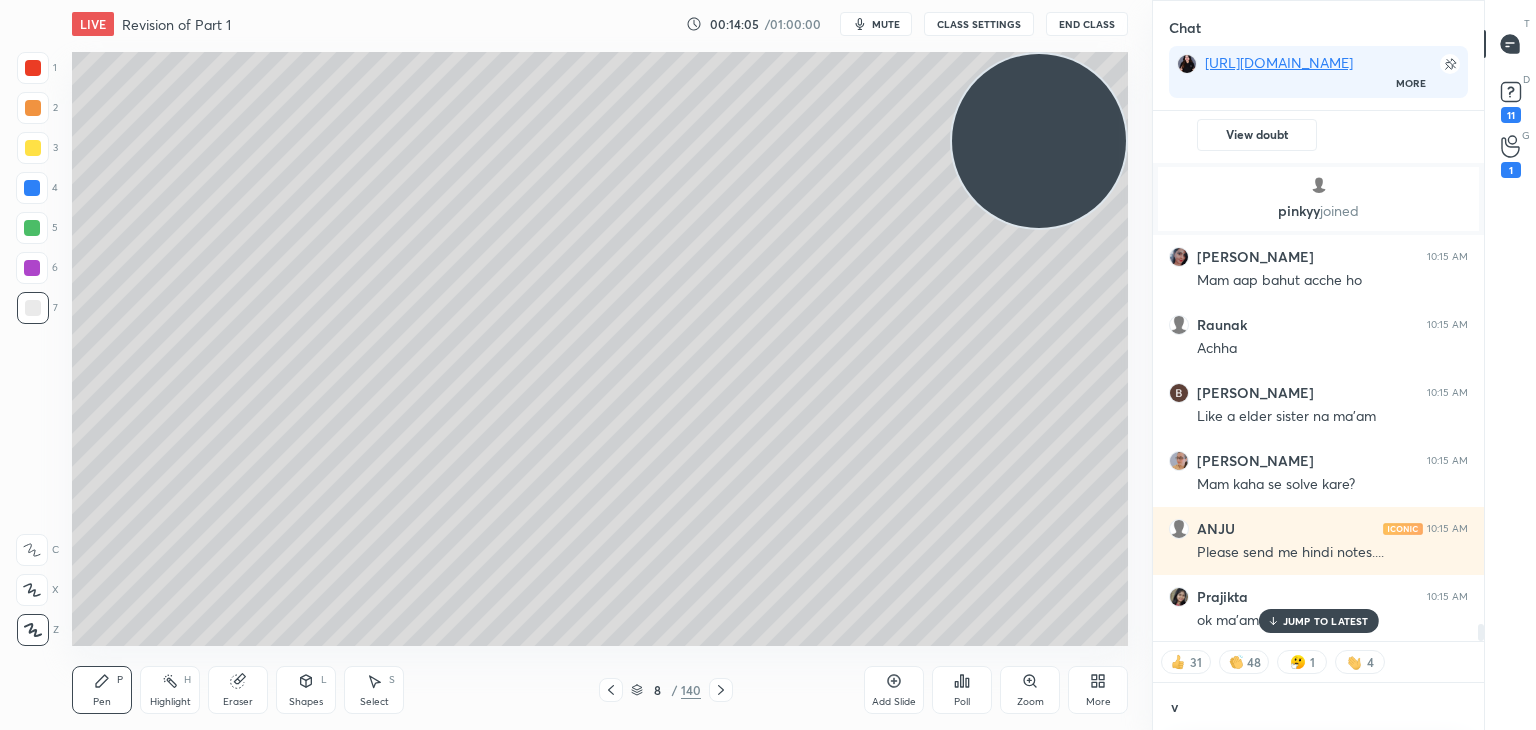 scroll, scrollTop: 520, scrollLeft: 325, axis: both 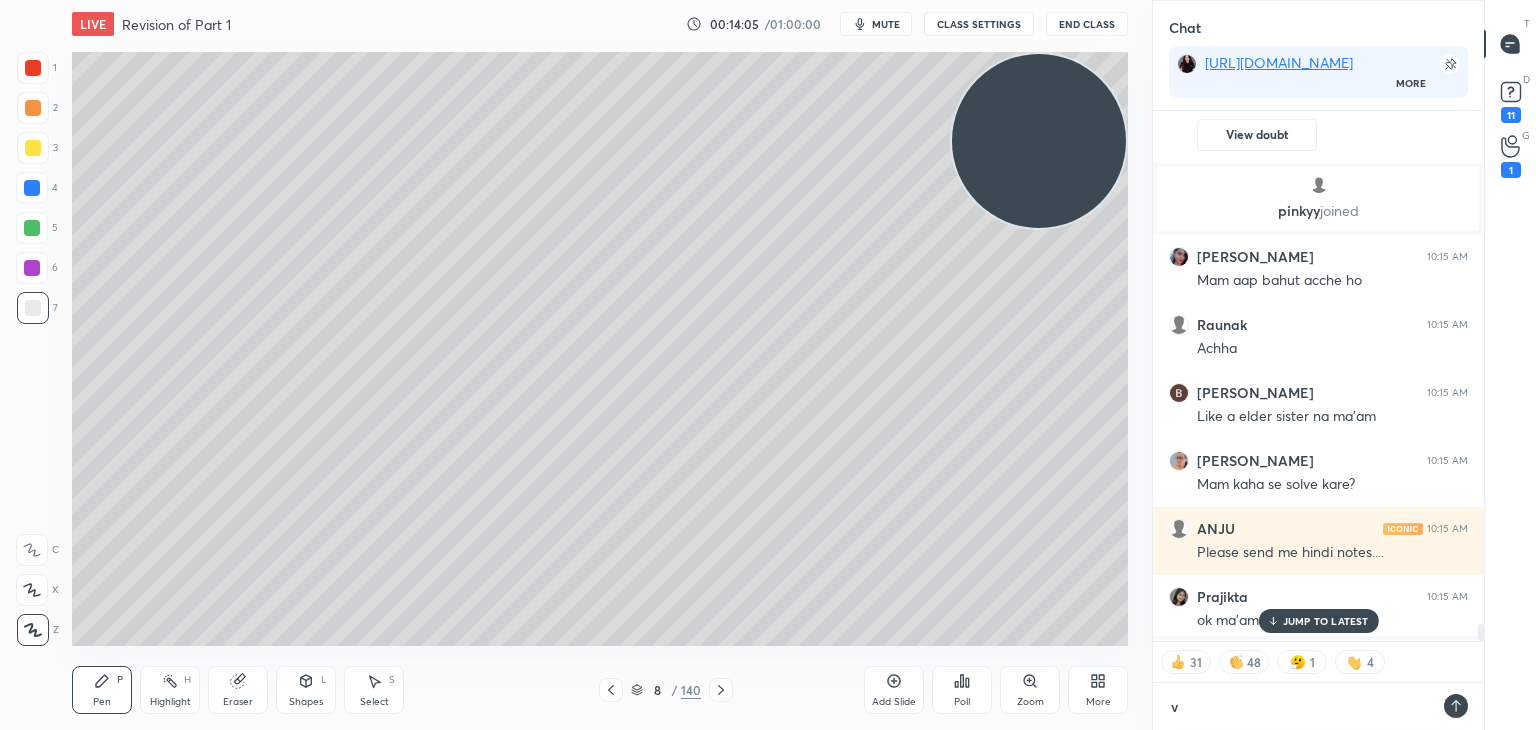 type on "x" 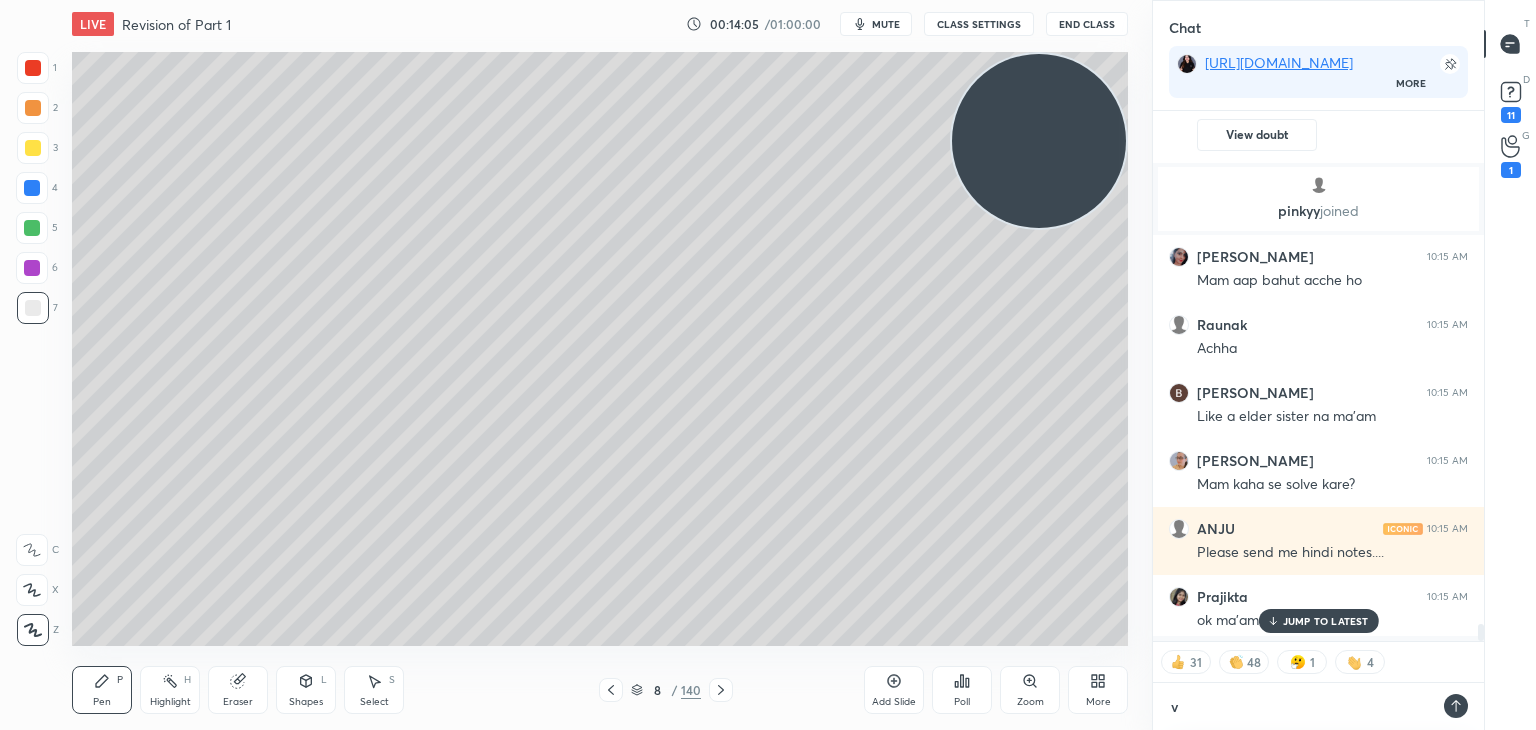scroll, scrollTop: 7, scrollLeft: 6, axis: both 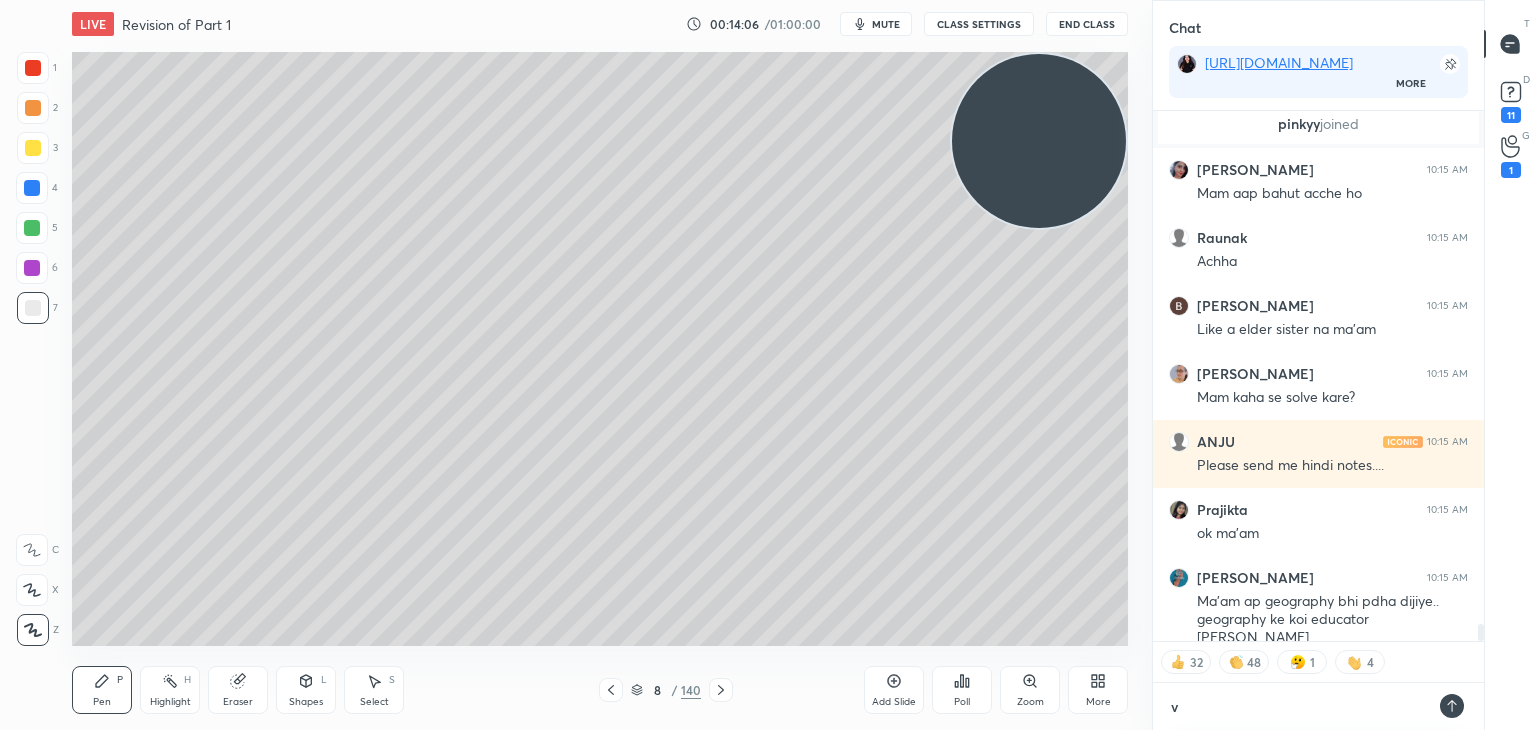 type 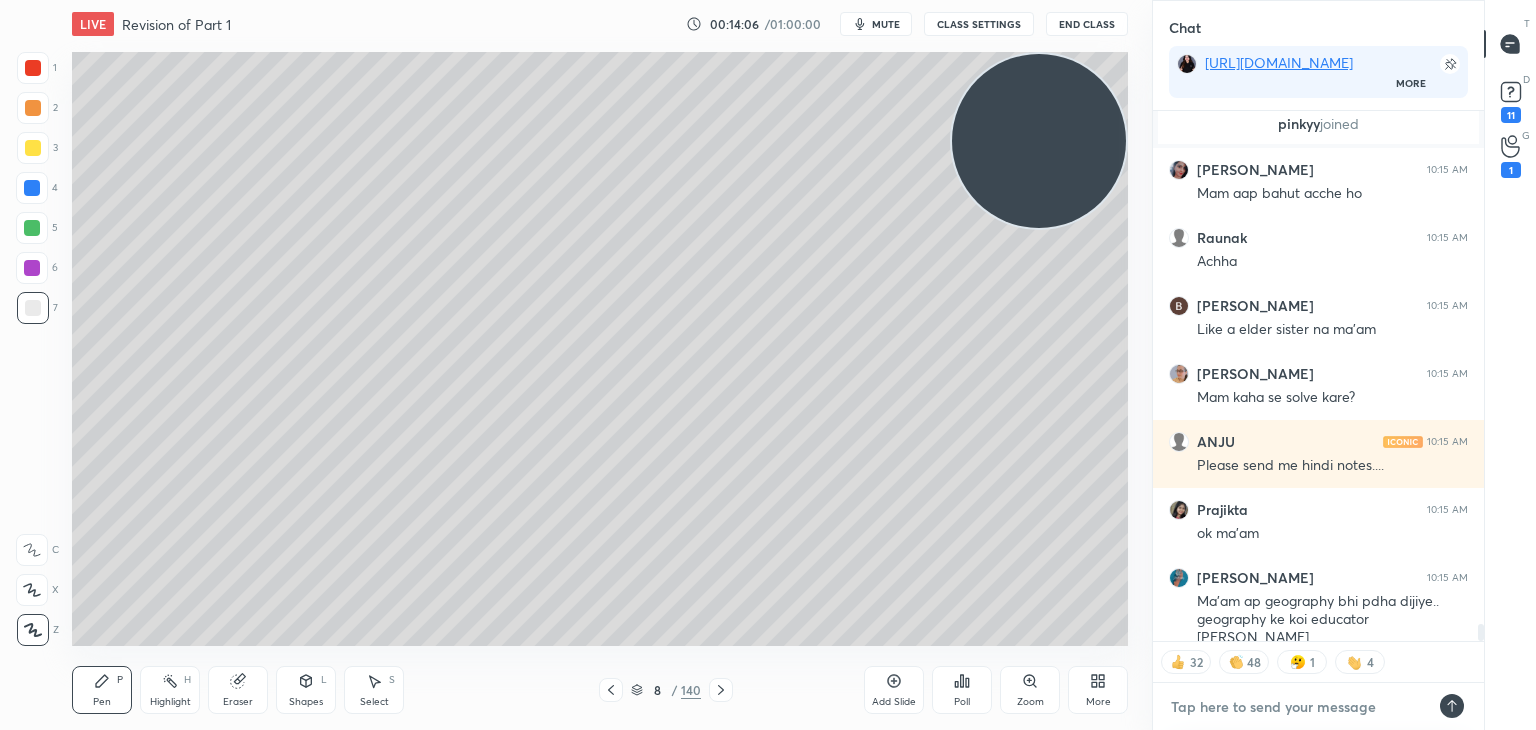 type on "x" 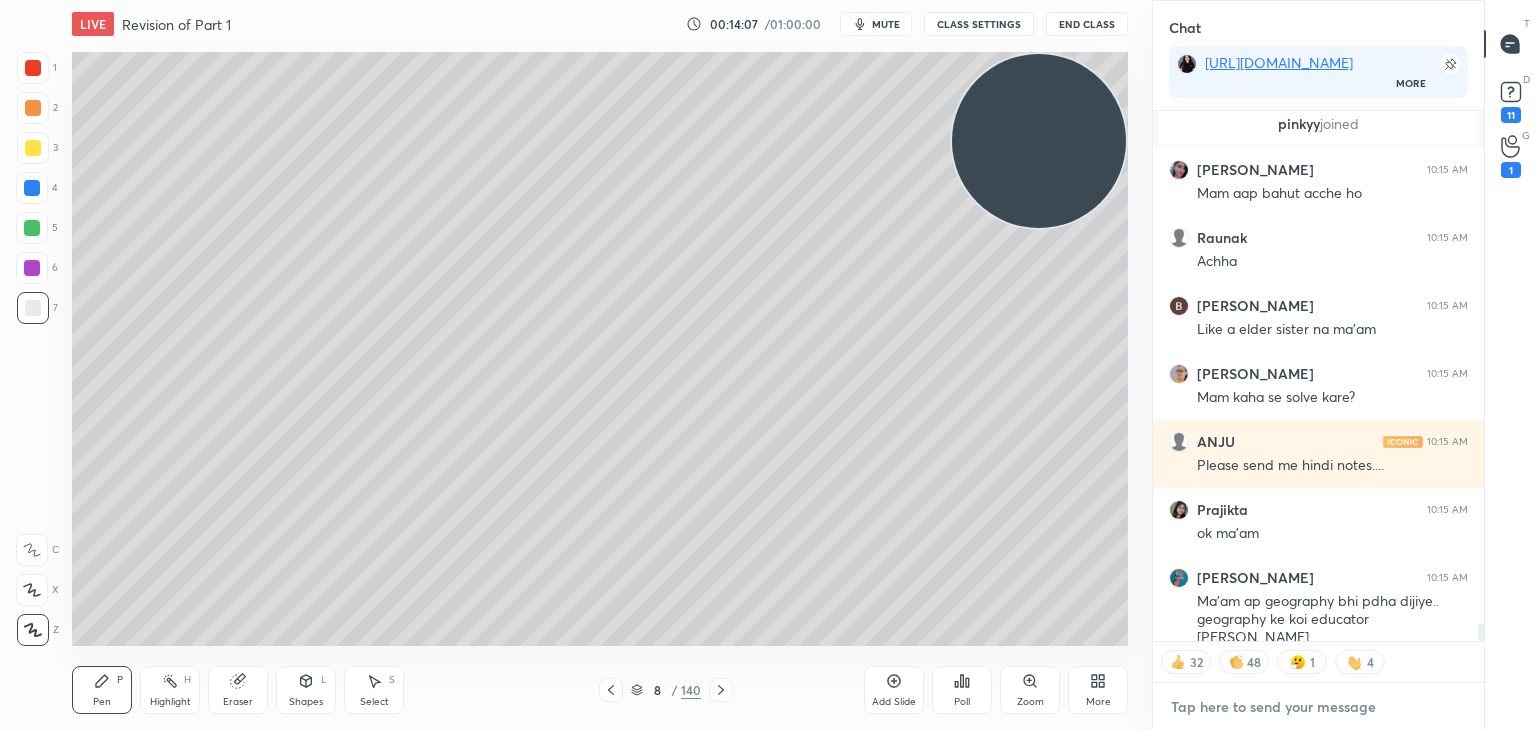 paste on "[URL][DOMAIN_NAME]" 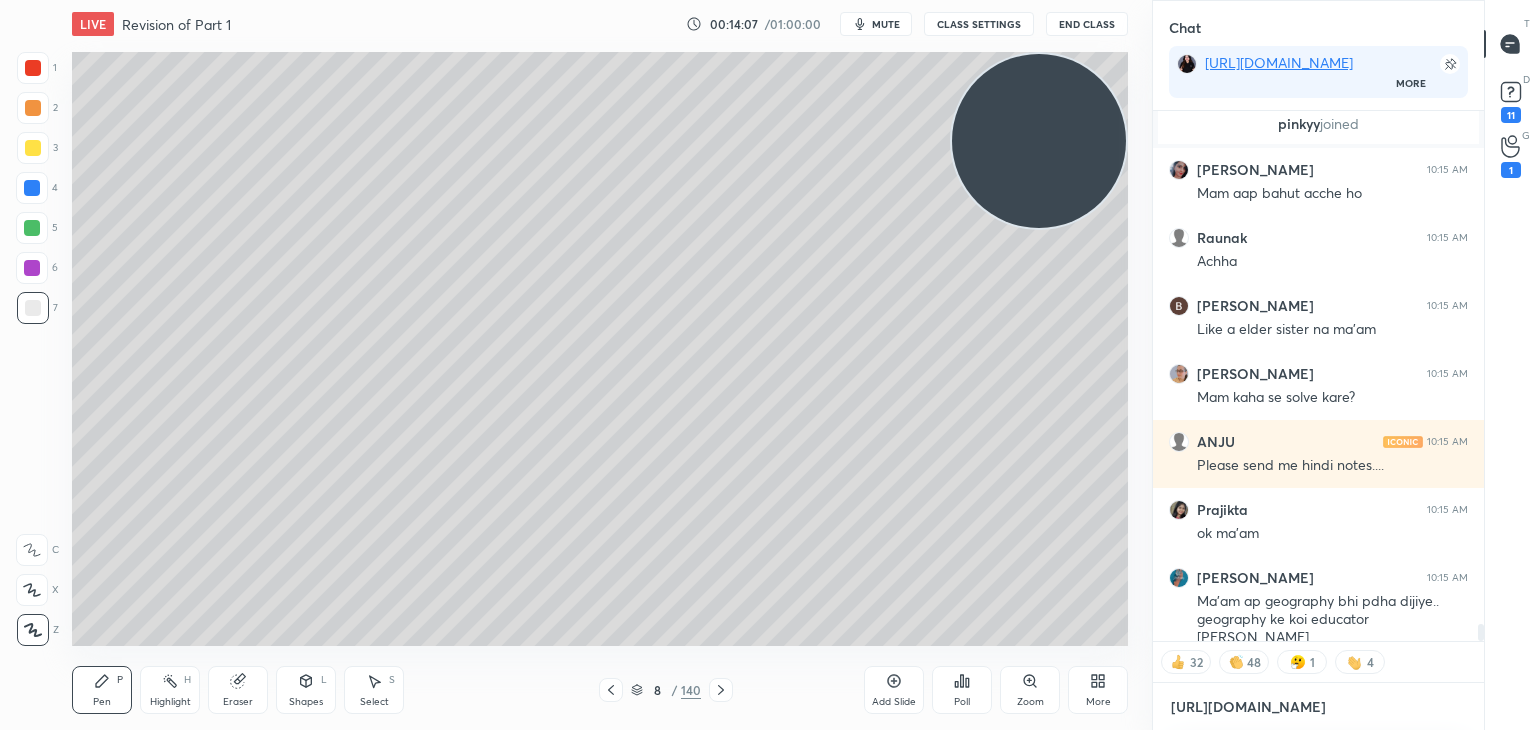 type on "x" 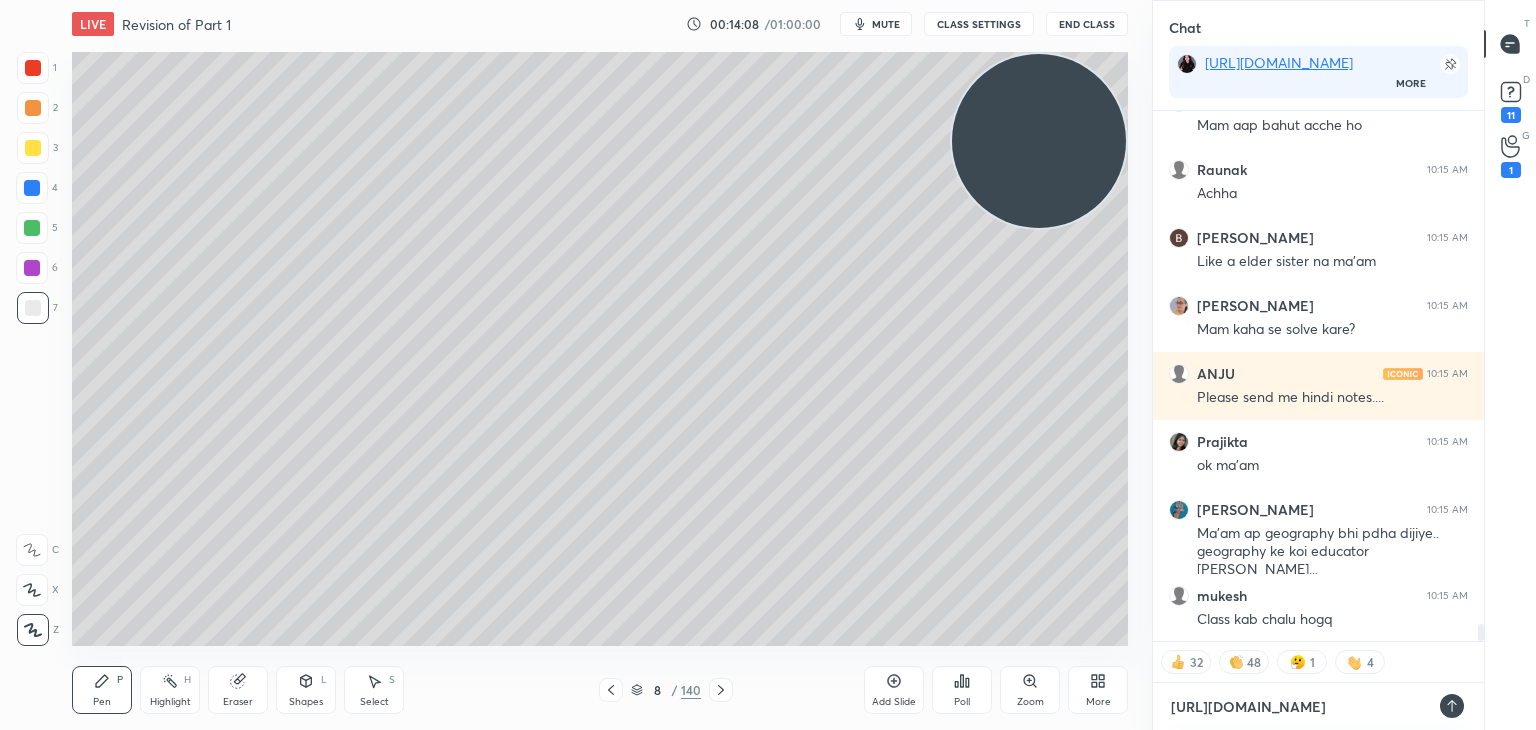type 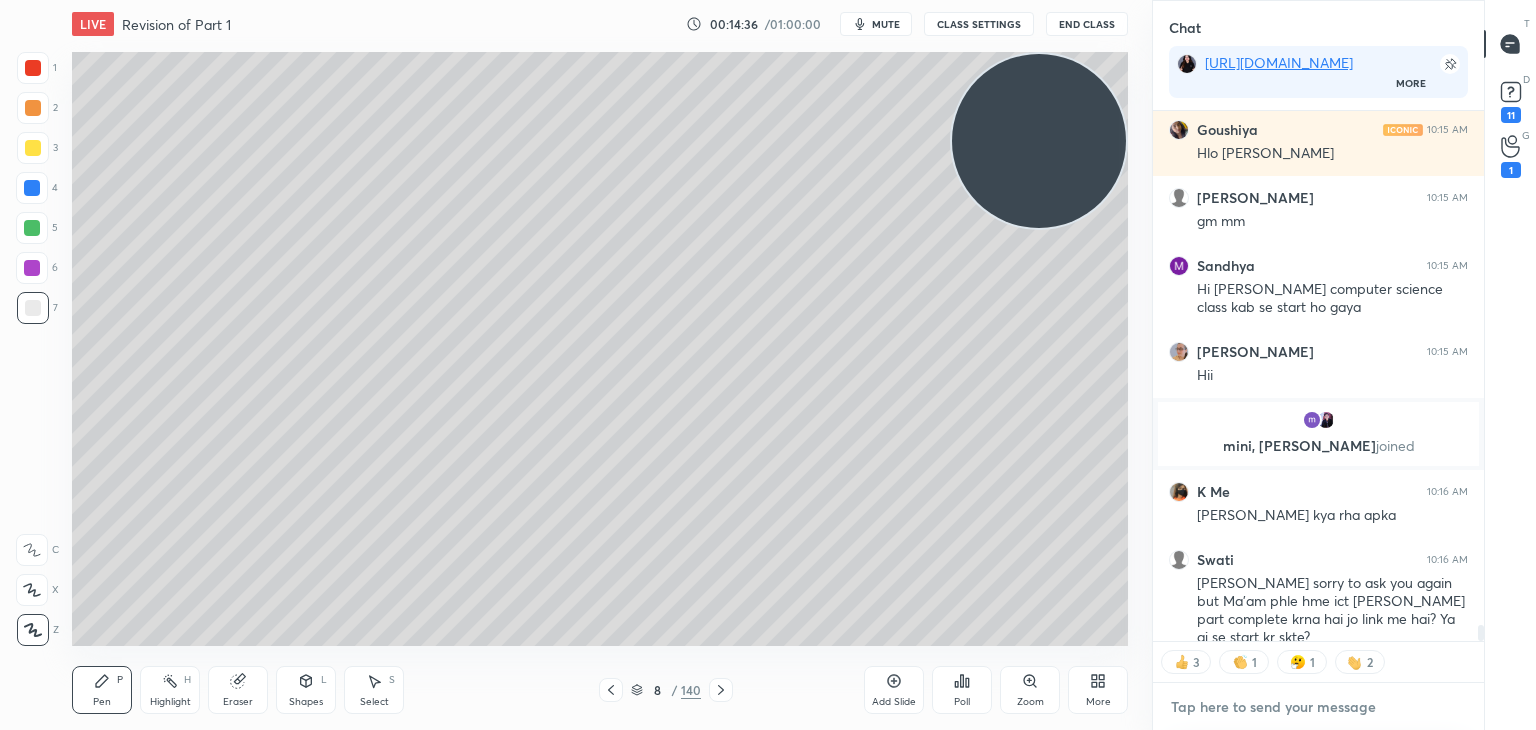 type on "x" 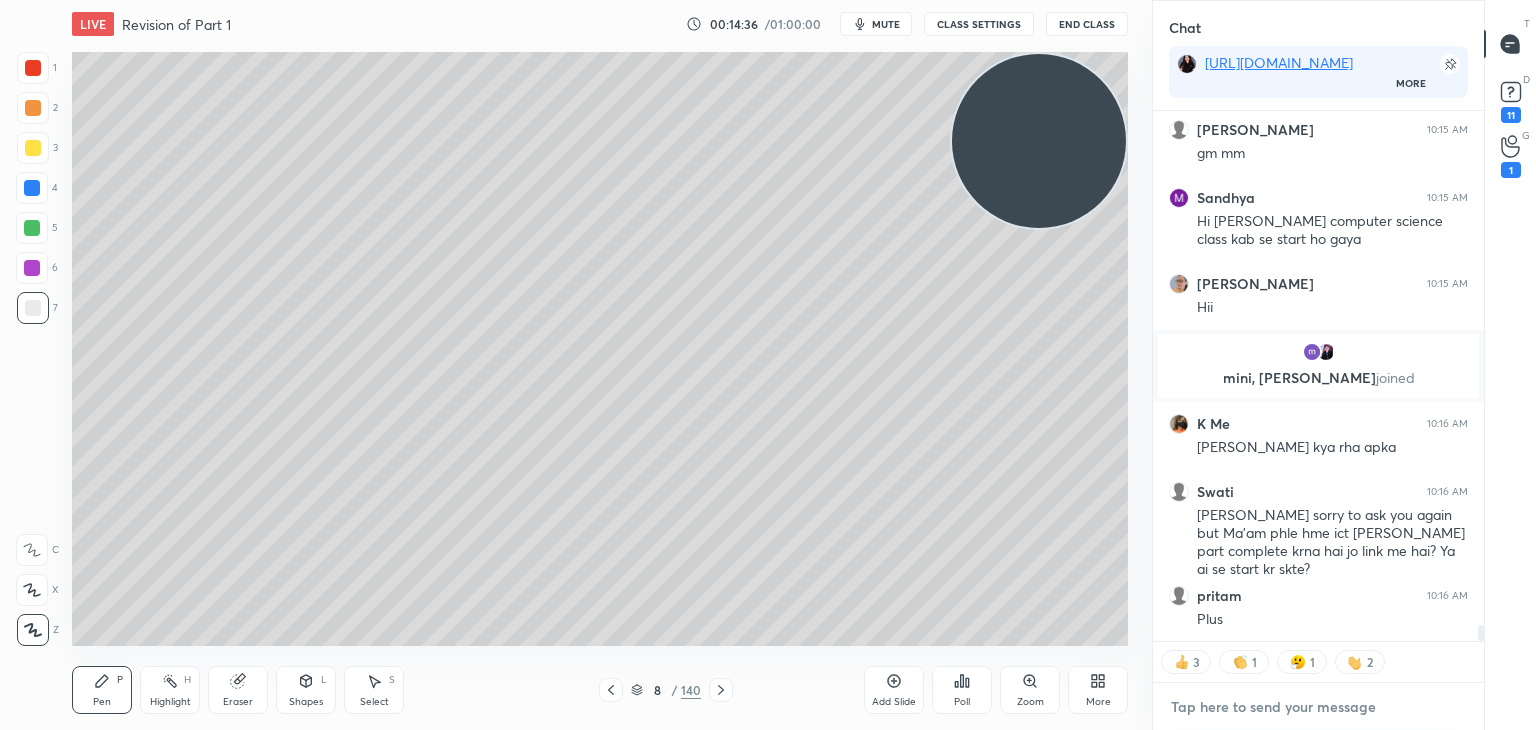 paste on "[URL][DOMAIN_NAME]" 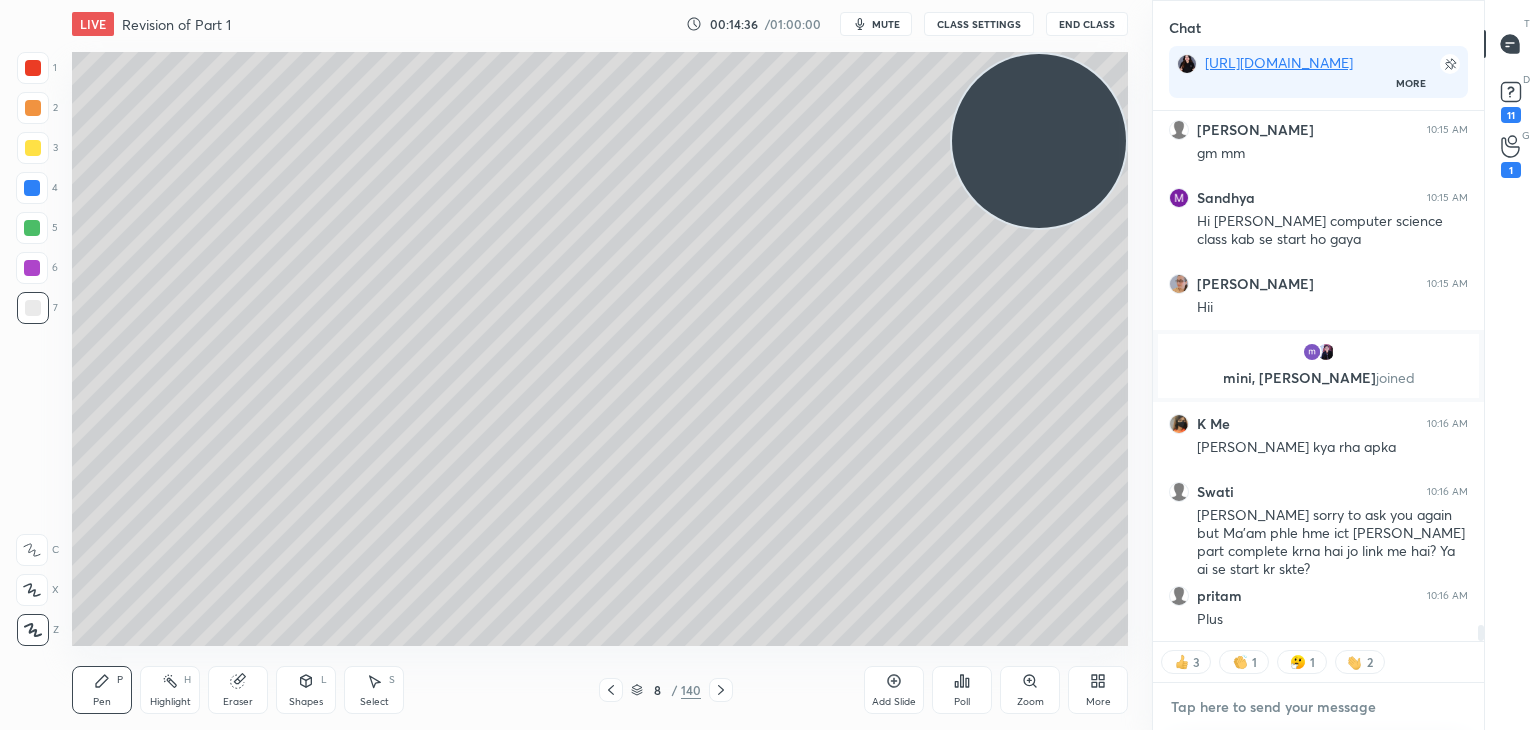 type on "[URL][DOMAIN_NAME]" 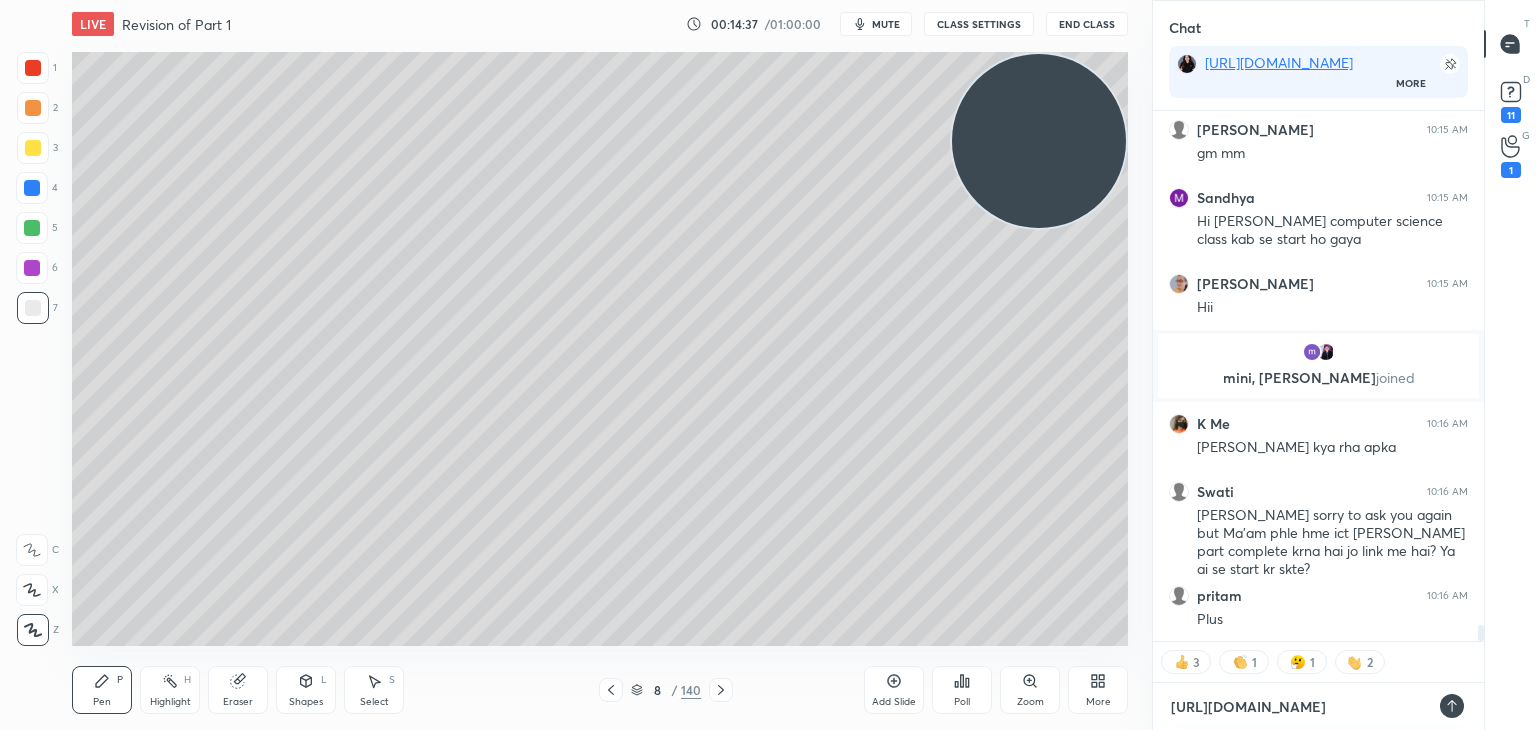 type 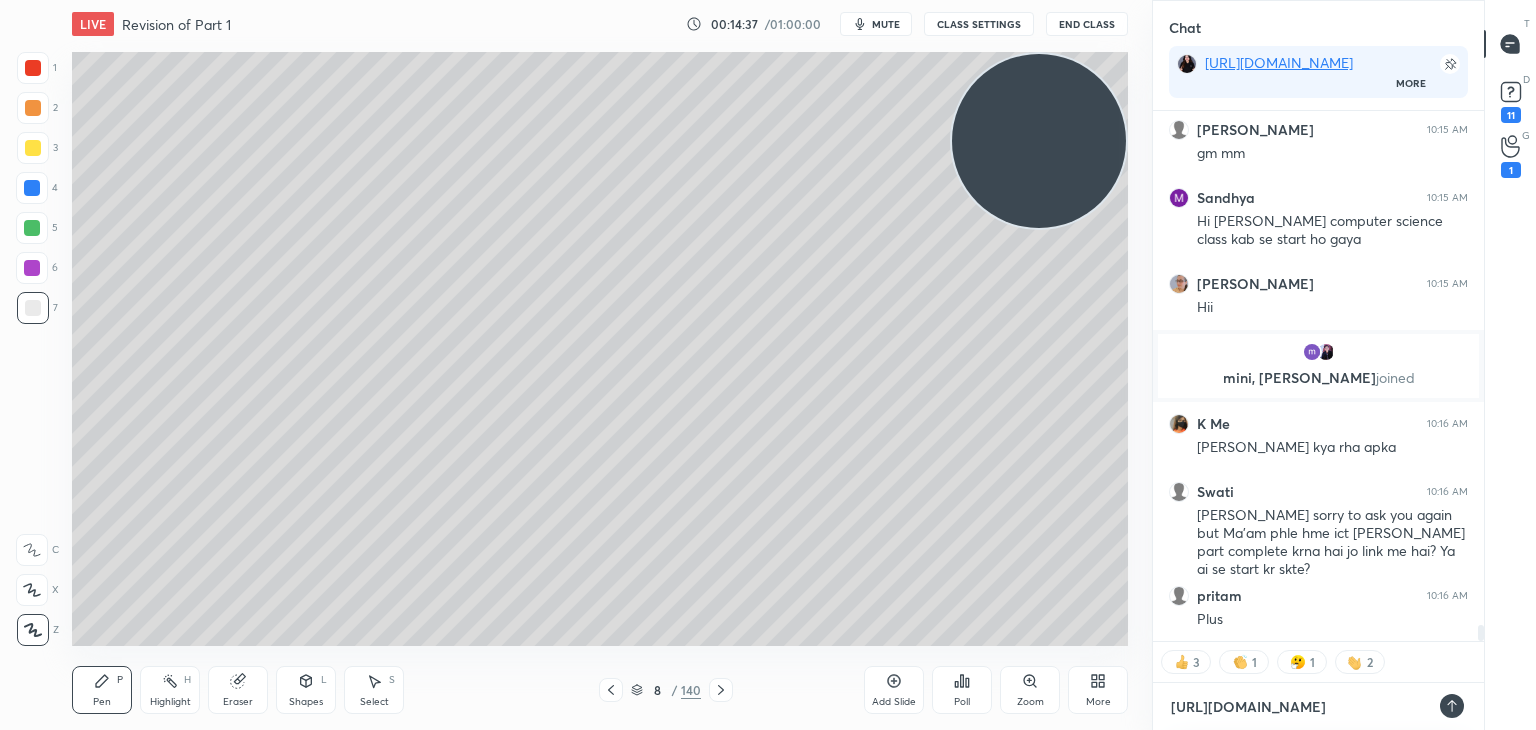 type on "x" 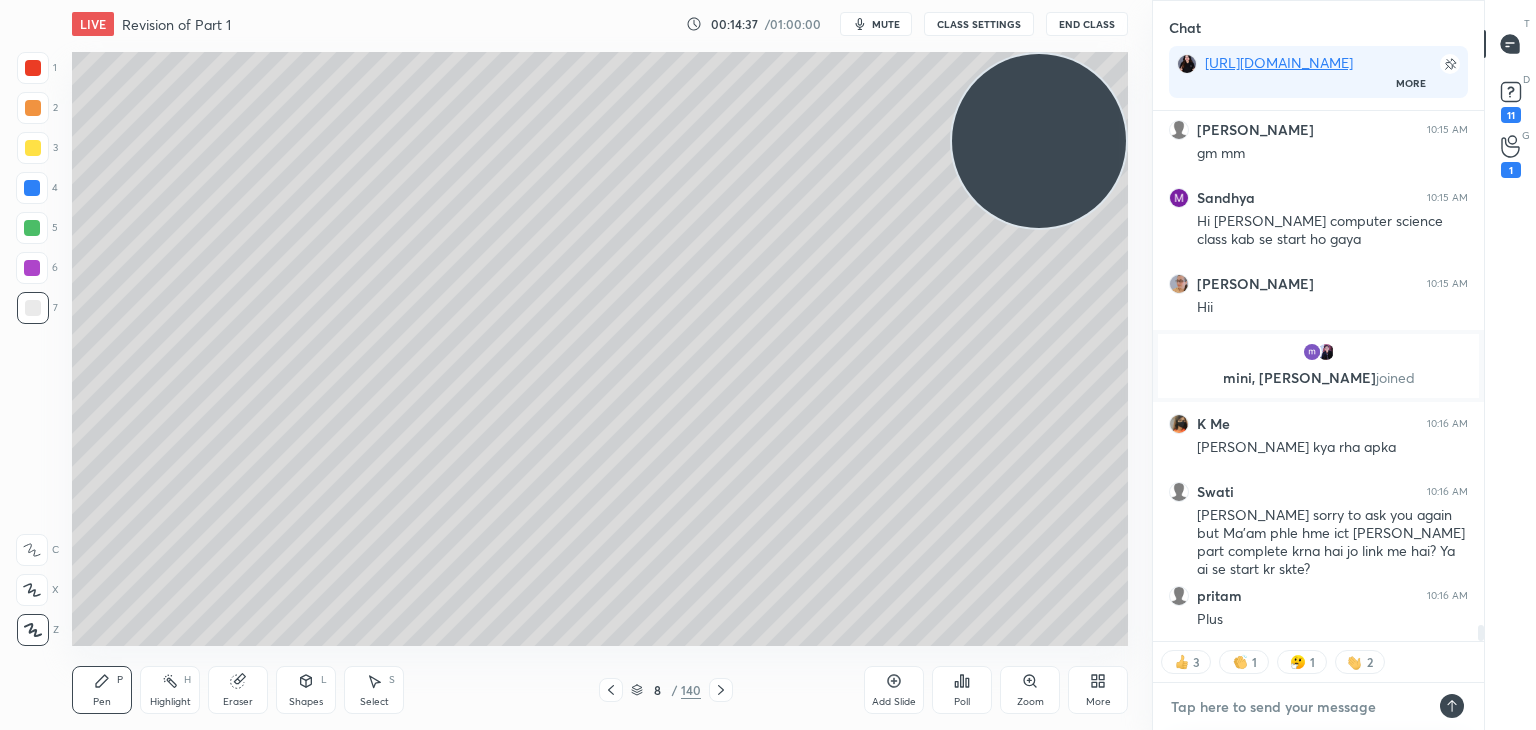 type on "\" 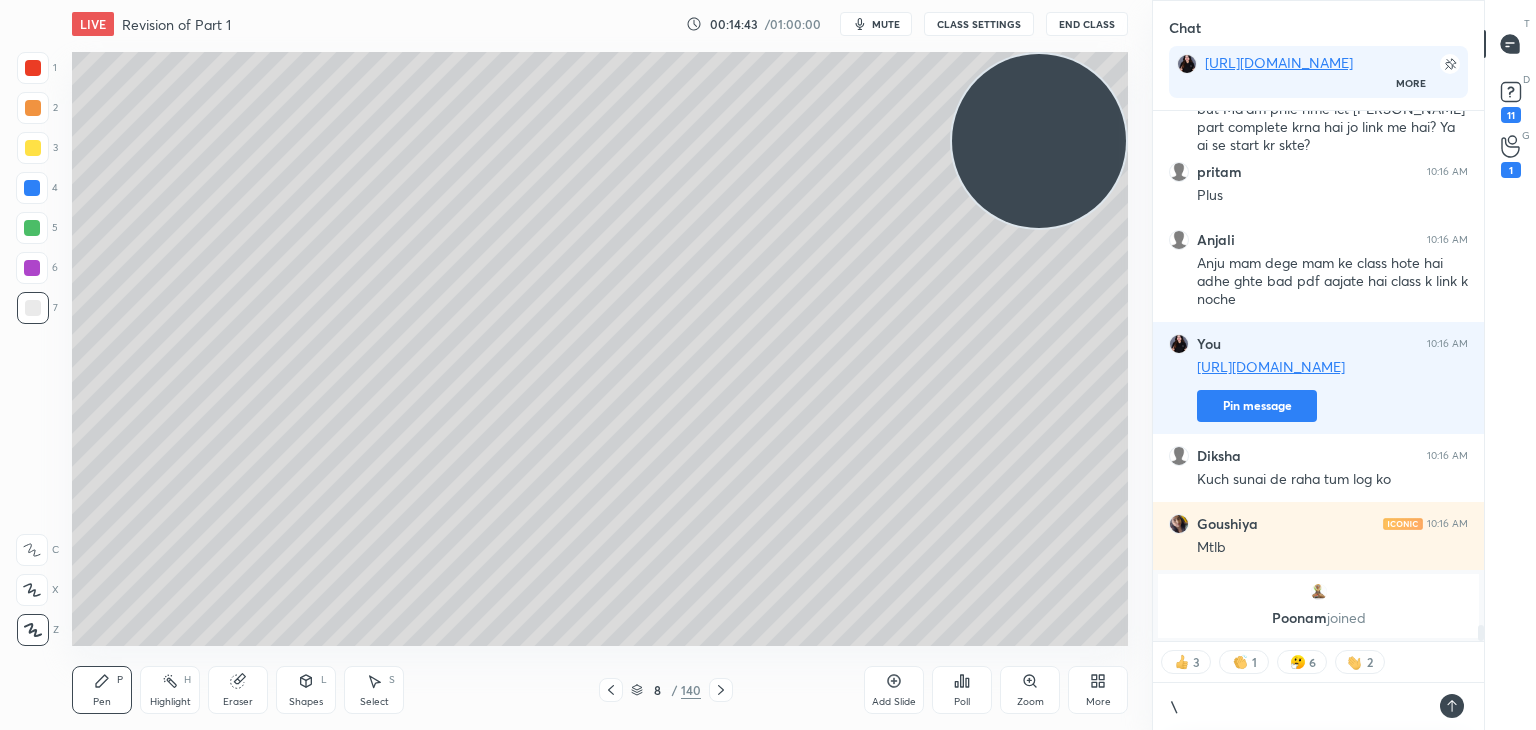 type on "x" 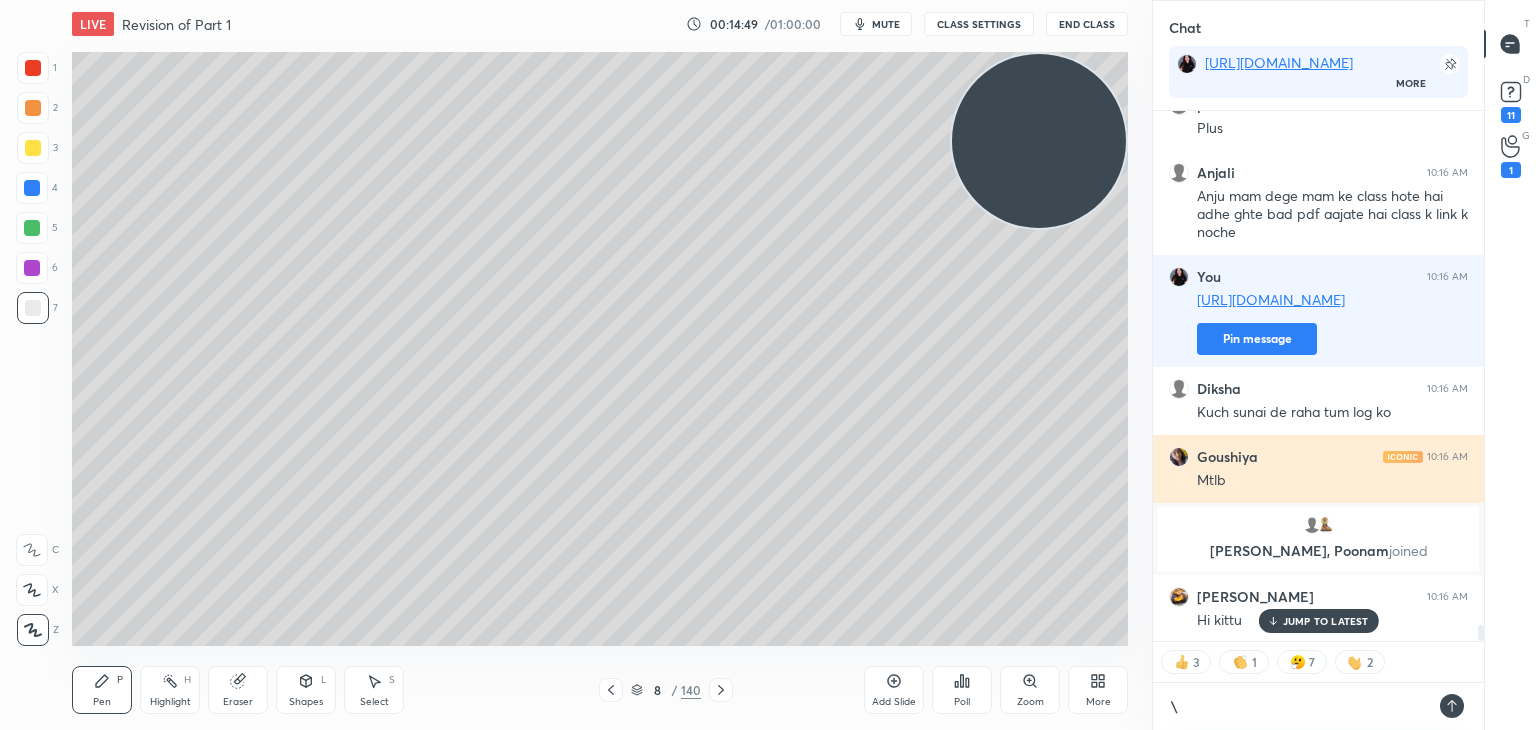 type on "\" 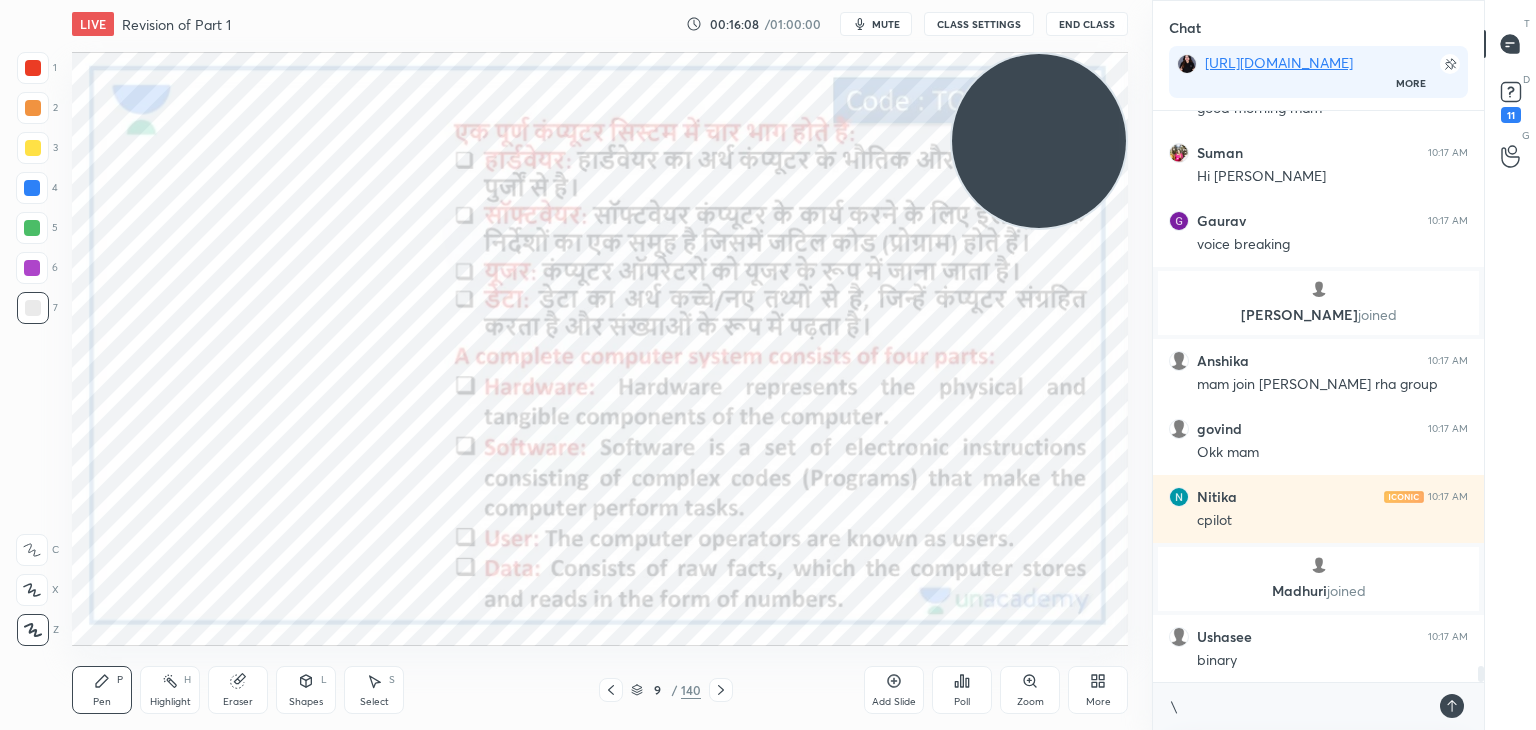 scroll, scrollTop: 19348, scrollLeft: 0, axis: vertical 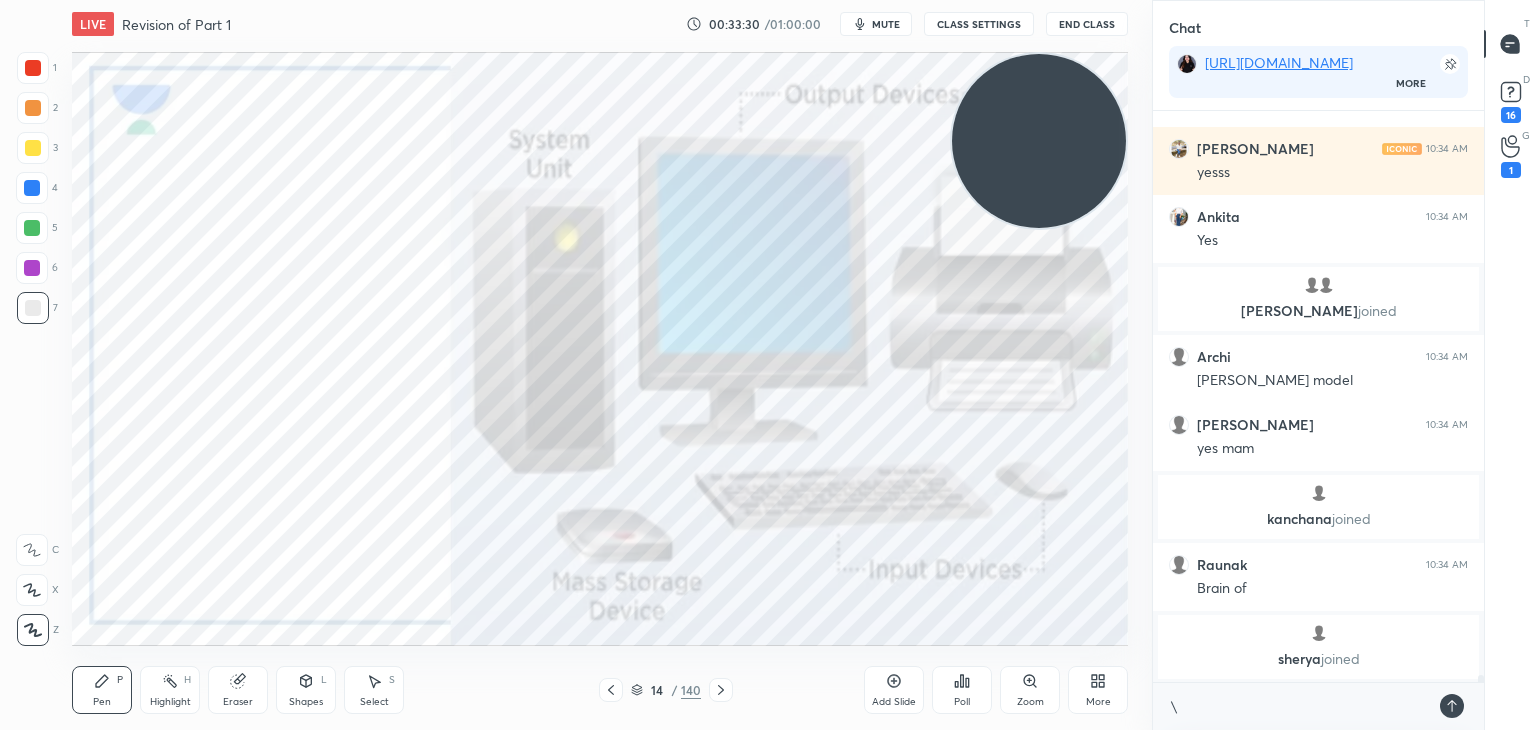 click at bounding box center (33, 68) 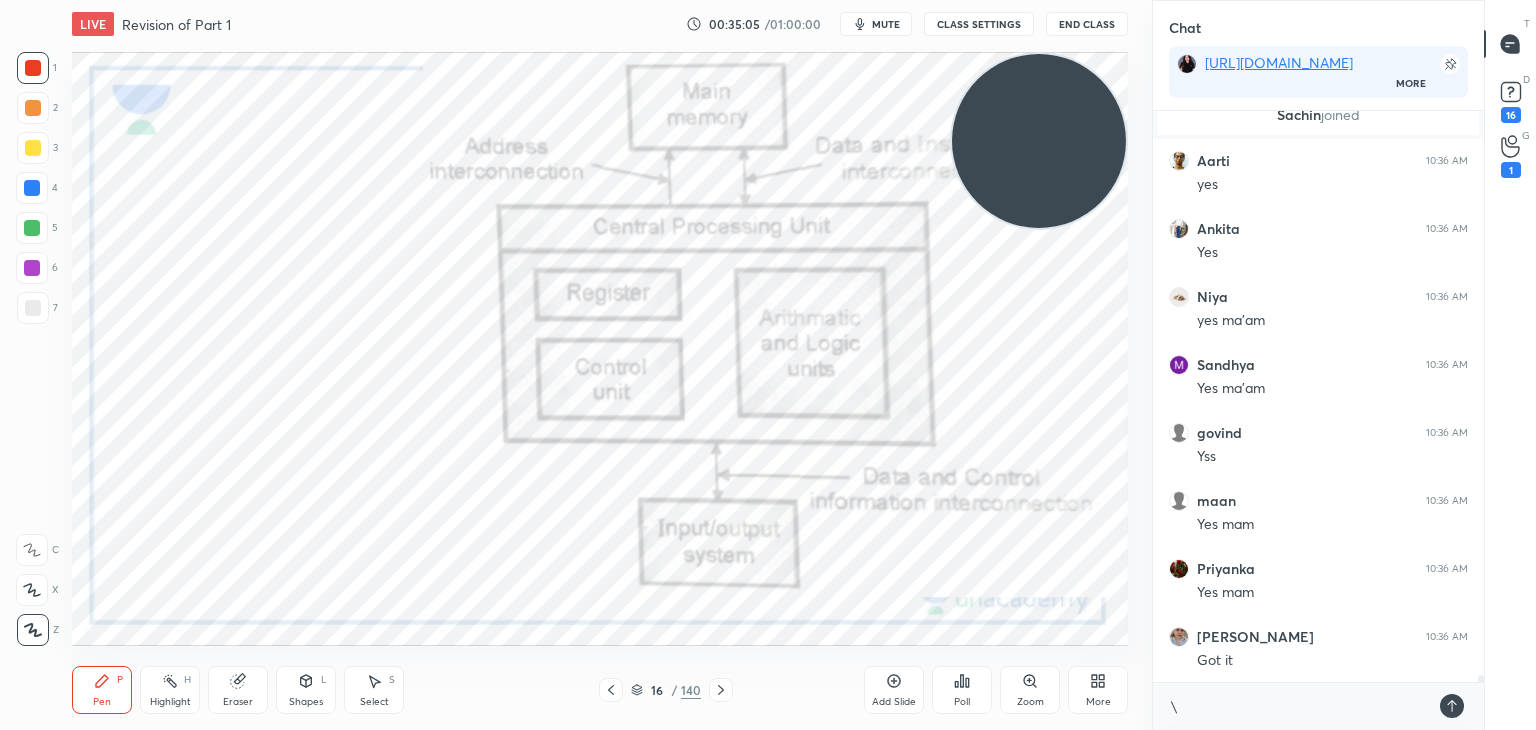 scroll, scrollTop: 44714, scrollLeft: 0, axis: vertical 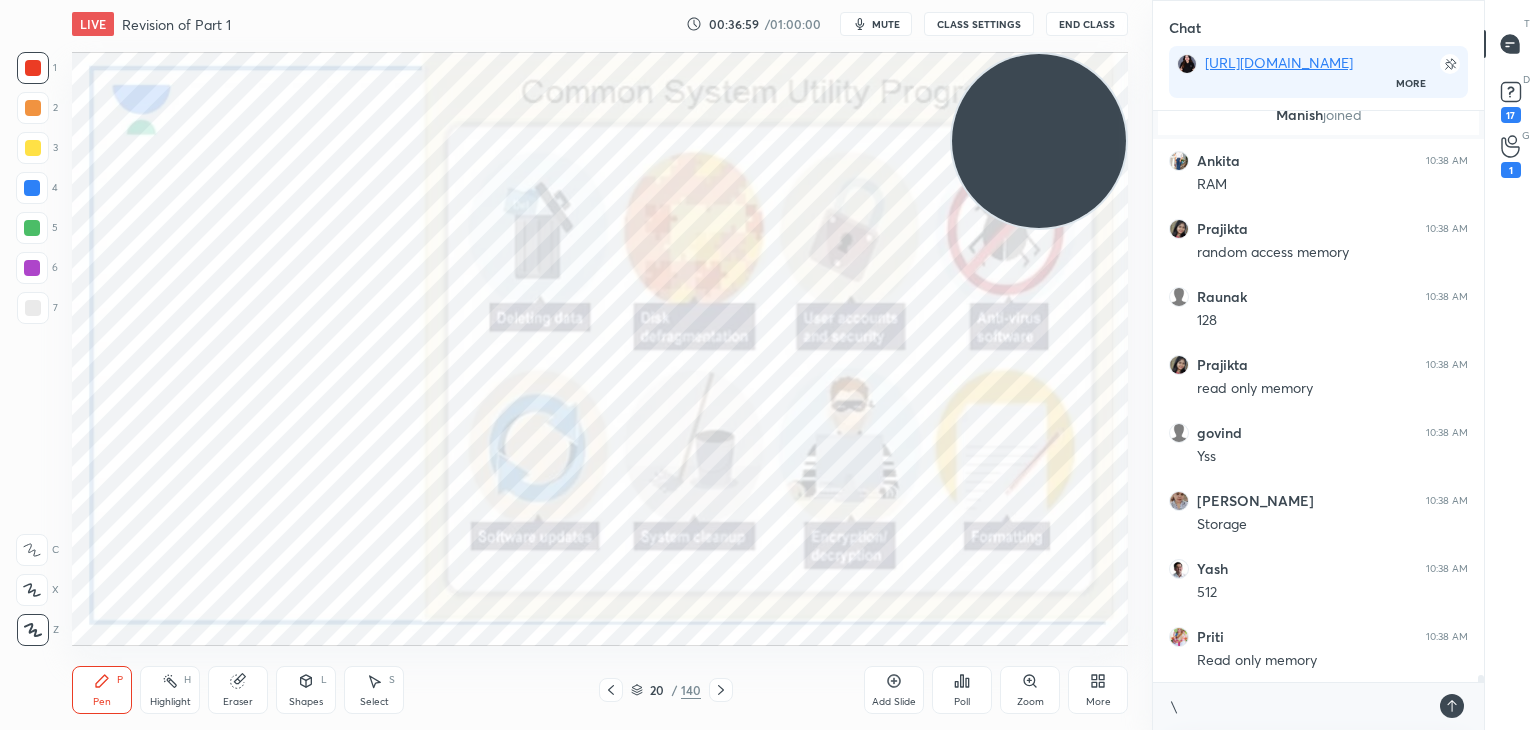 click 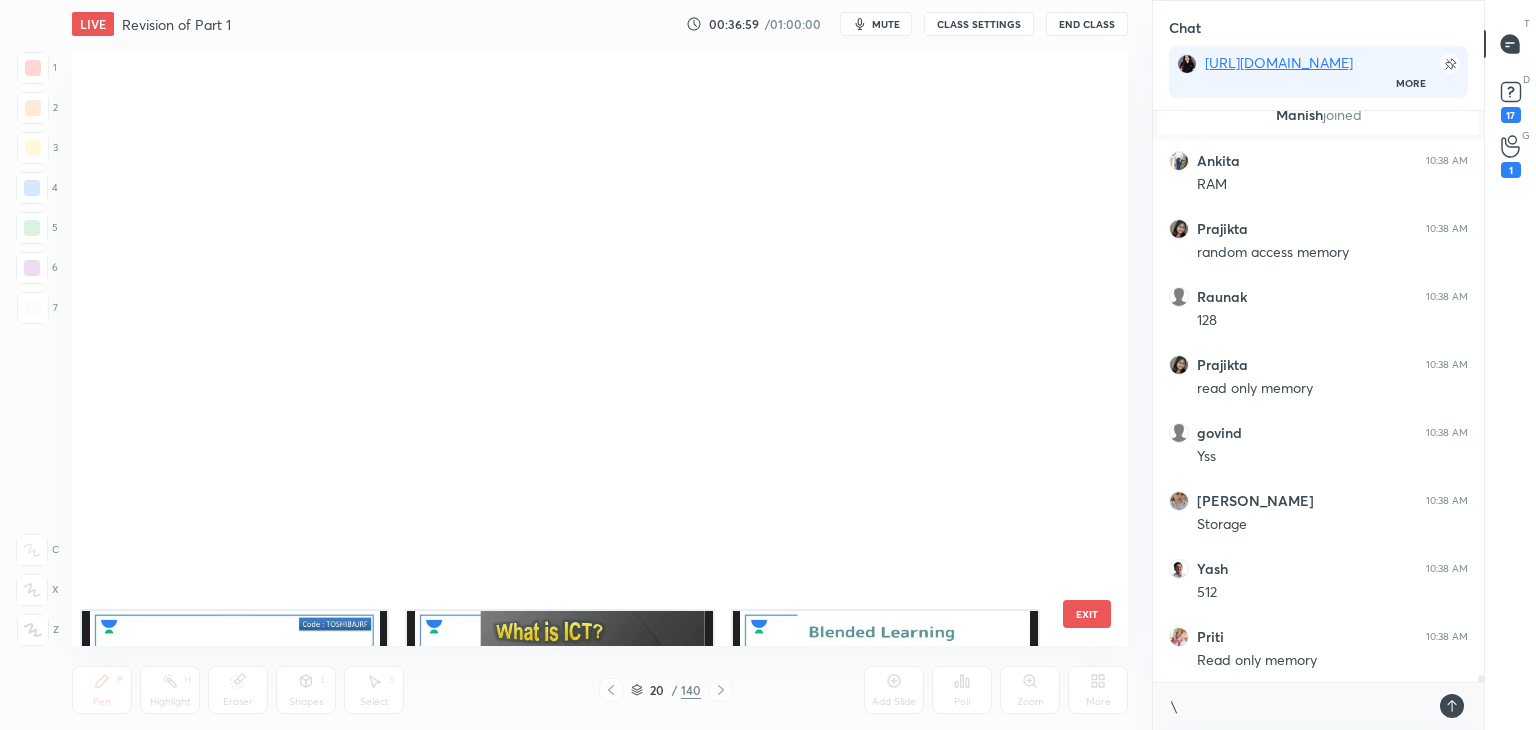 scroll, scrollTop: 687, scrollLeft: 0, axis: vertical 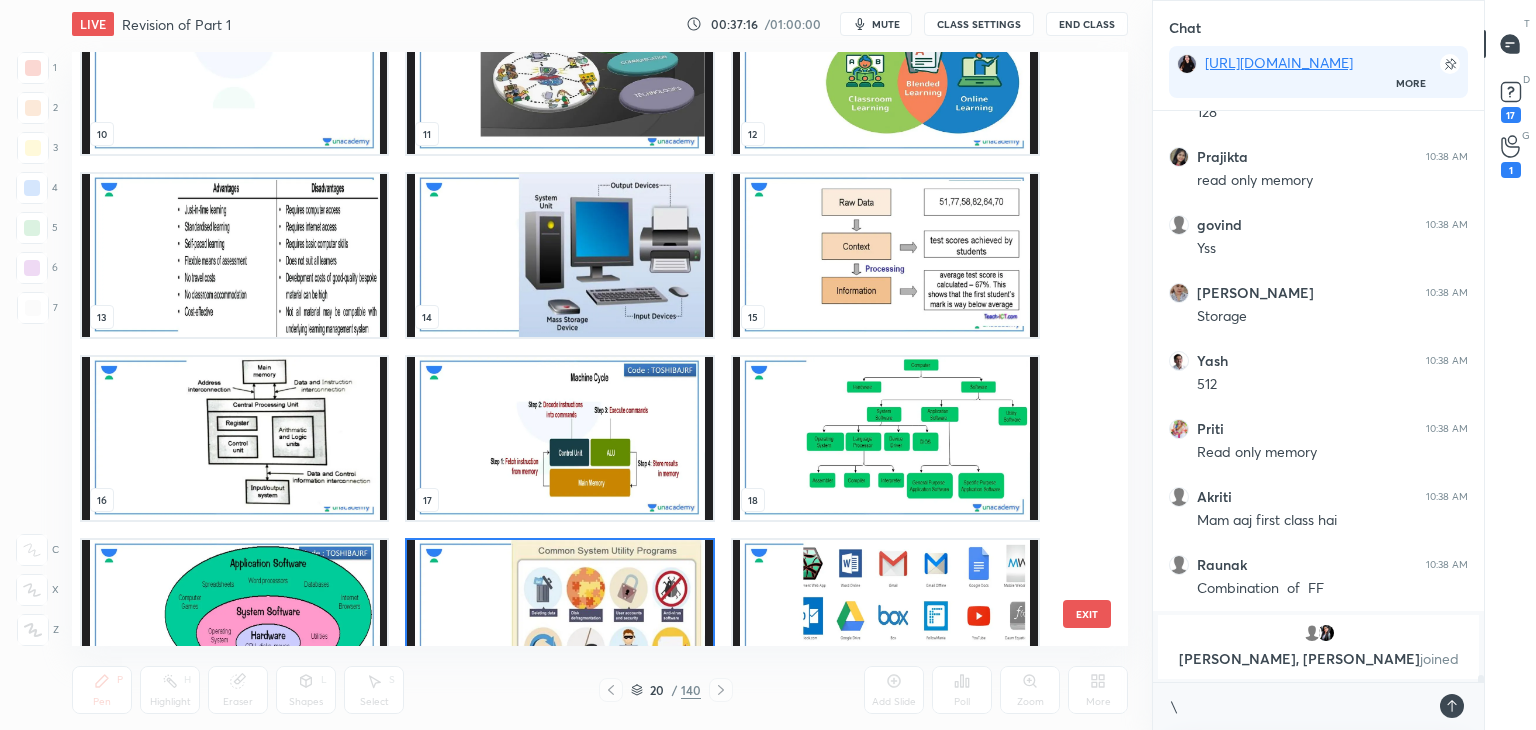 click at bounding box center [234, 438] 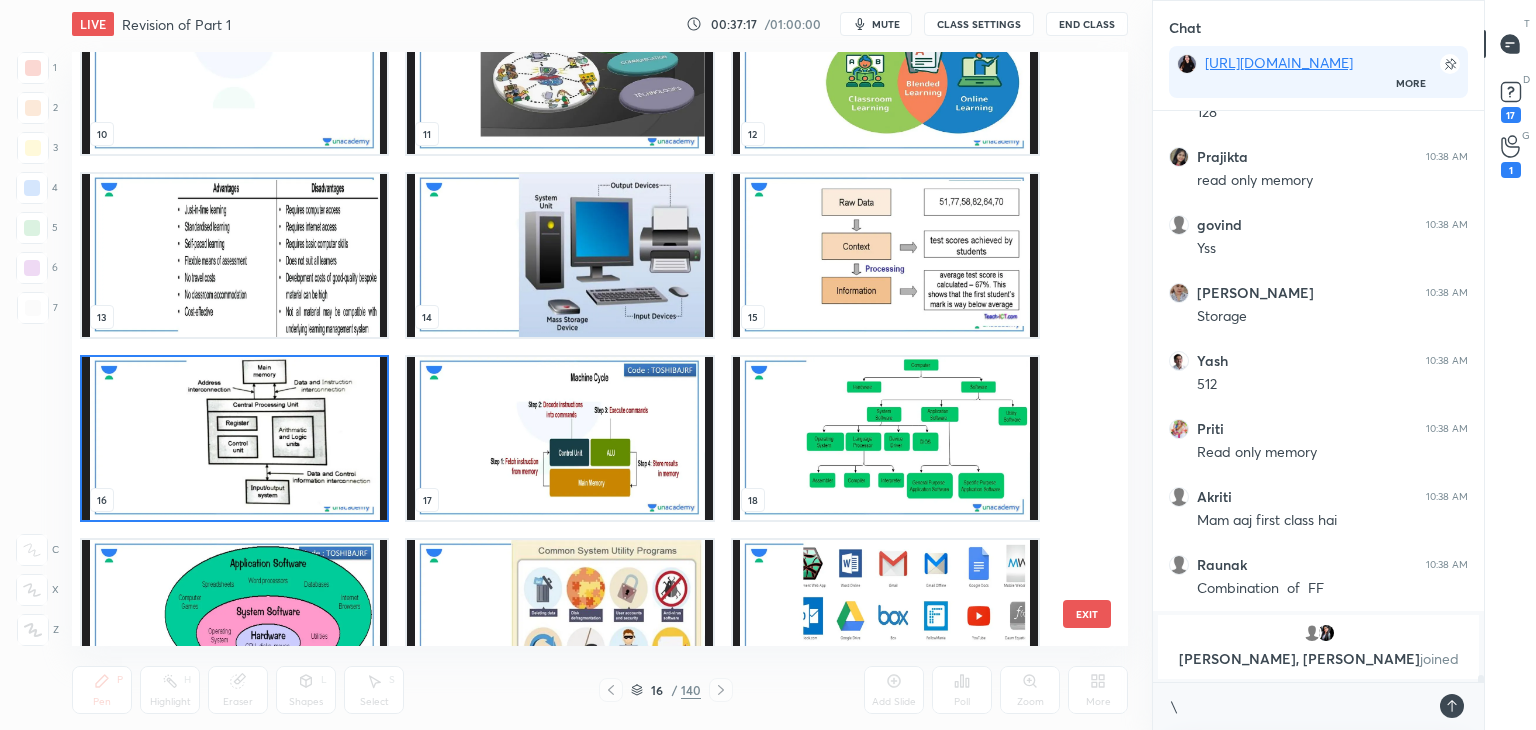 click at bounding box center [234, 438] 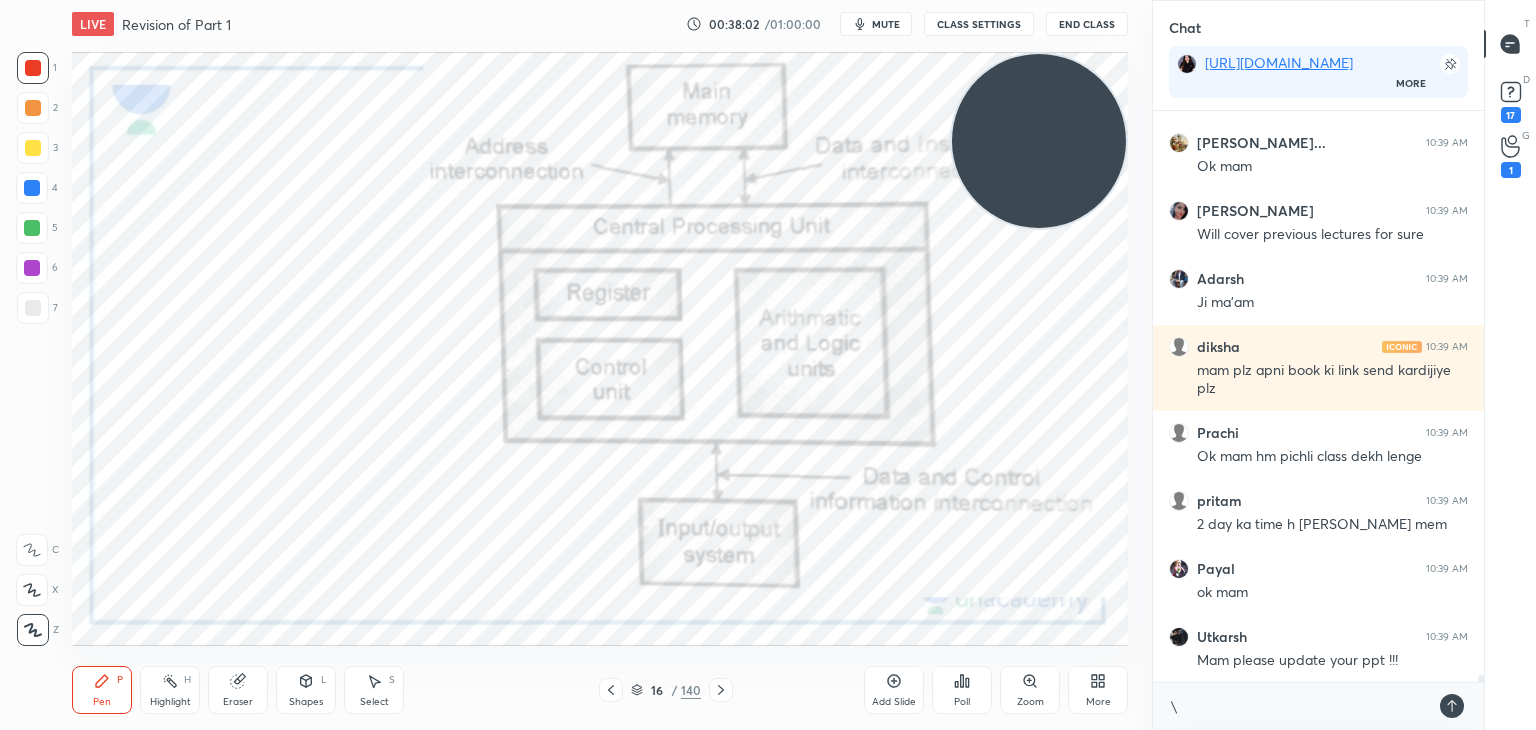 scroll, scrollTop: 47378, scrollLeft: 0, axis: vertical 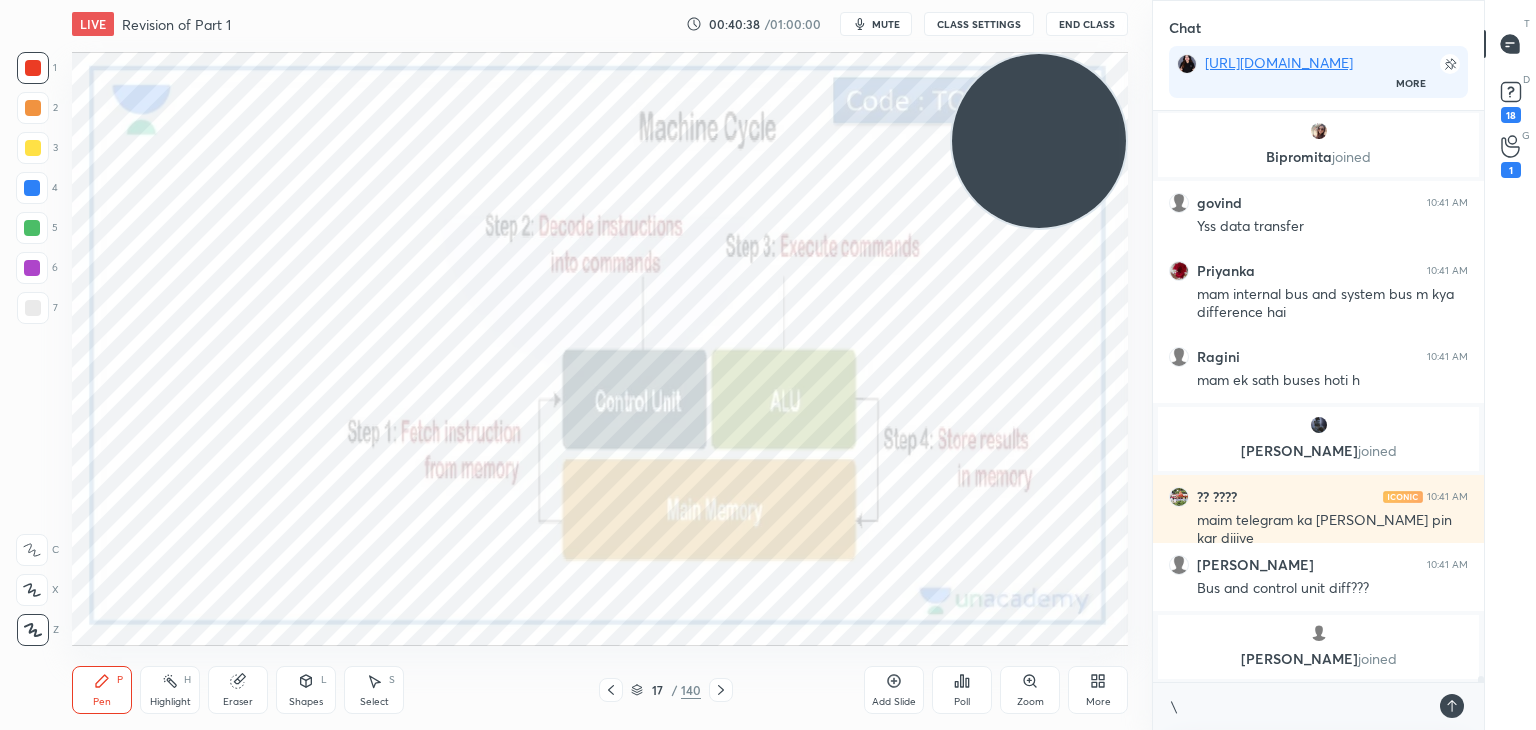 click 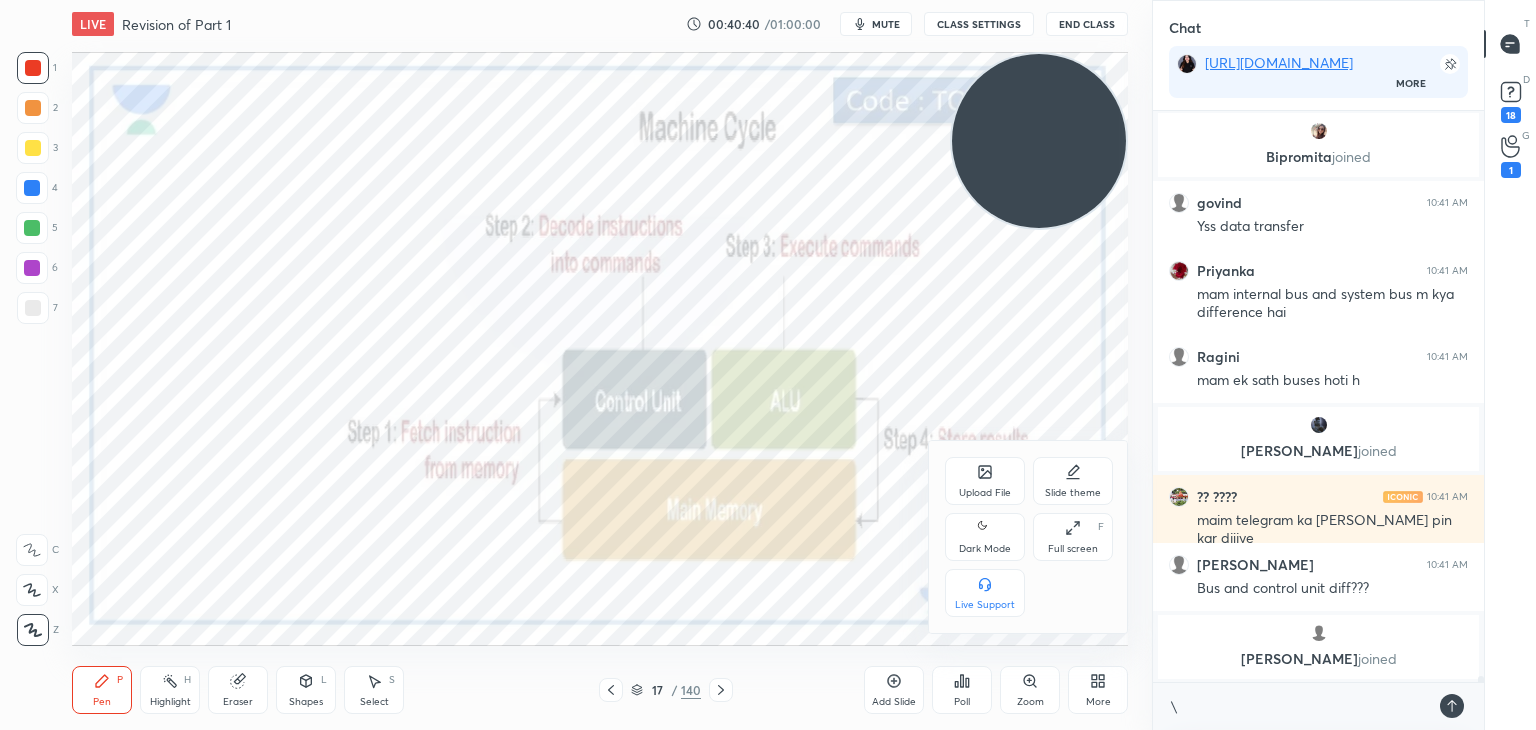 click on "Upload File" at bounding box center (985, 481) 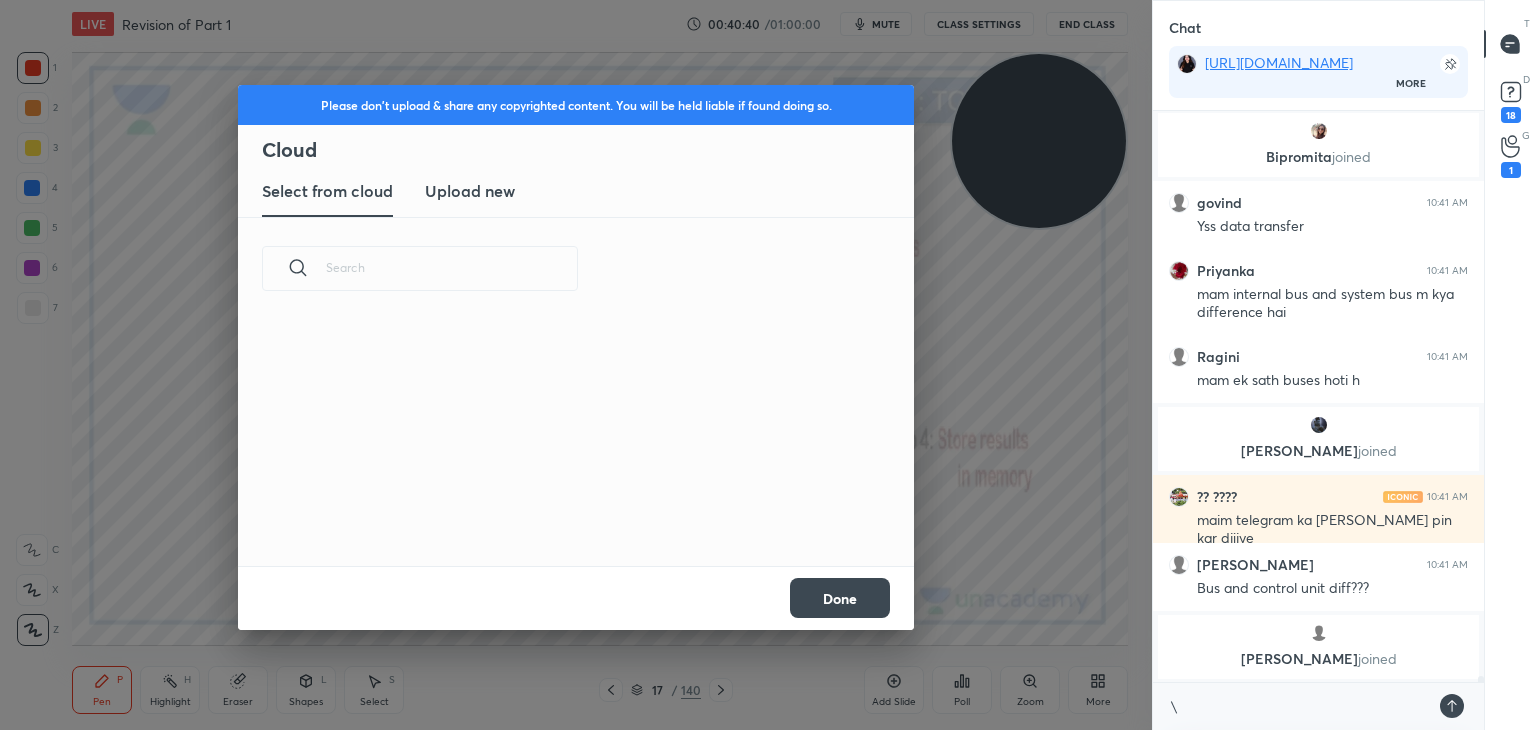 scroll, scrollTop: 246, scrollLeft: 642, axis: both 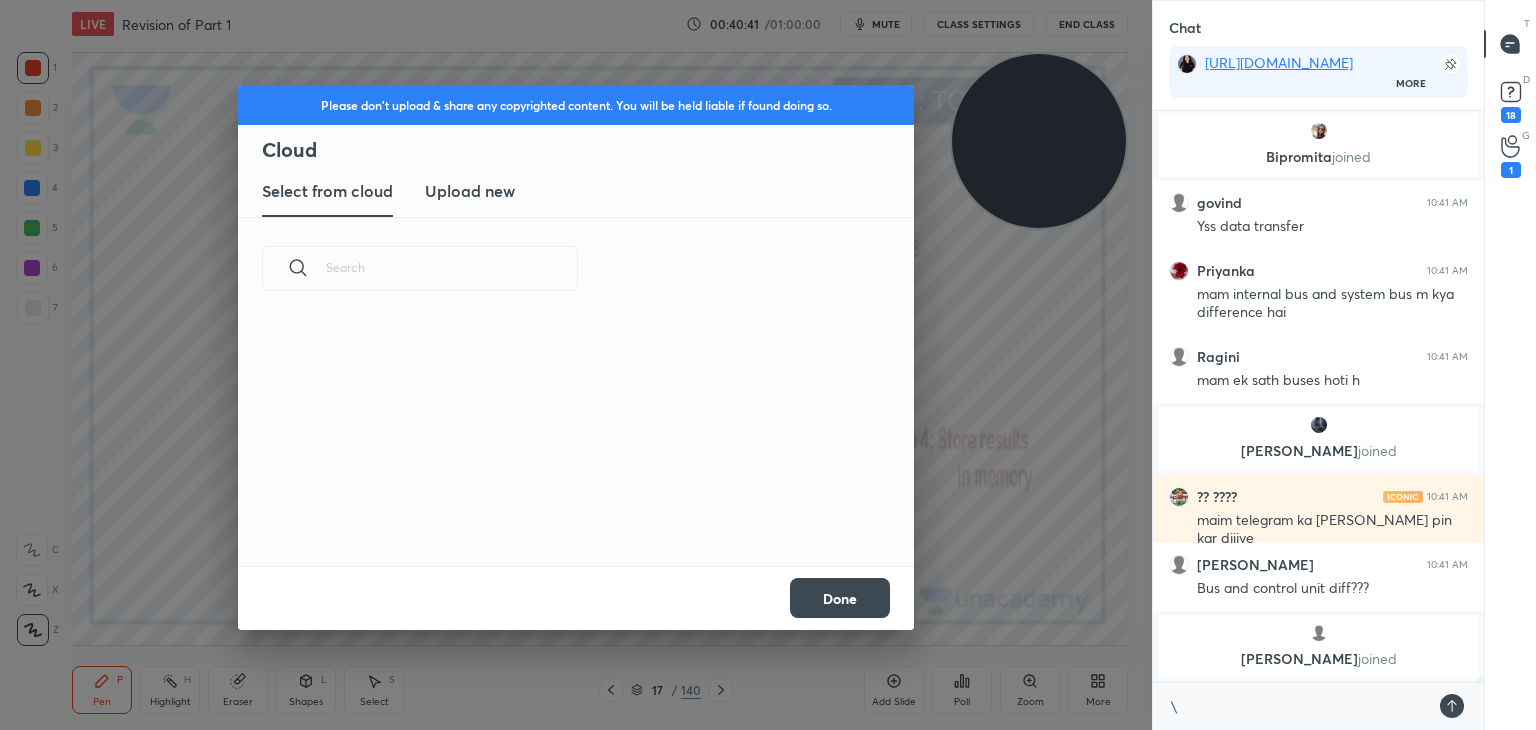 click on "Upload new" at bounding box center [470, 191] 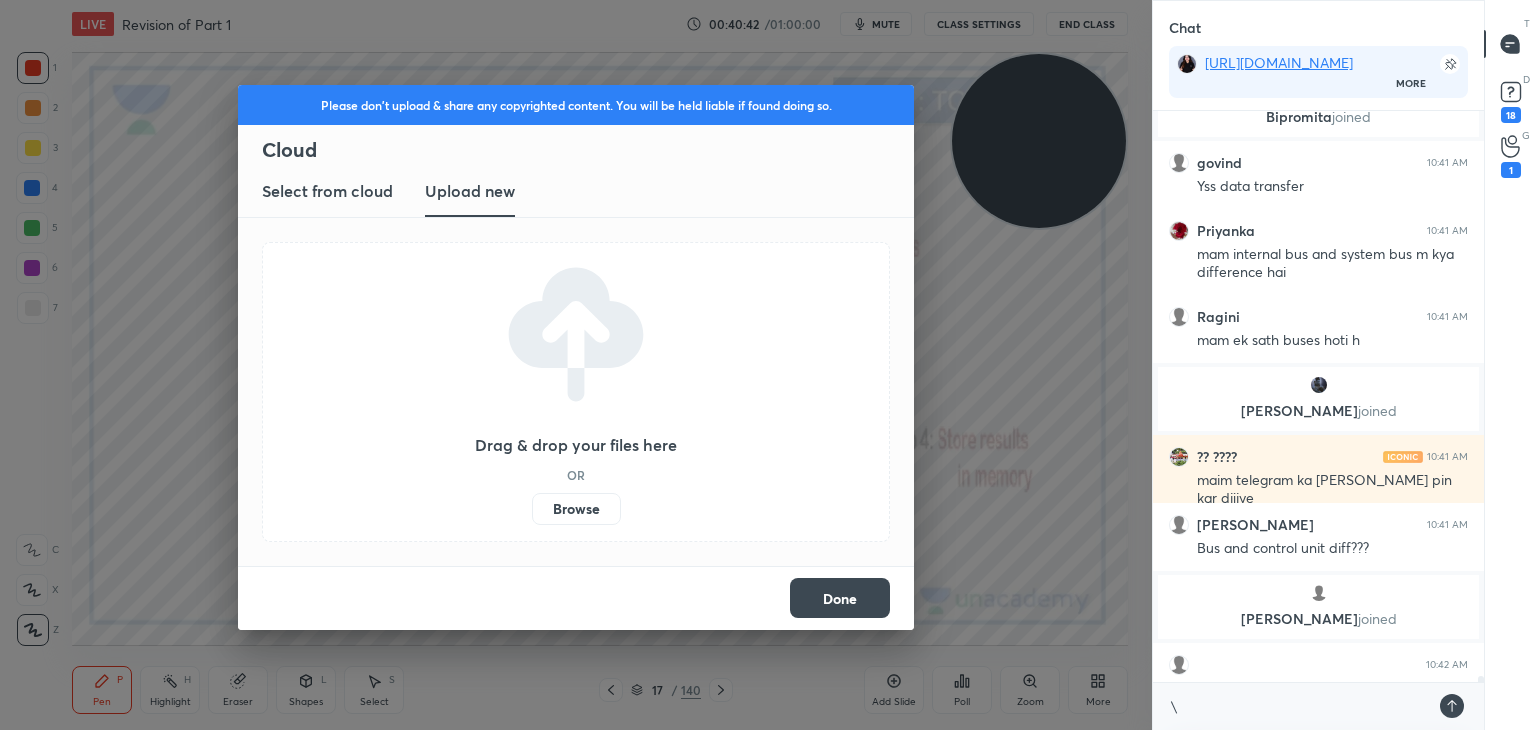 scroll, scrollTop: 50562, scrollLeft: 0, axis: vertical 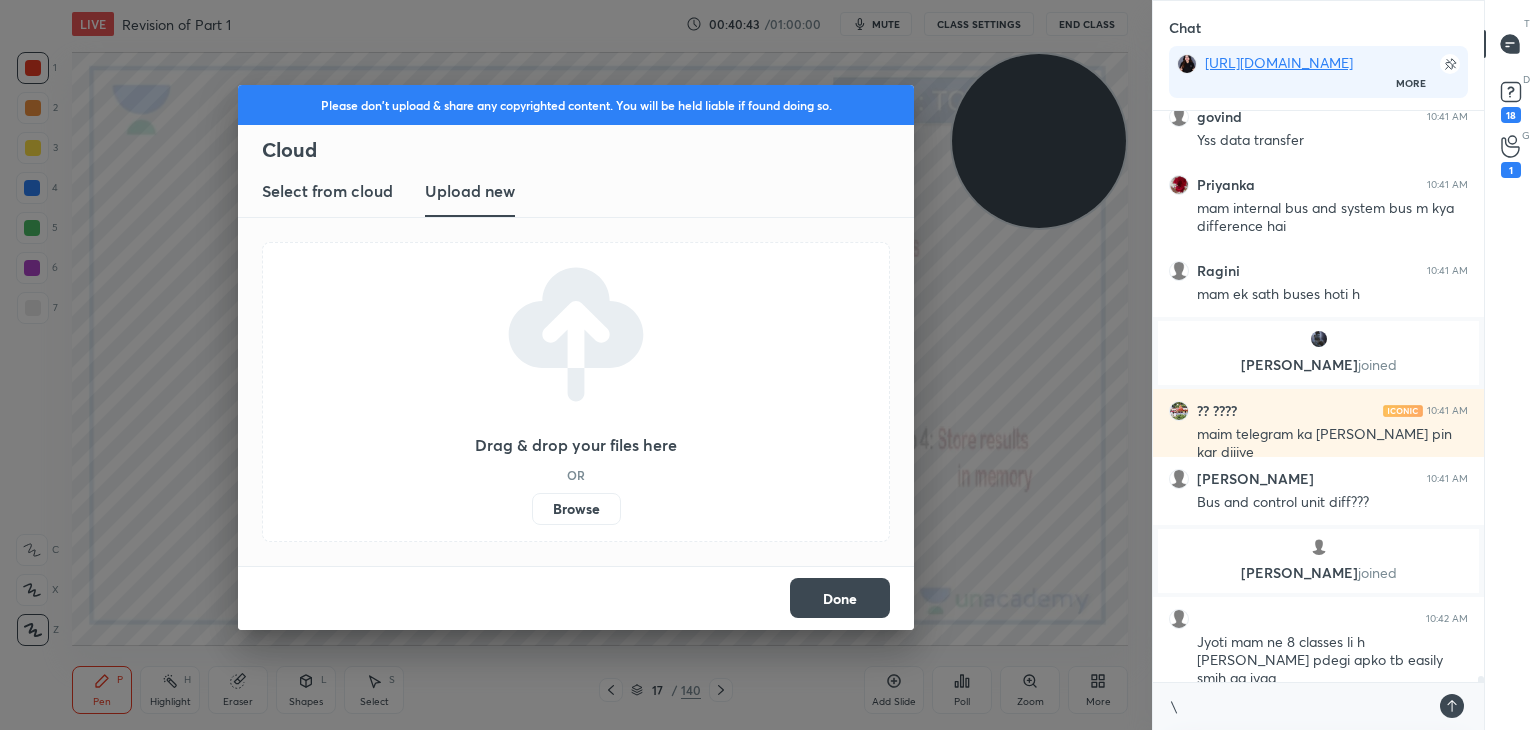 click on "Browse" at bounding box center (576, 509) 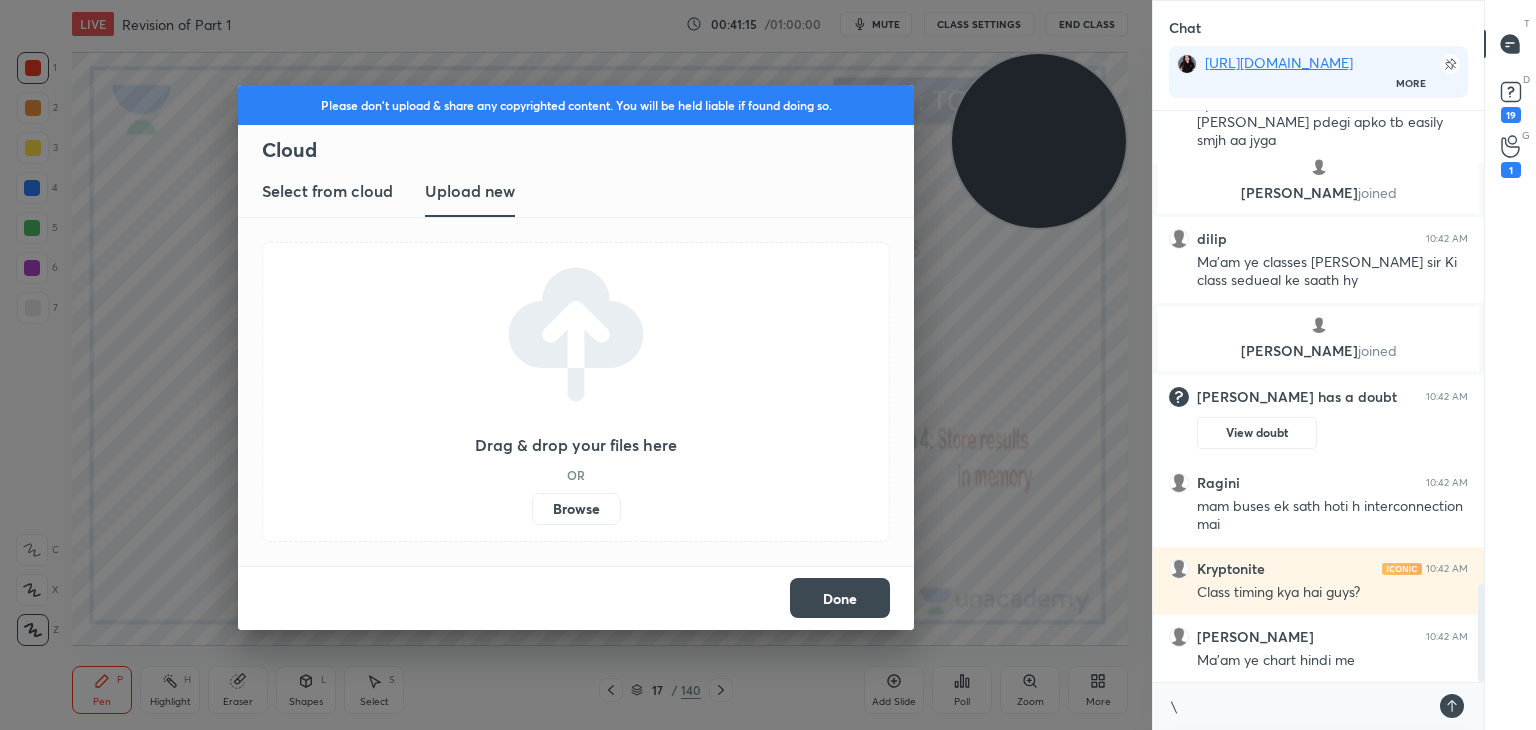 scroll, scrollTop: 2828, scrollLeft: 0, axis: vertical 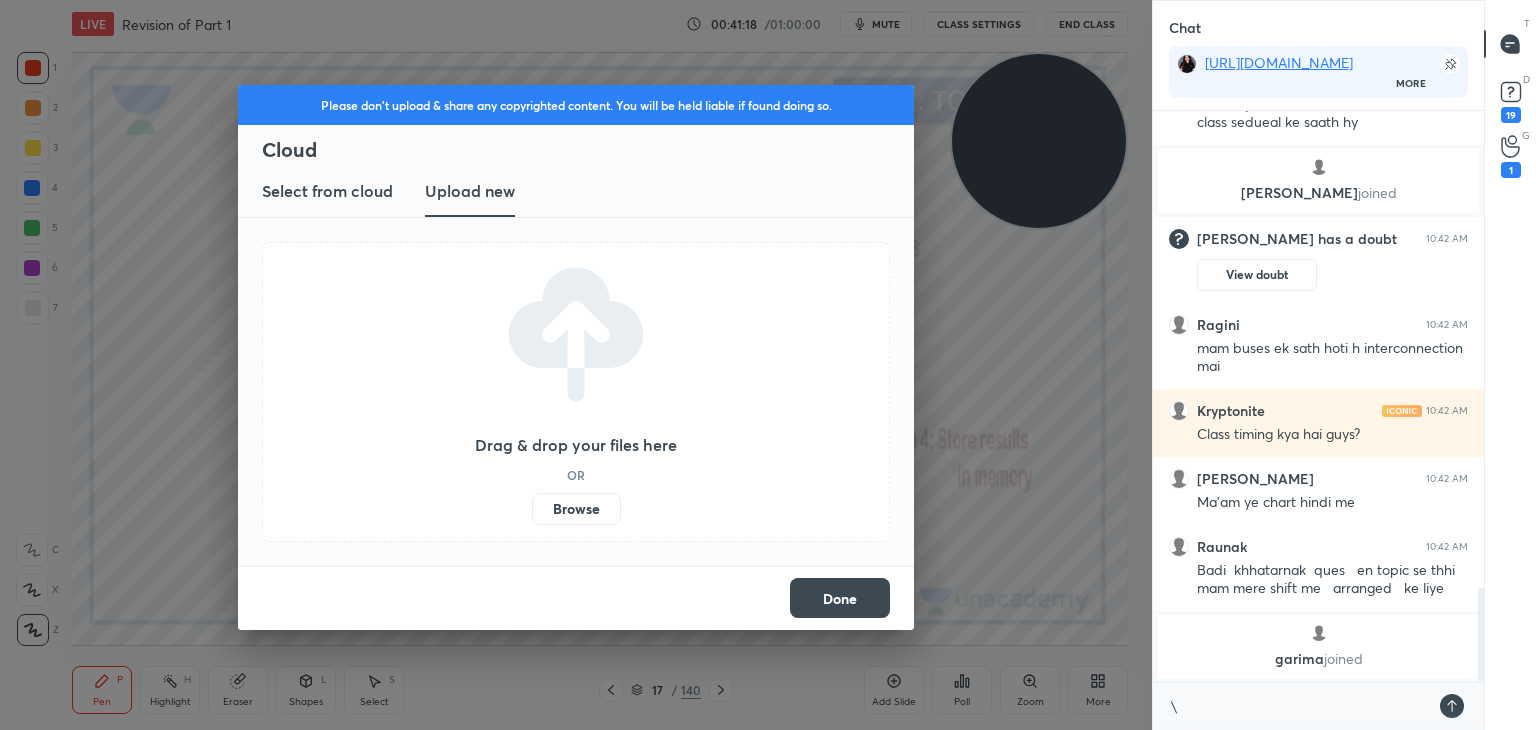 click on "Done" at bounding box center [840, 598] 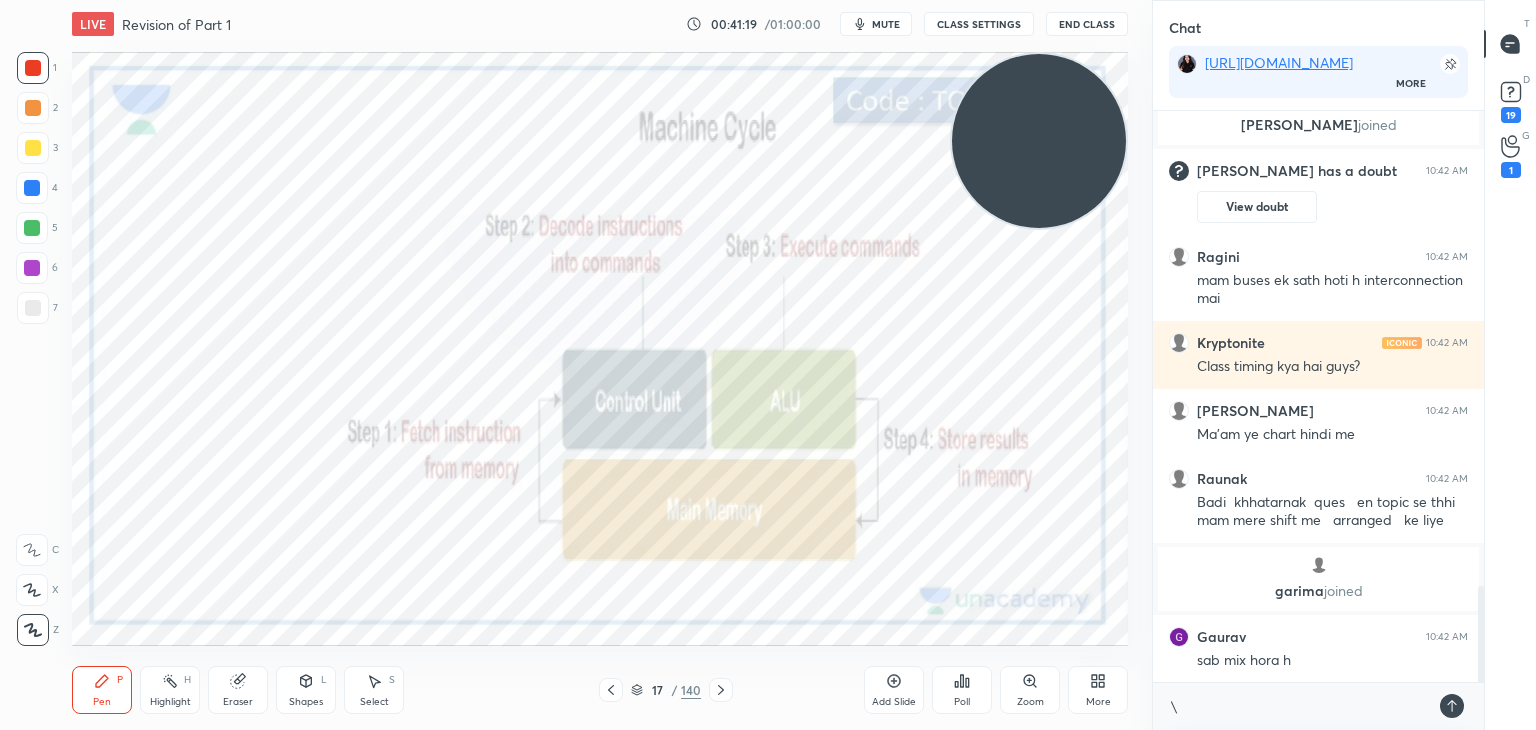 scroll, scrollTop: 2820, scrollLeft: 0, axis: vertical 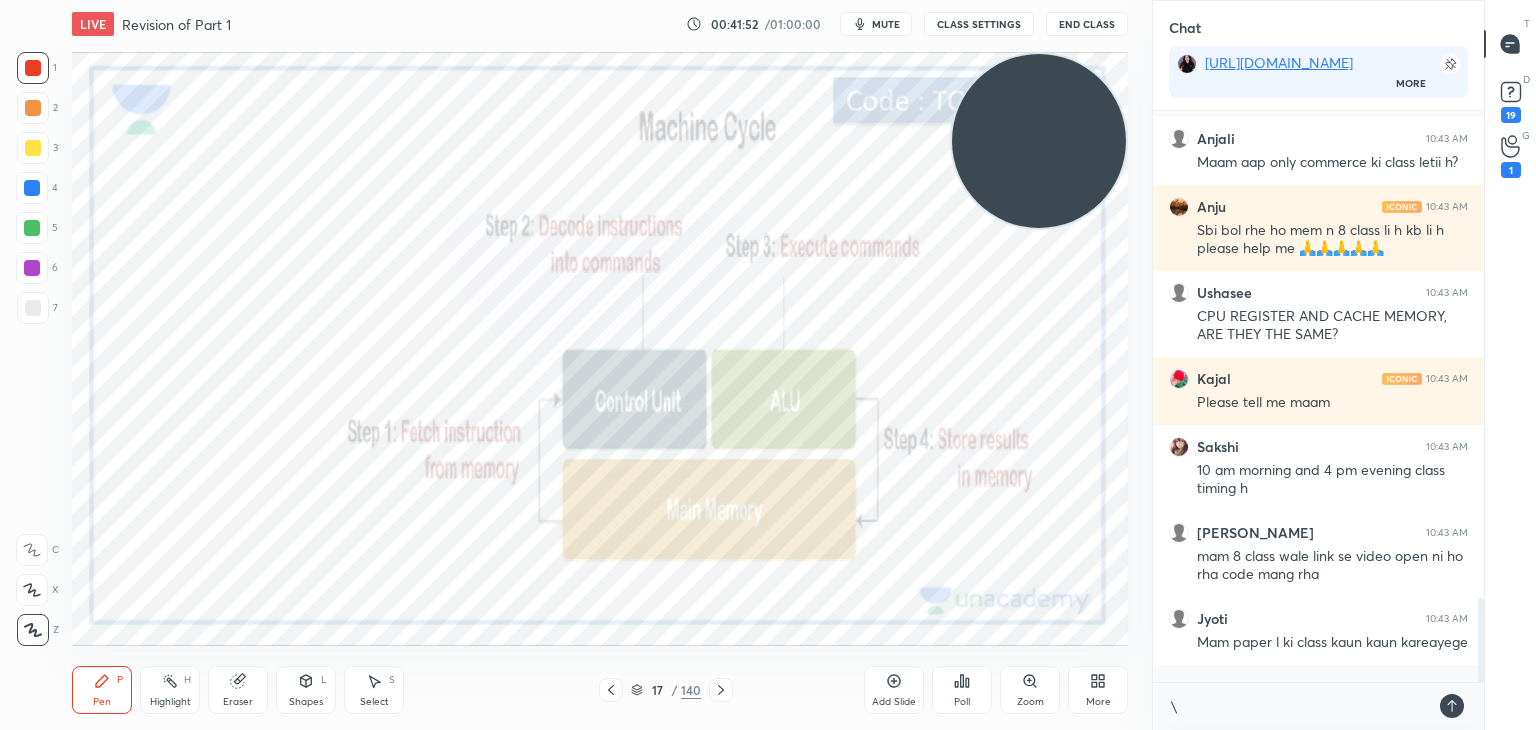click 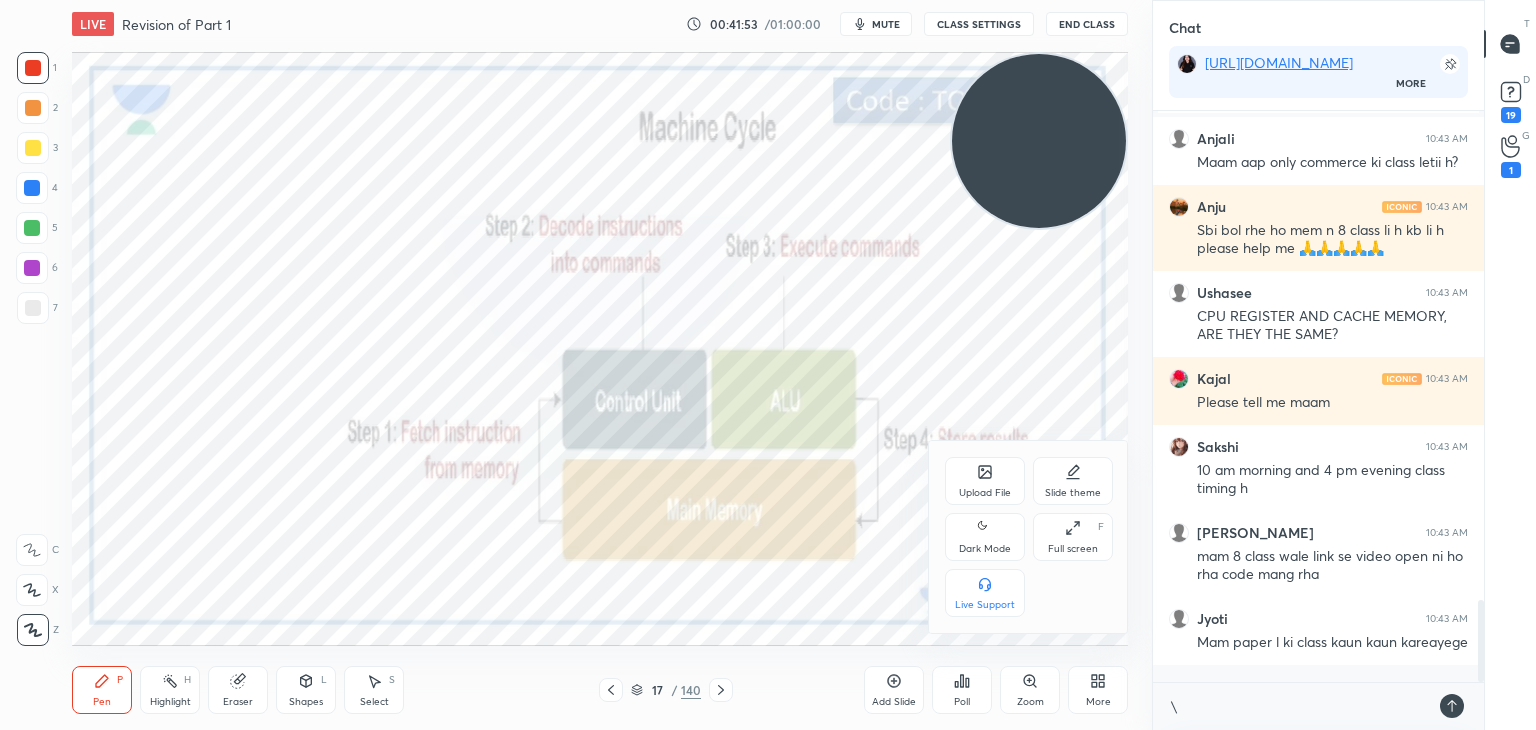 scroll, scrollTop: 3386, scrollLeft: 0, axis: vertical 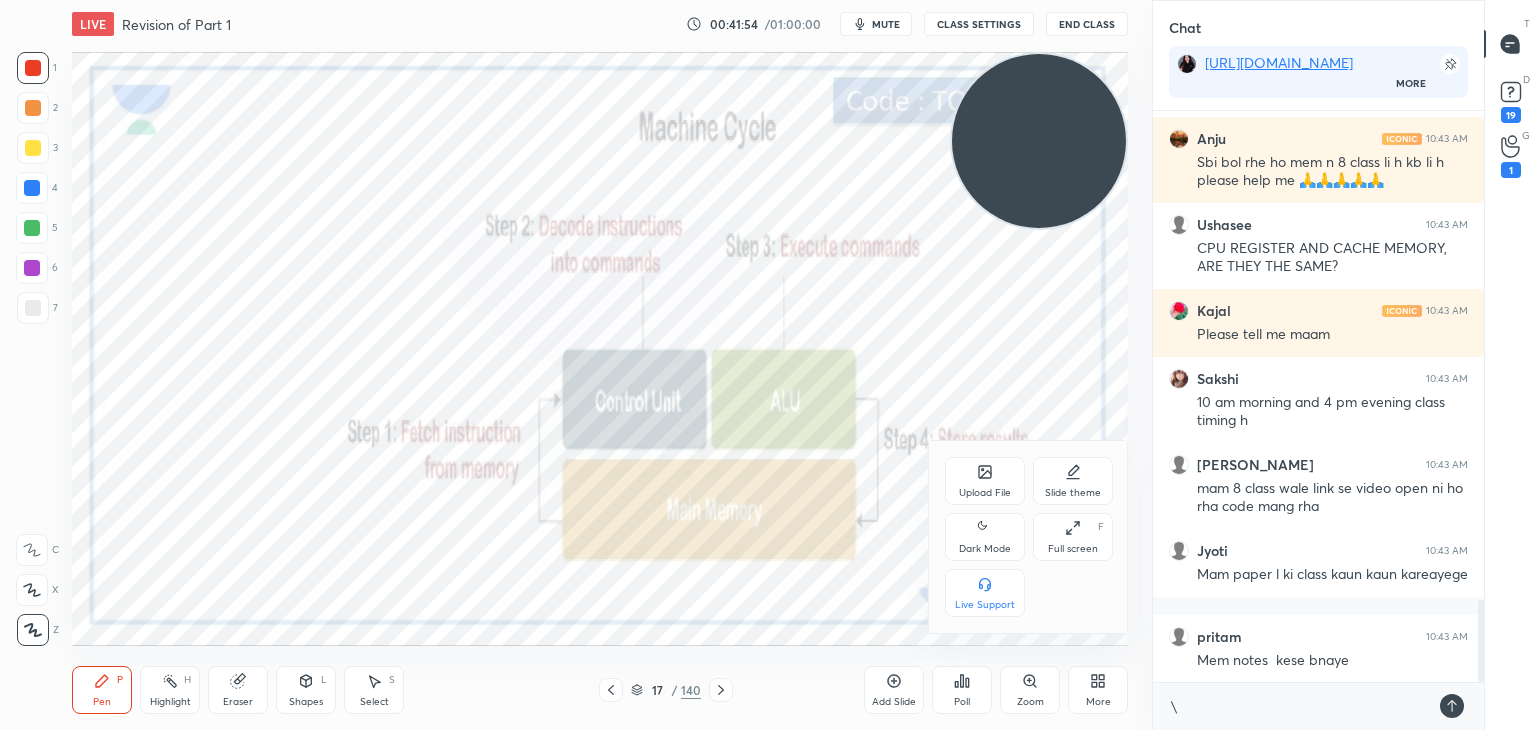 click on "Upload File" at bounding box center (985, 481) 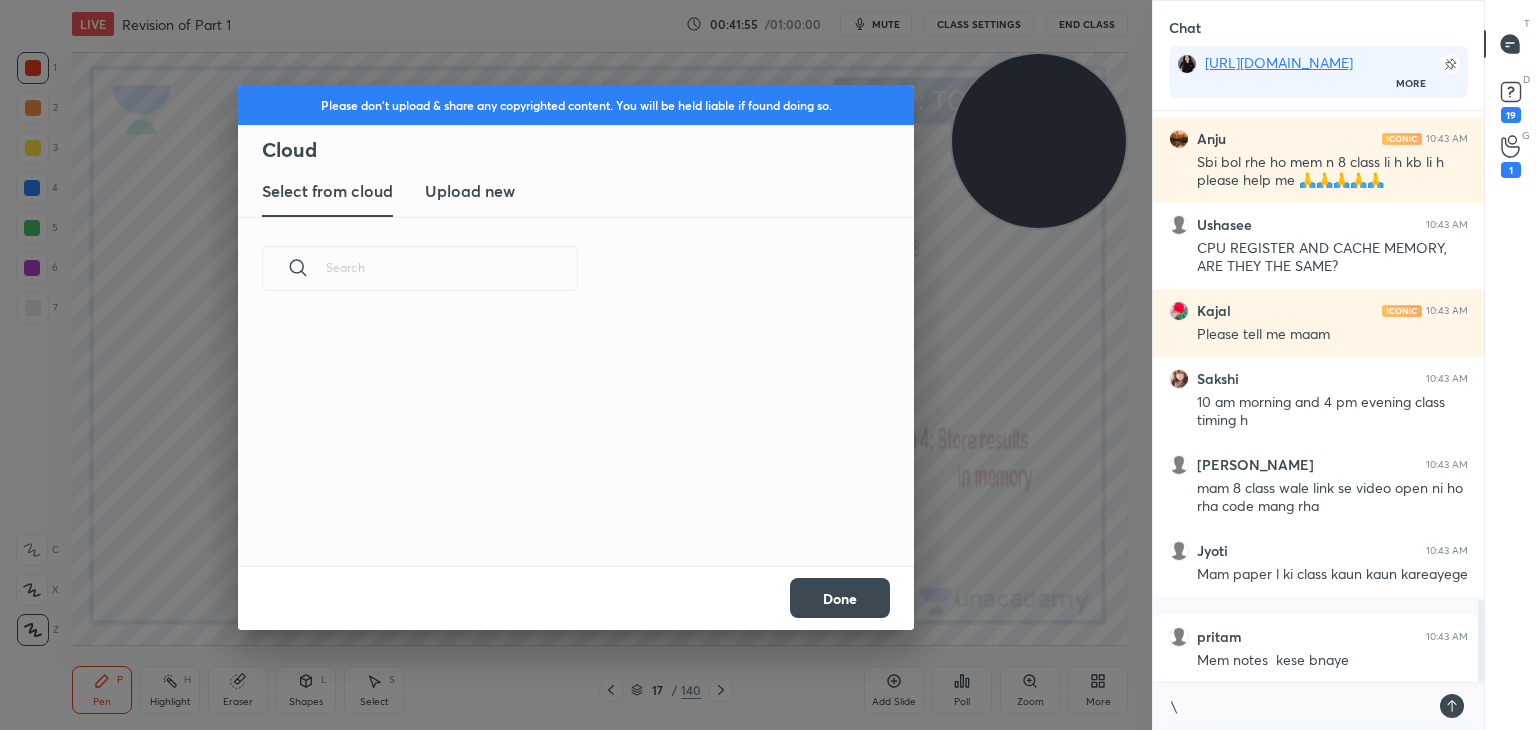 scroll, scrollTop: 5, scrollLeft: 10, axis: both 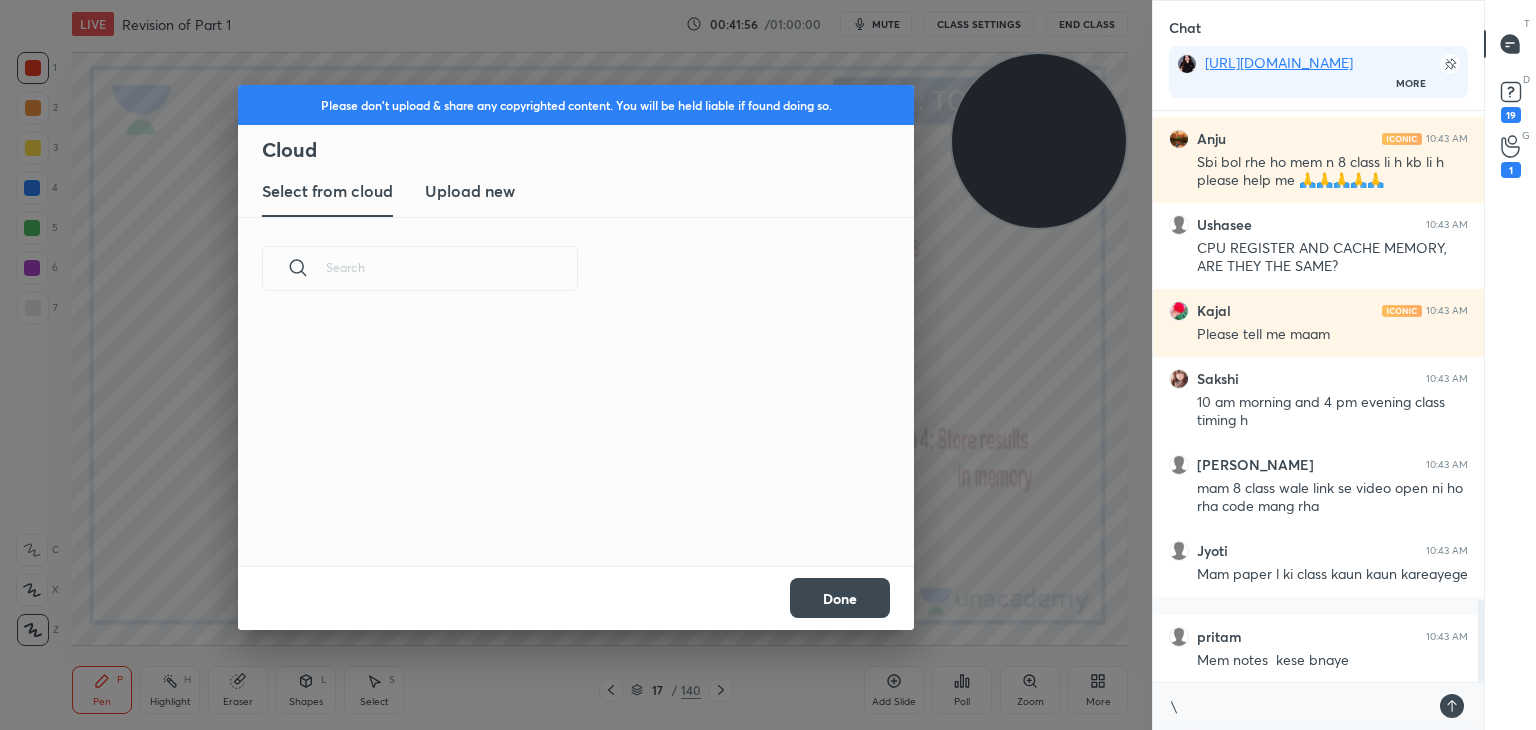 click on "Upload new" at bounding box center (470, 191) 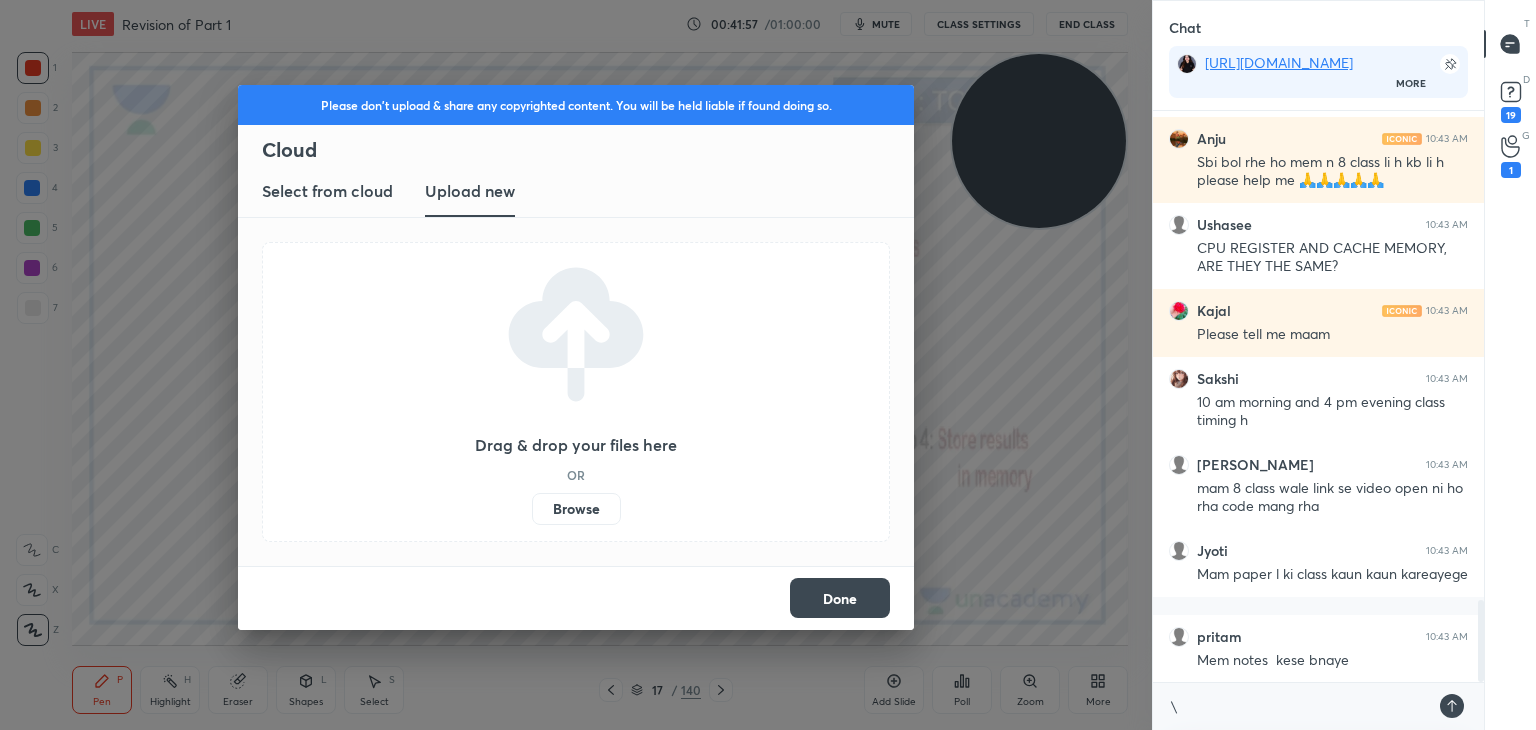 click on "Browse" at bounding box center [576, 509] 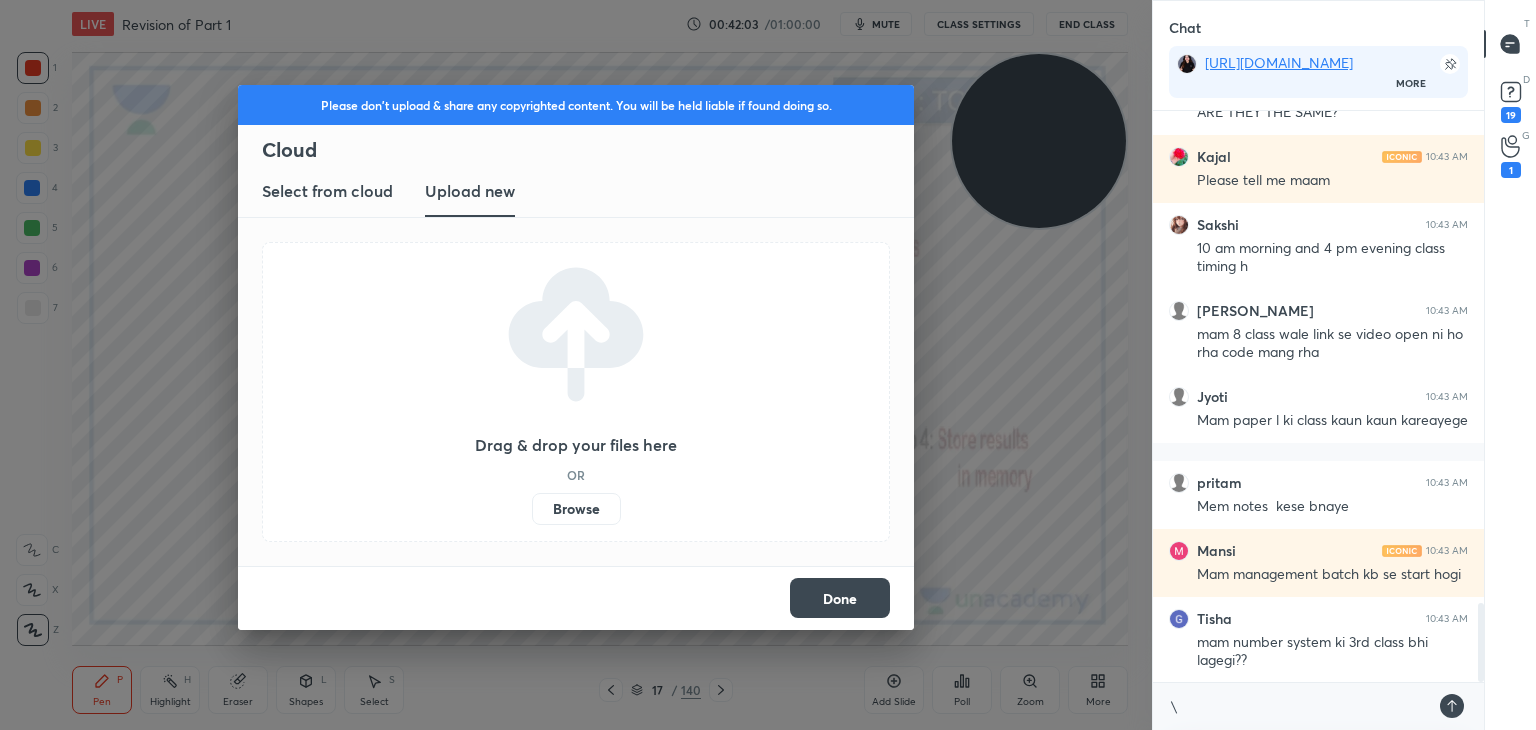 scroll, scrollTop: 3608, scrollLeft: 0, axis: vertical 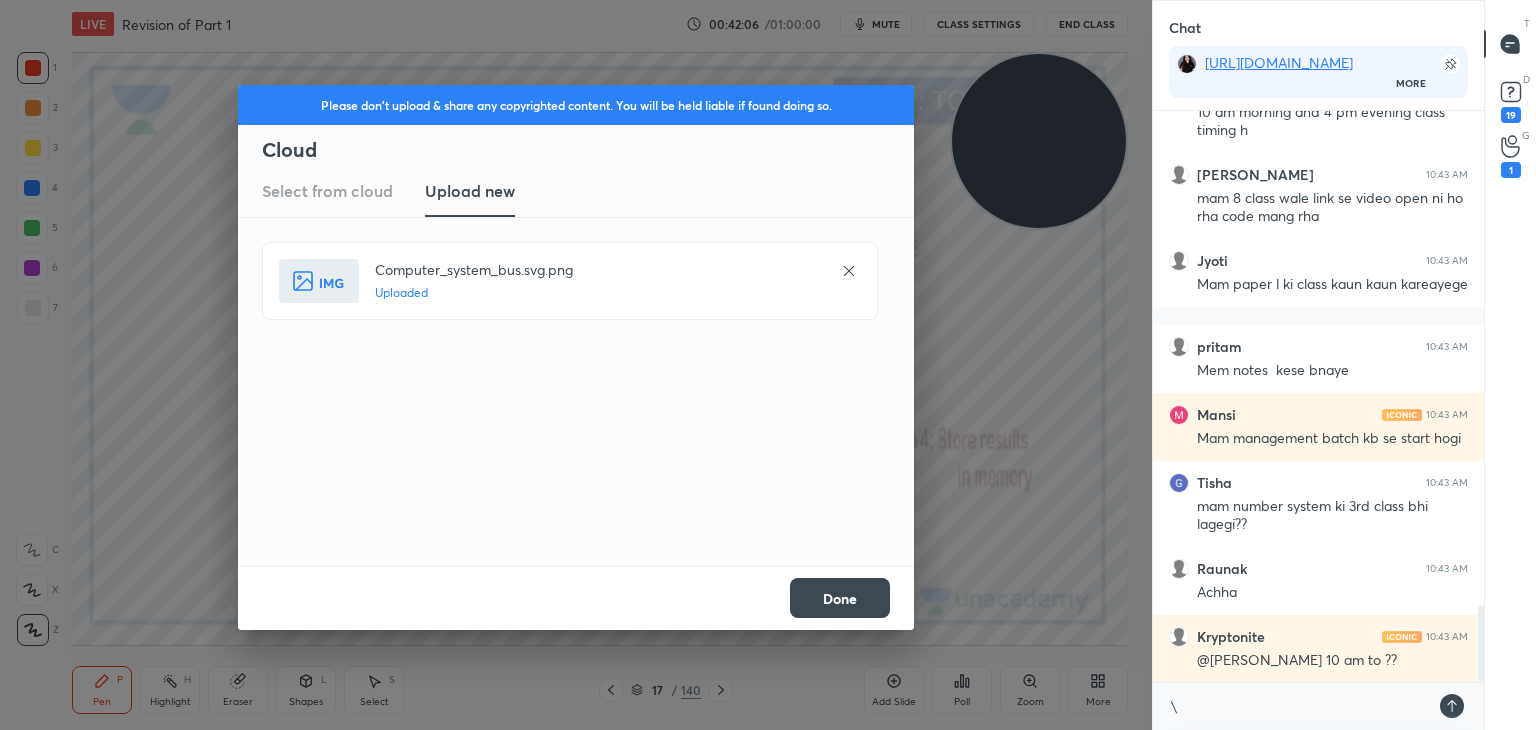 click on "Done" at bounding box center (840, 598) 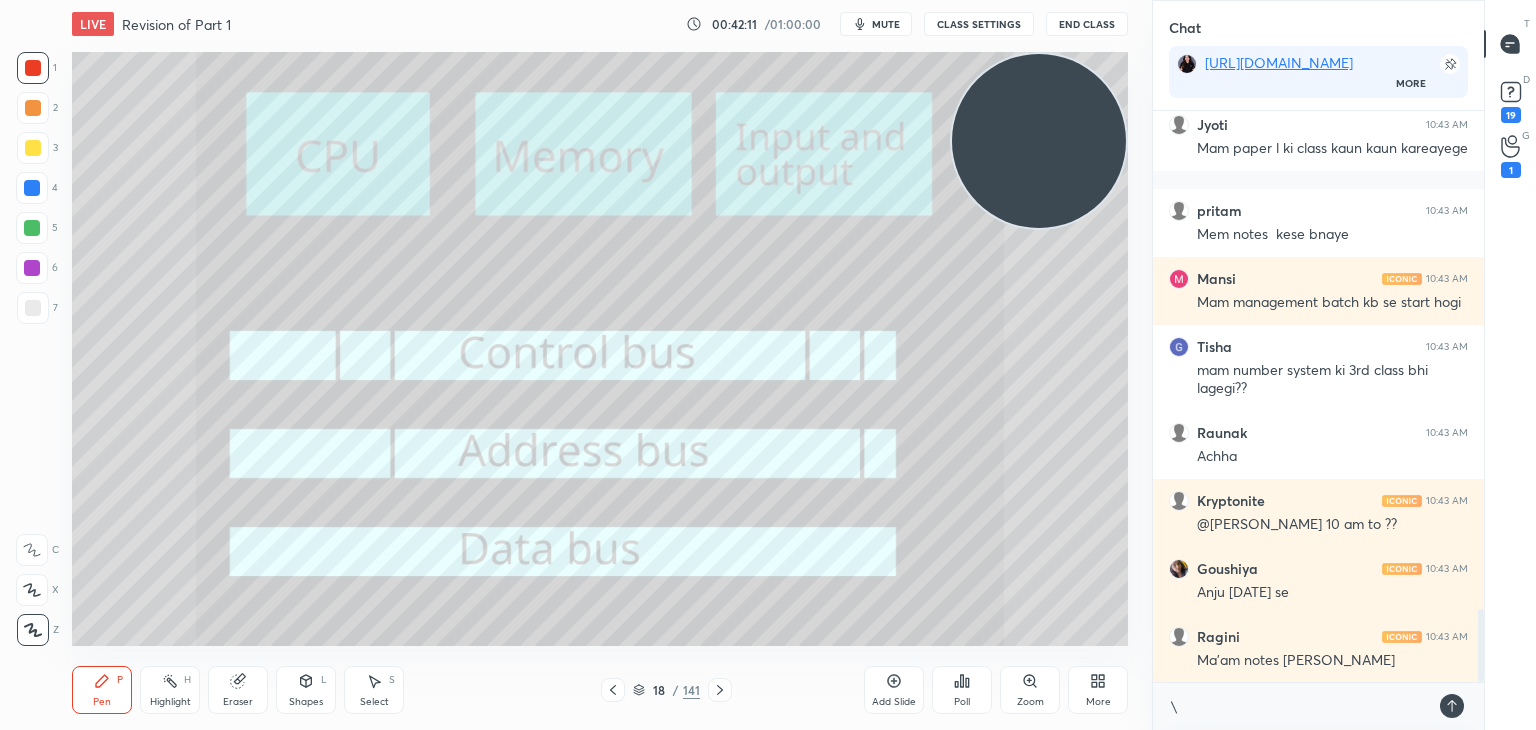 scroll, scrollTop: 3916, scrollLeft: 0, axis: vertical 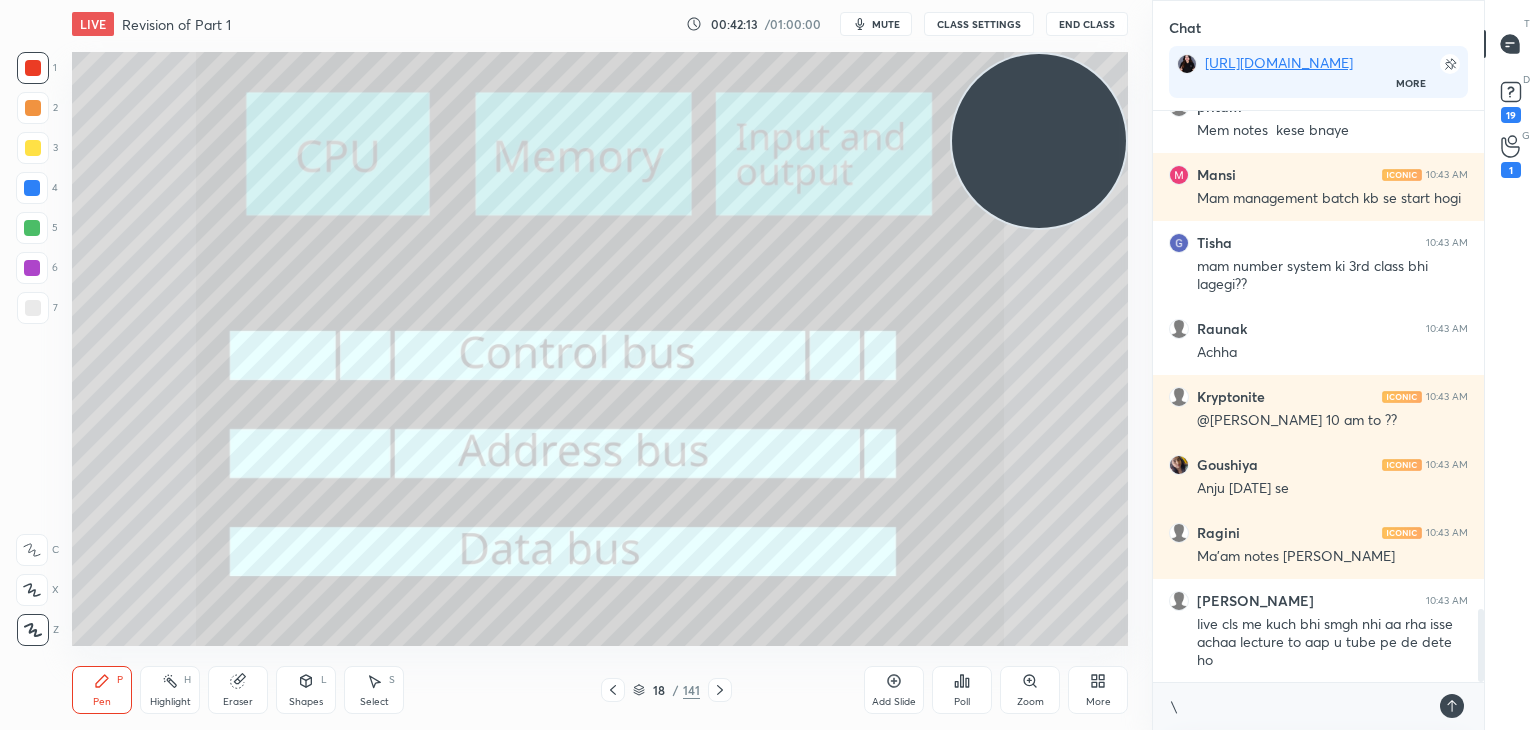 click 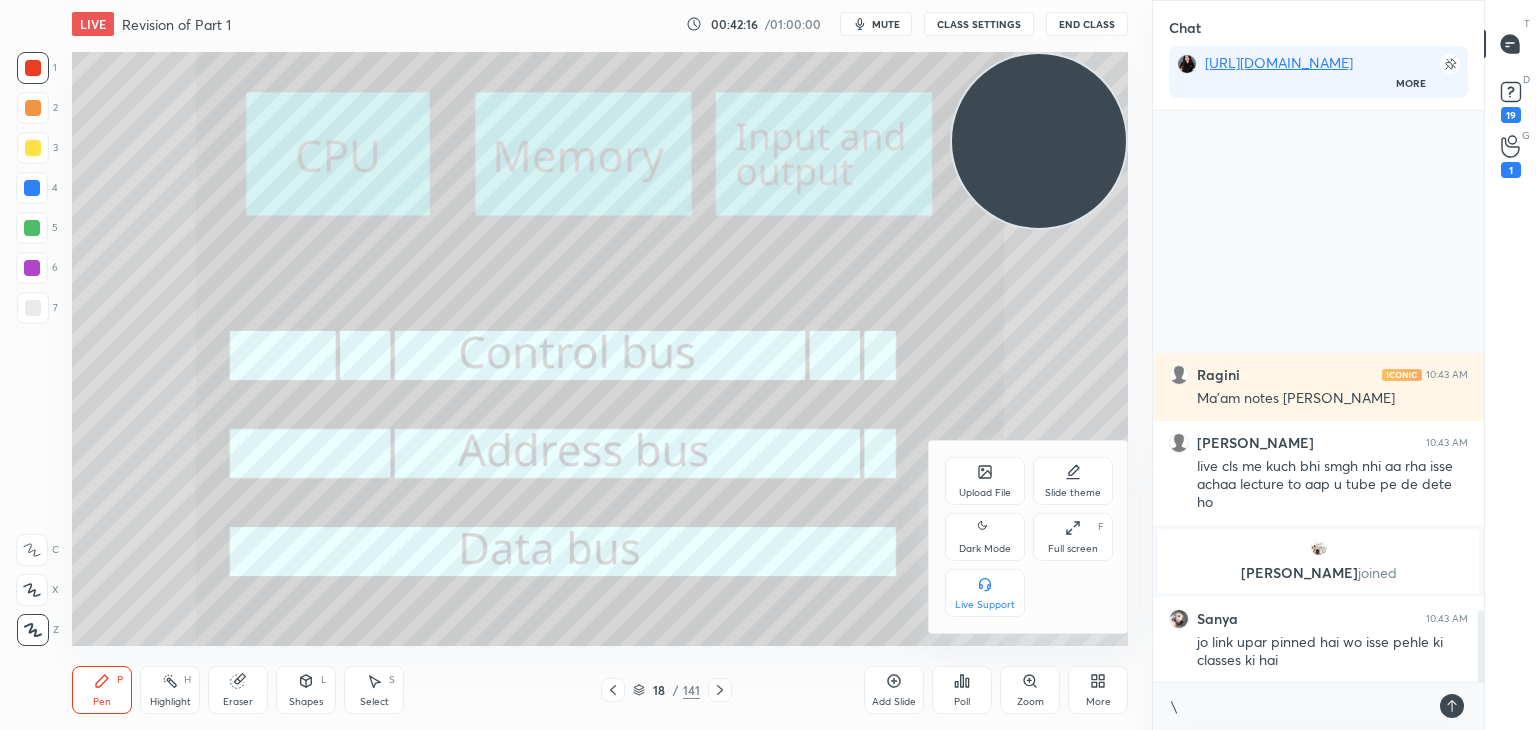 scroll, scrollTop: 3926, scrollLeft: 0, axis: vertical 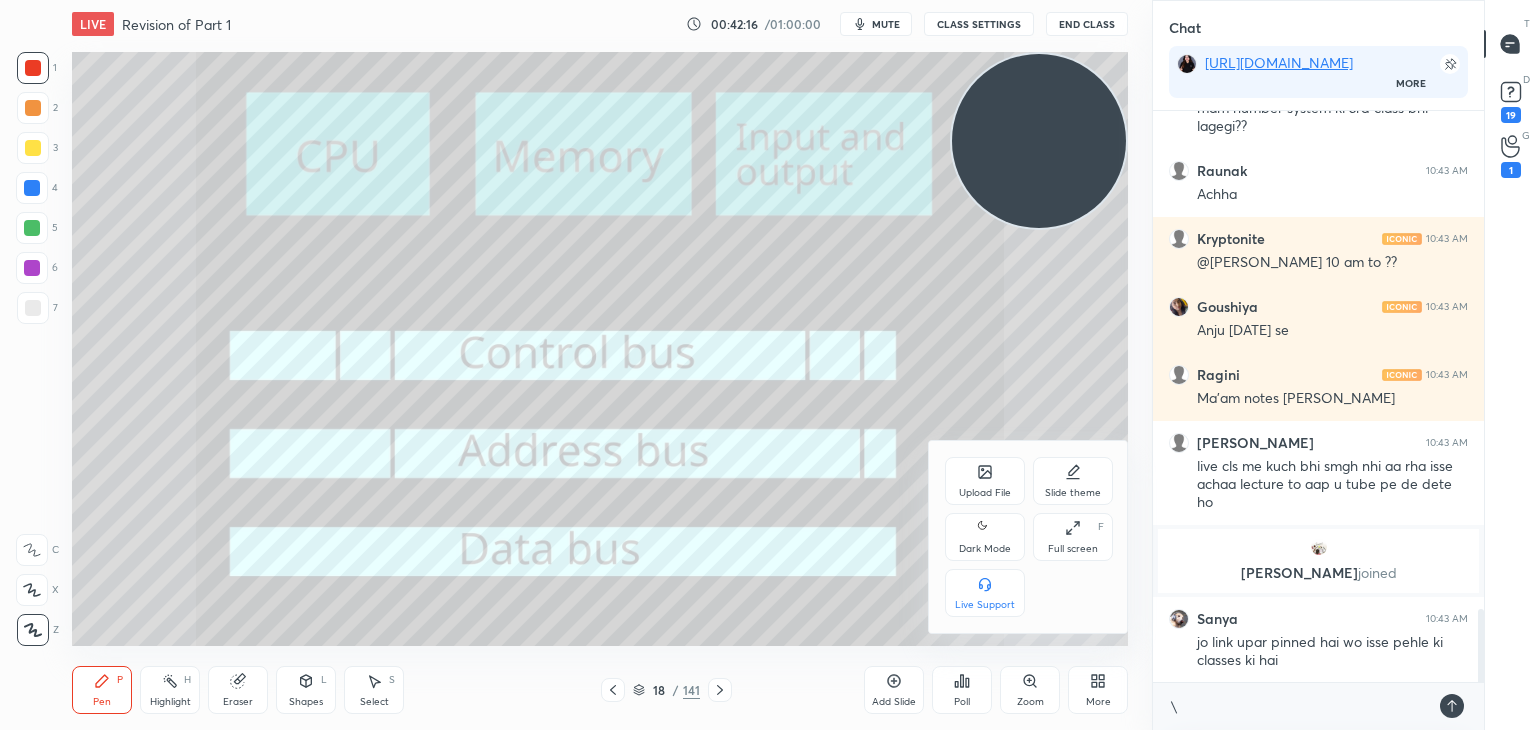 click 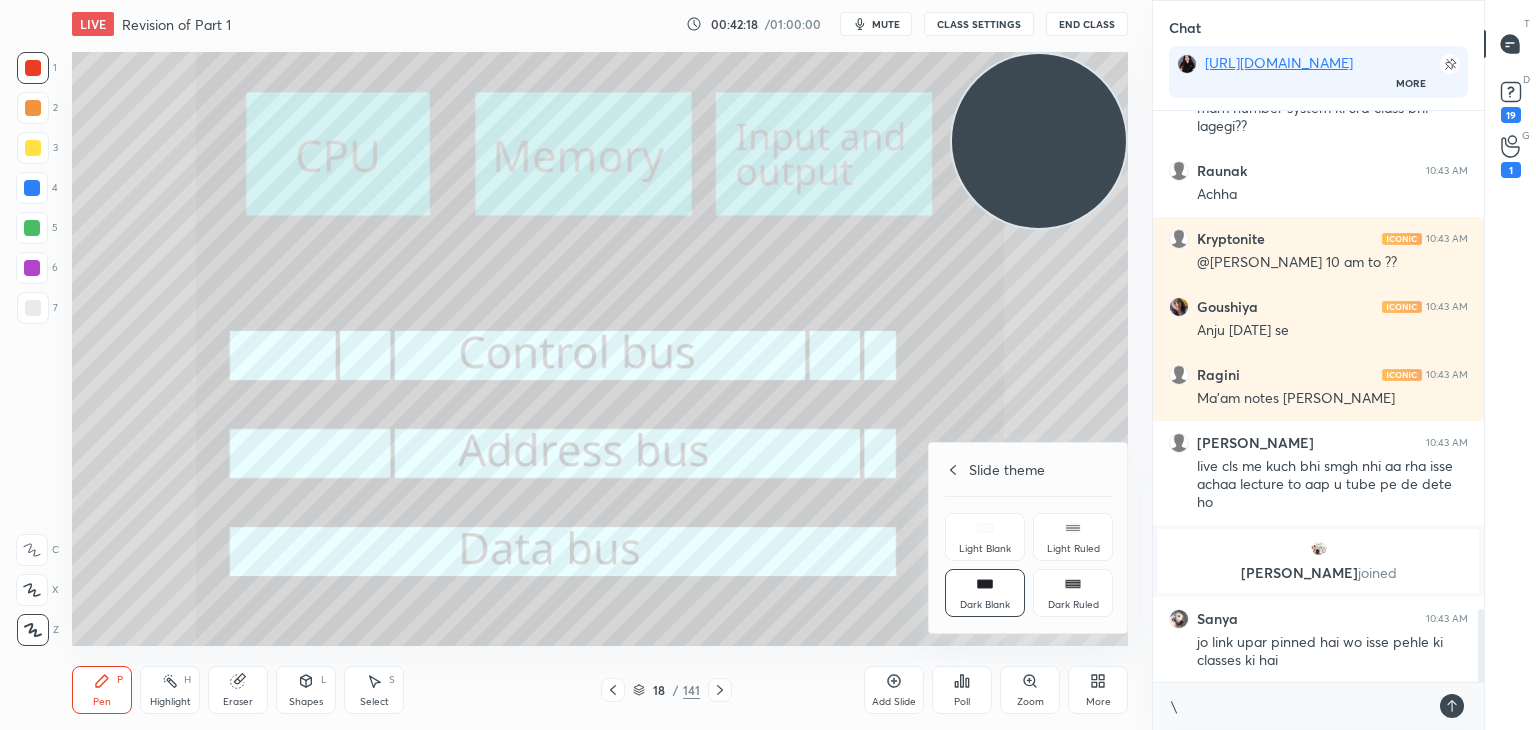 click on "Light Blank" at bounding box center (985, 537) 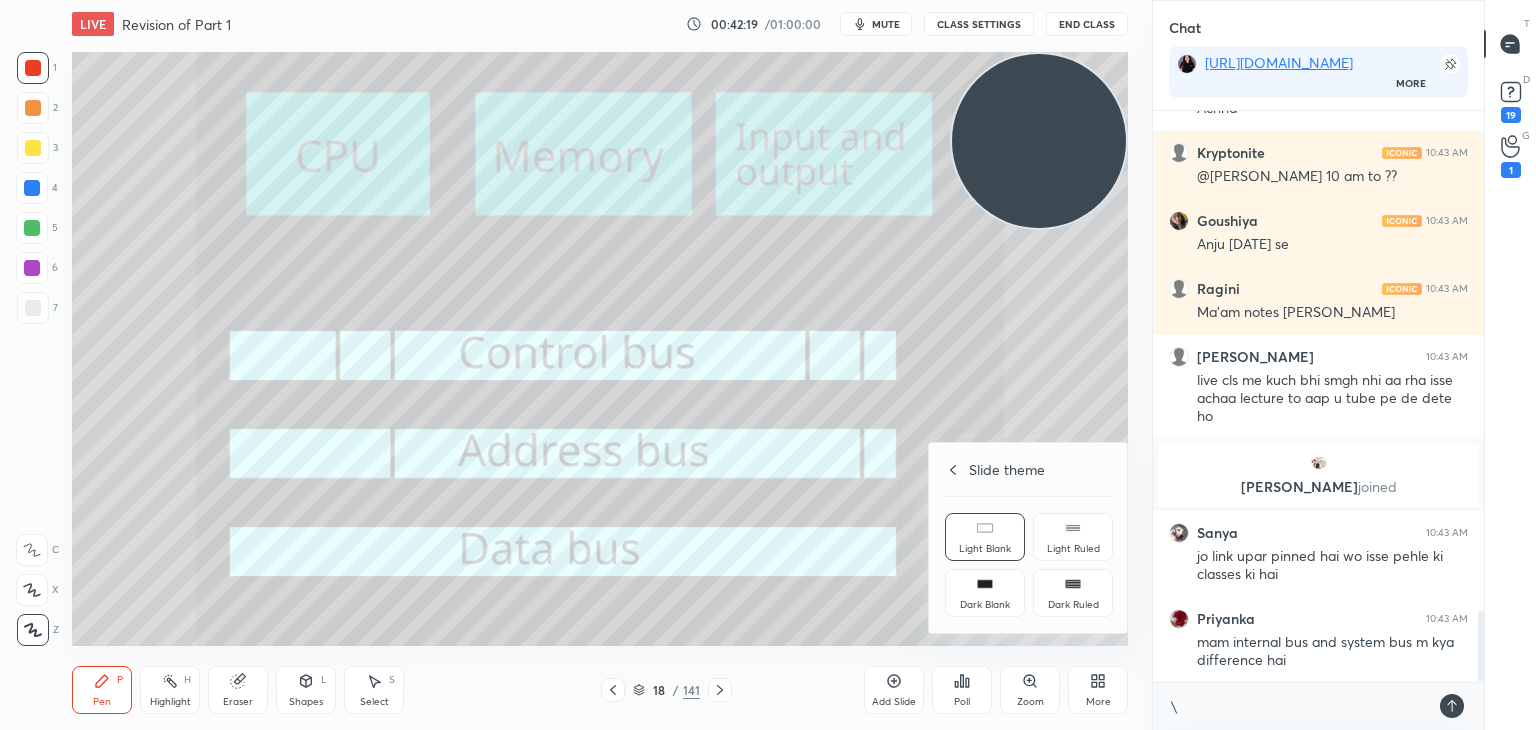 scroll, scrollTop: 4080, scrollLeft: 0, axis: vertical 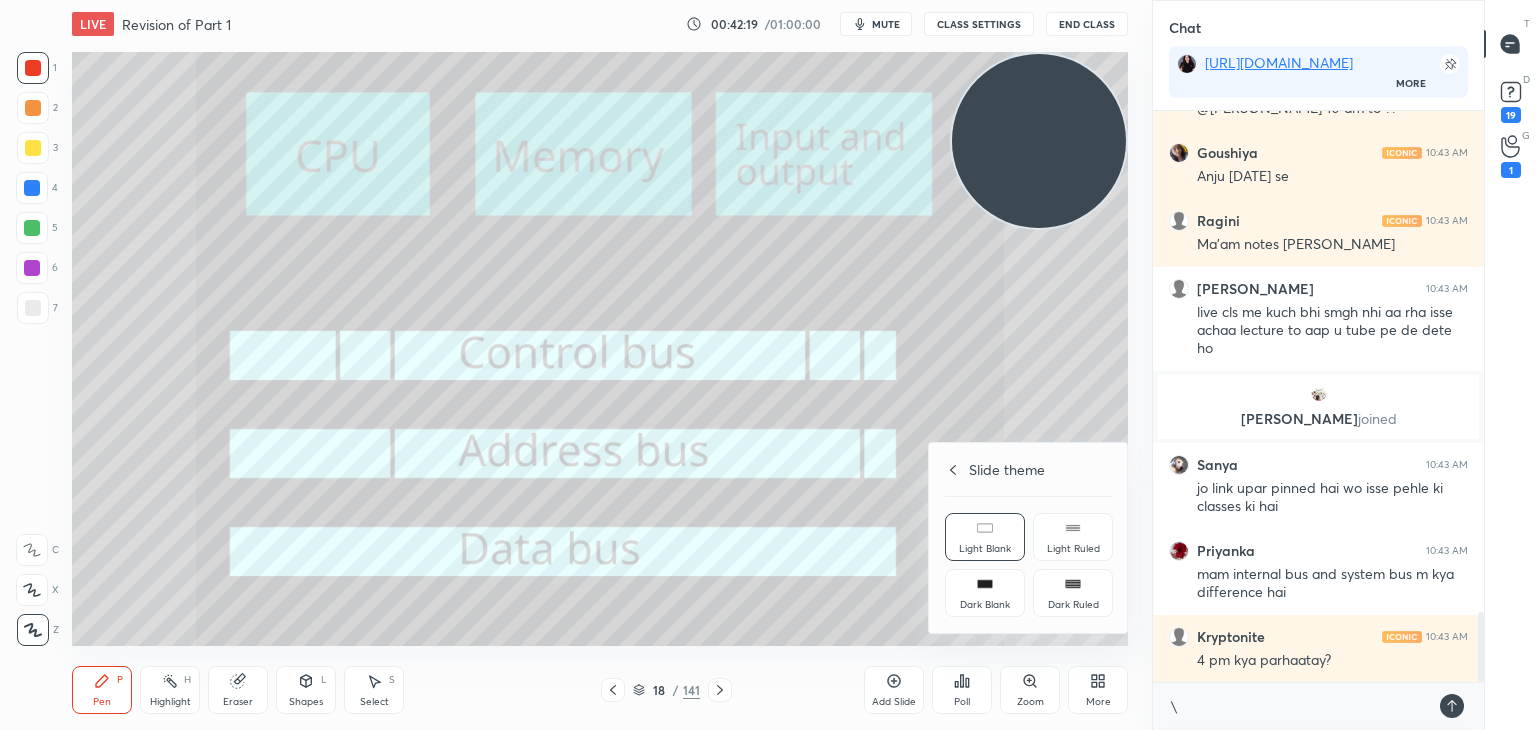 click at bounding box center [768, 365] 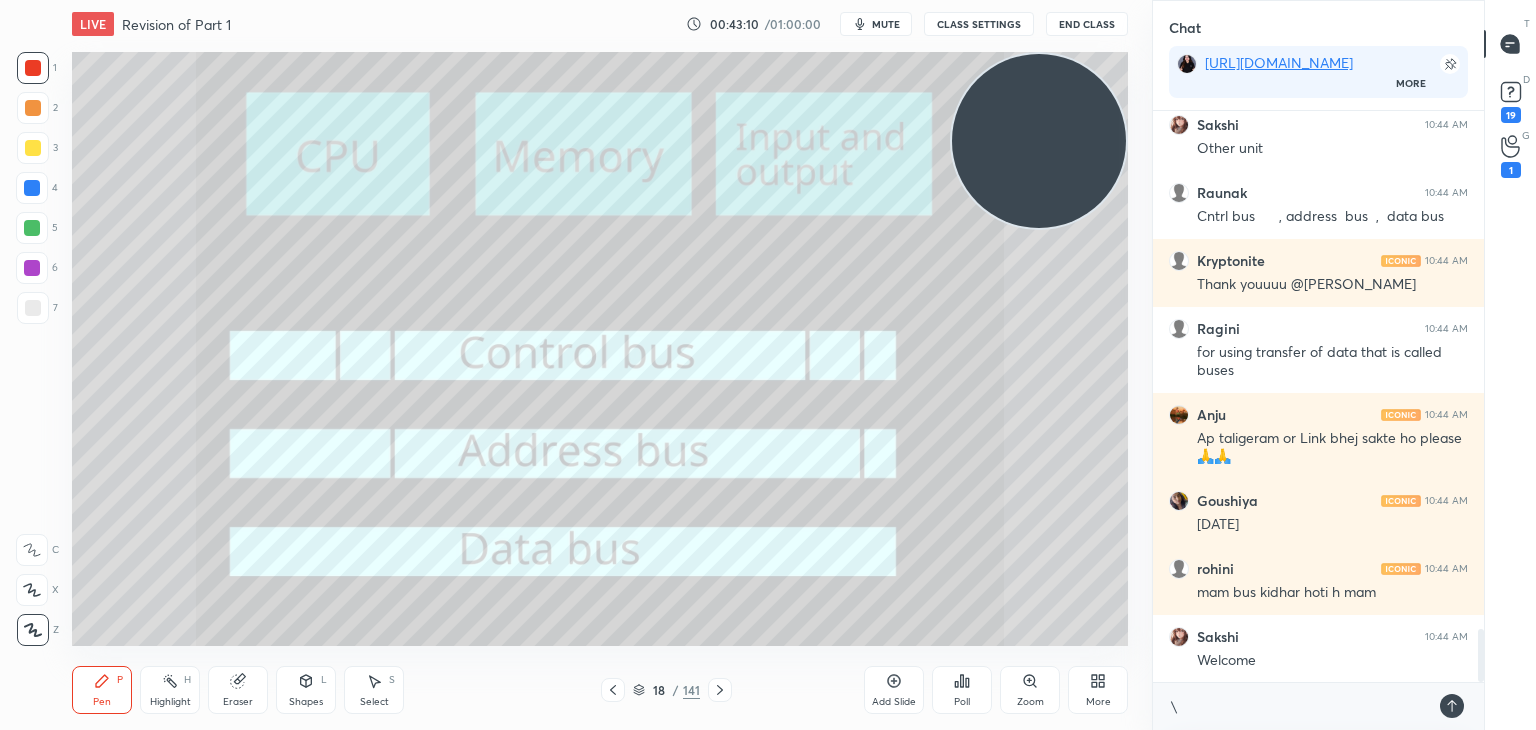 scroll, scrollTop: 5558, scrollLeft: 0, axis: vertical 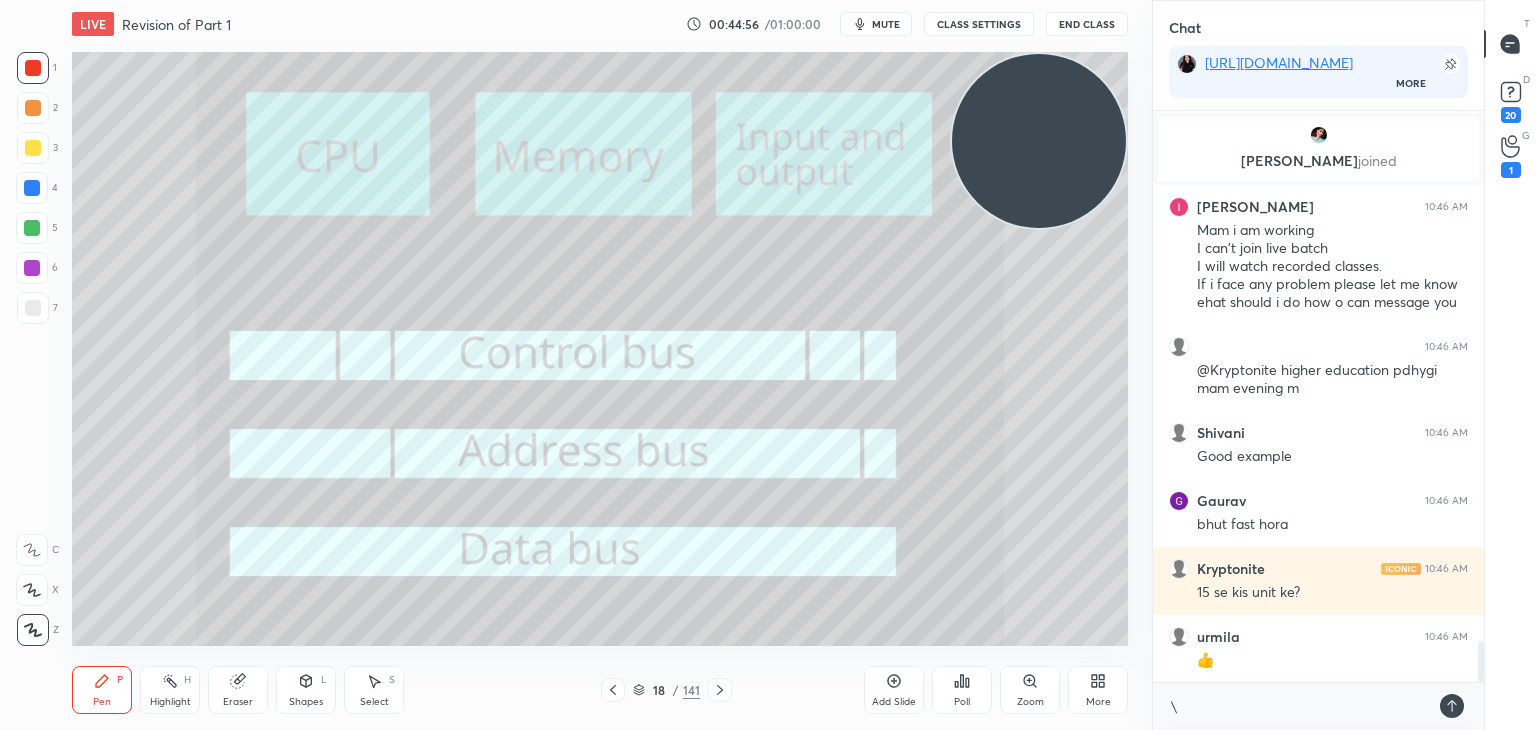click 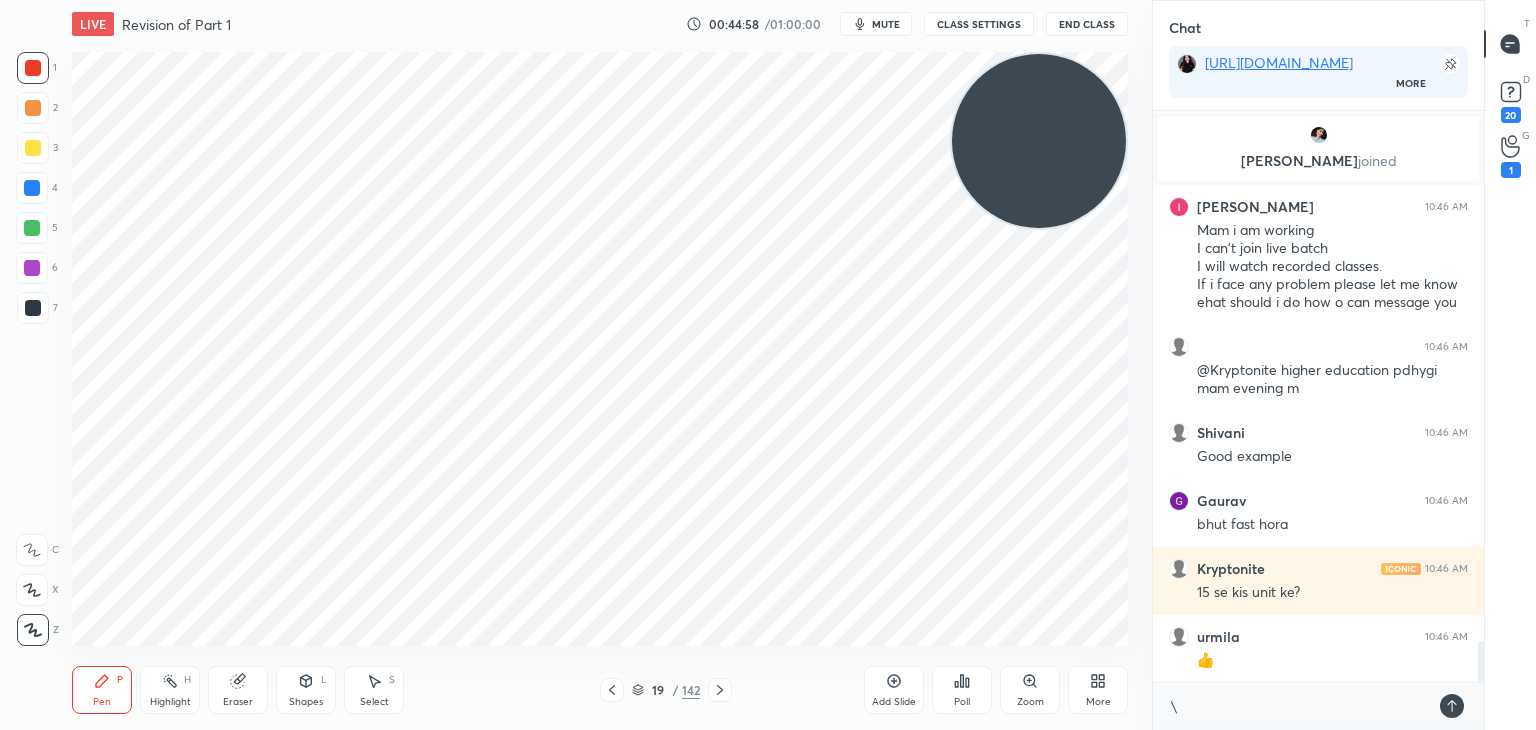 click 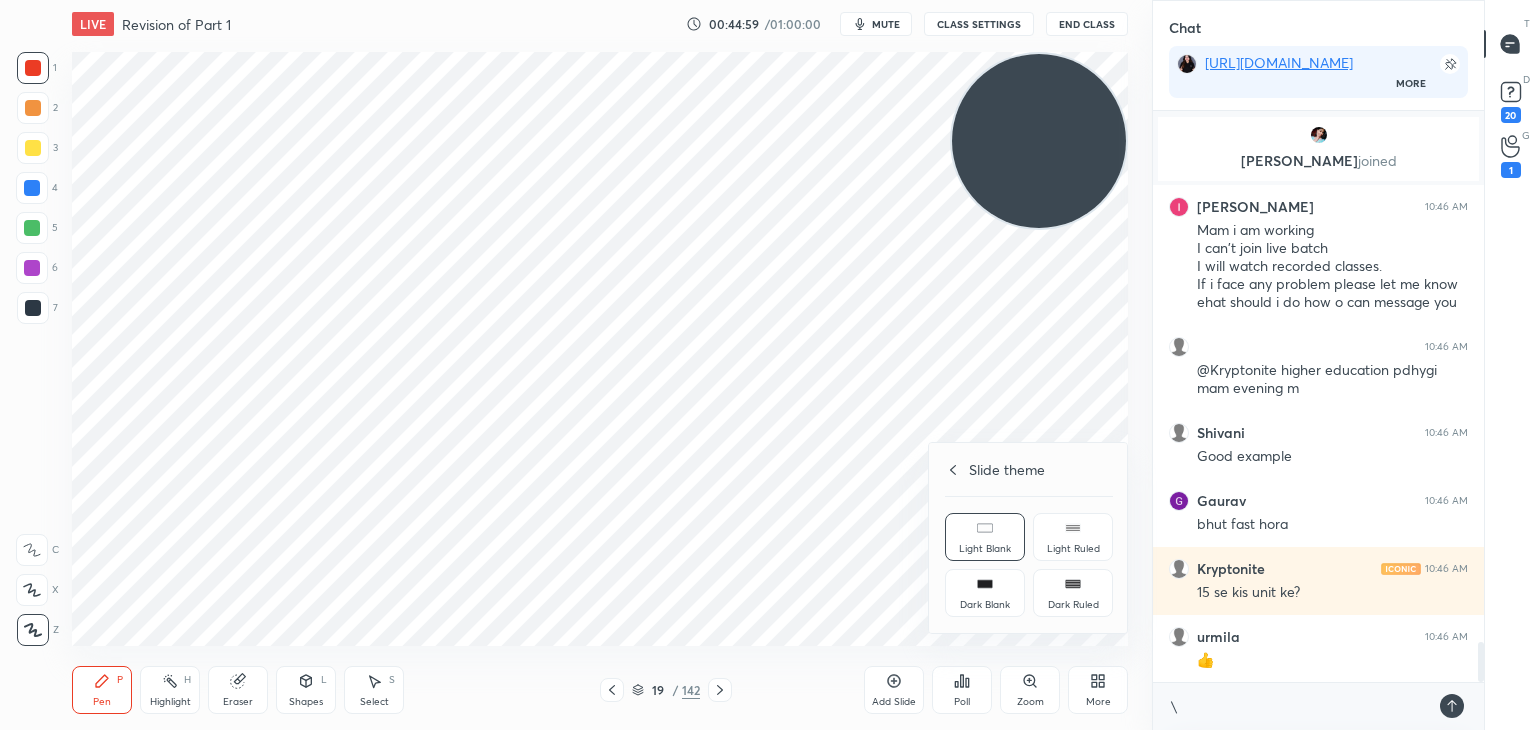 scroll, scrollTop: 7564, scrollLeft: 0, axis: vertical 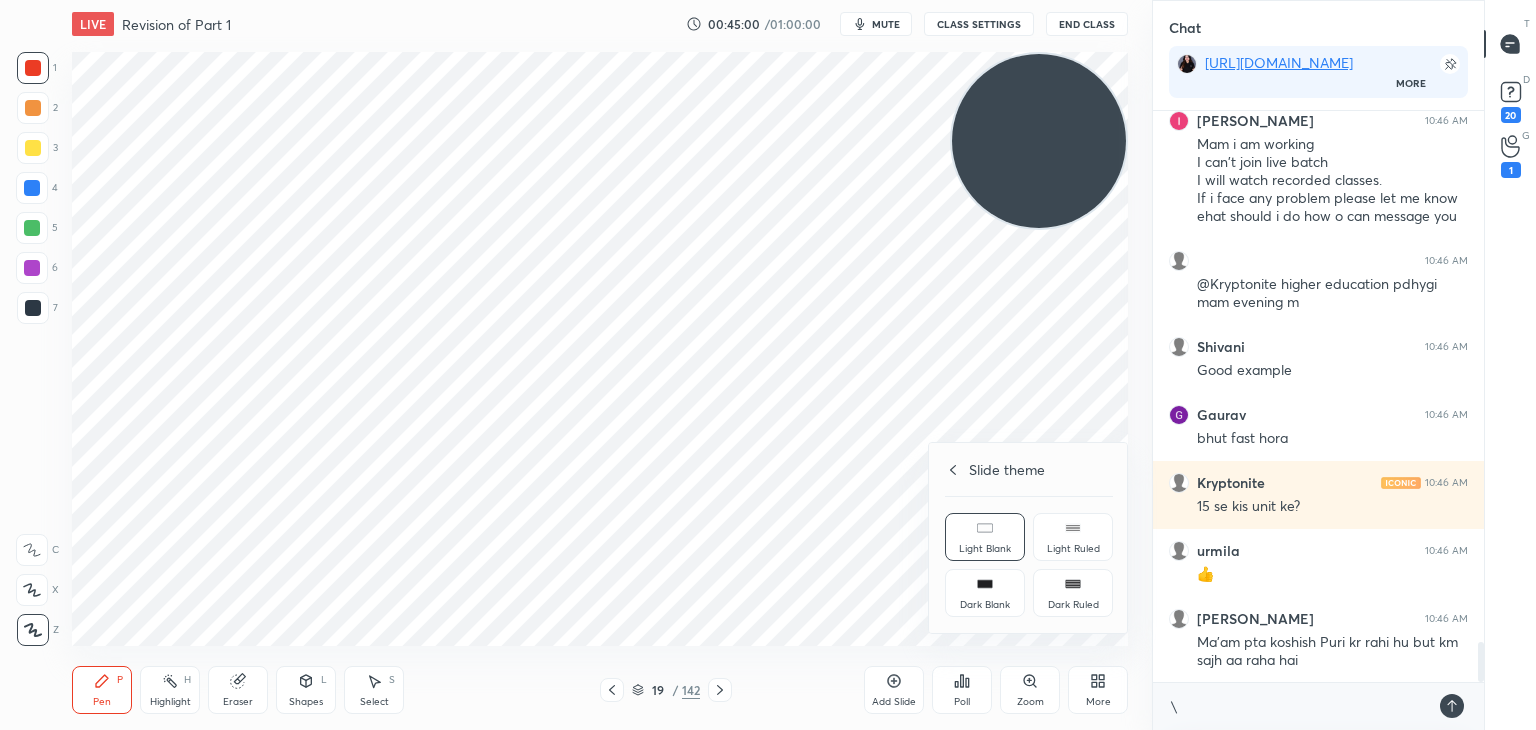 click on "Dark Blank" at bounding box center (985, 593) 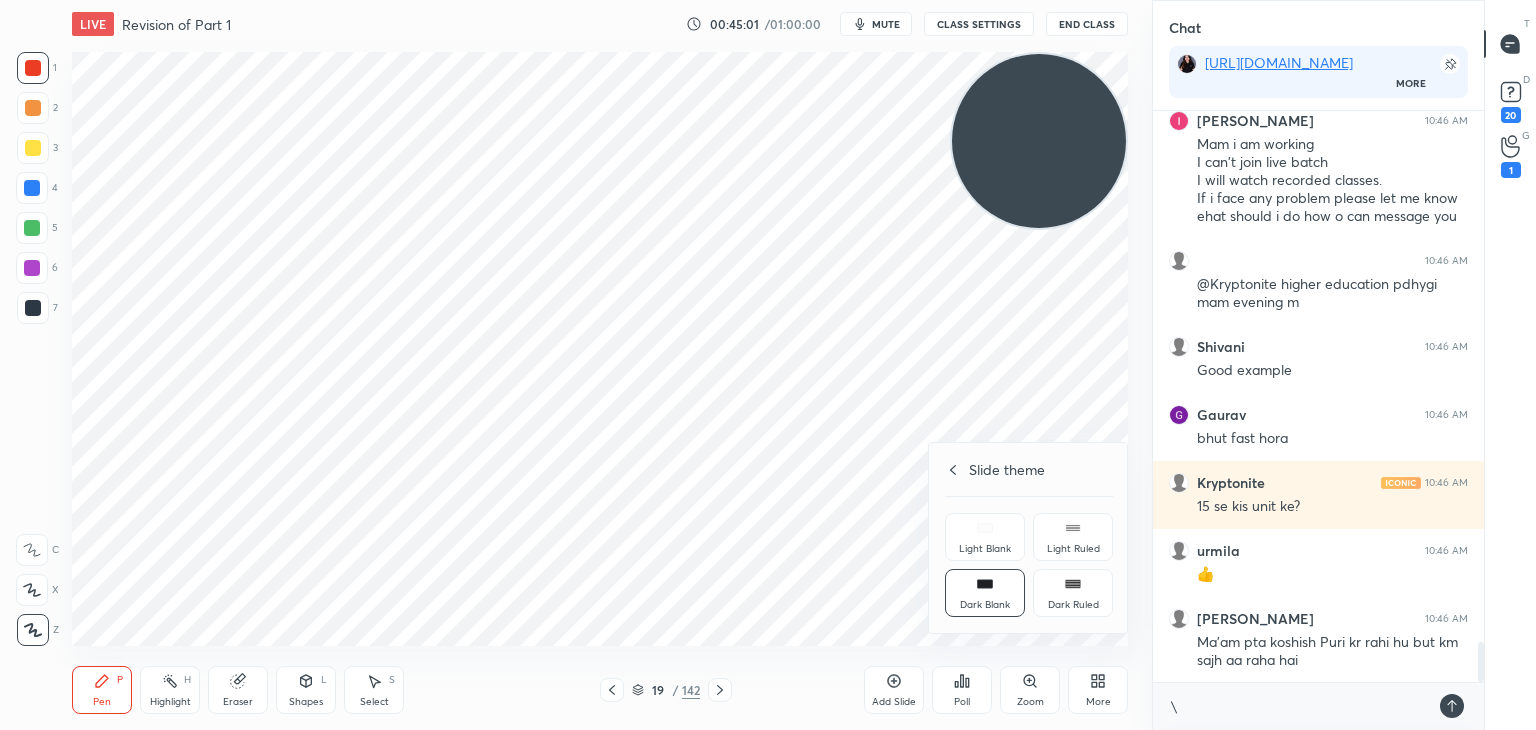 scroll, scrollTop: 7636, scrollLeft: 0, axis: vertical 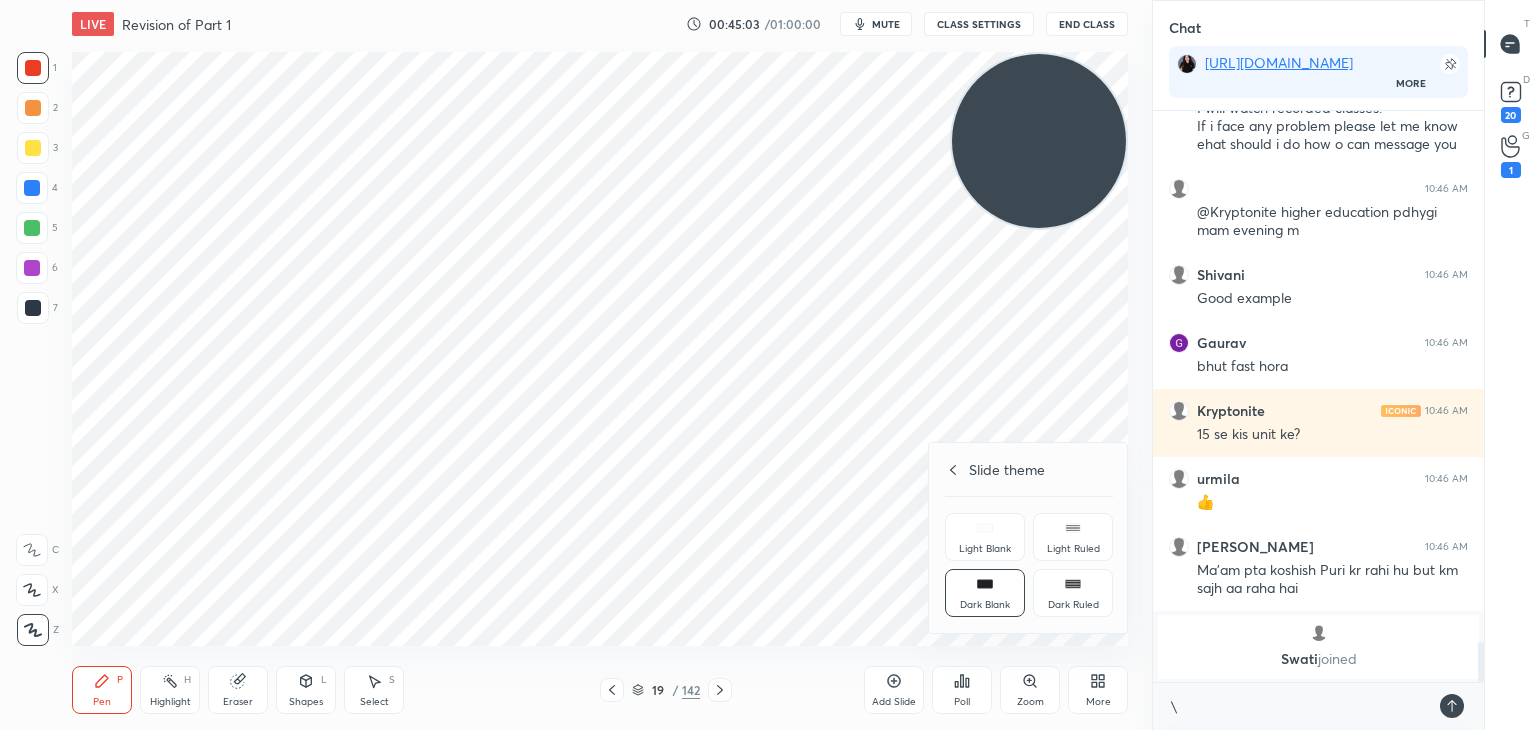 click at bounding box center (768, 365) 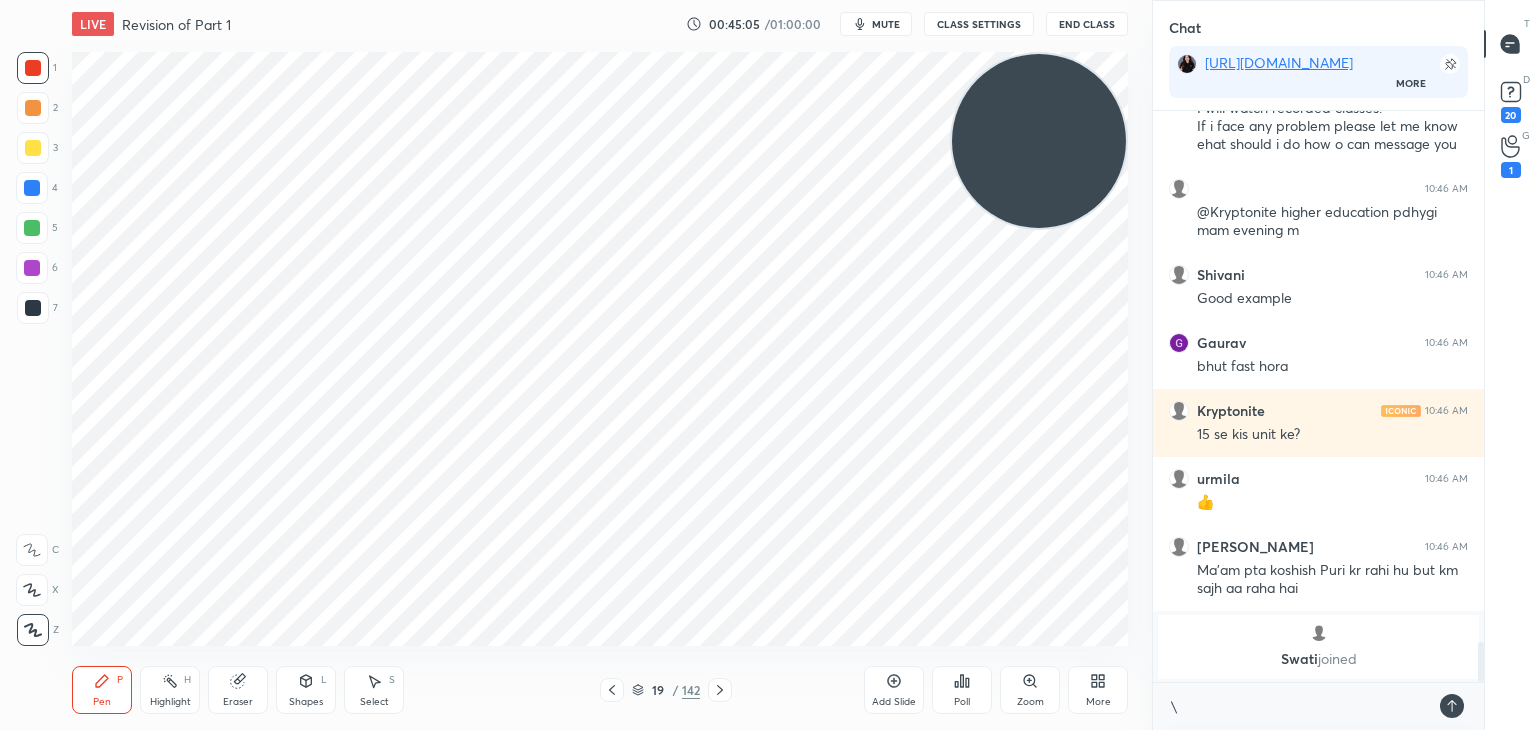 click on "Add Slide" at bounding box center (894, 690) 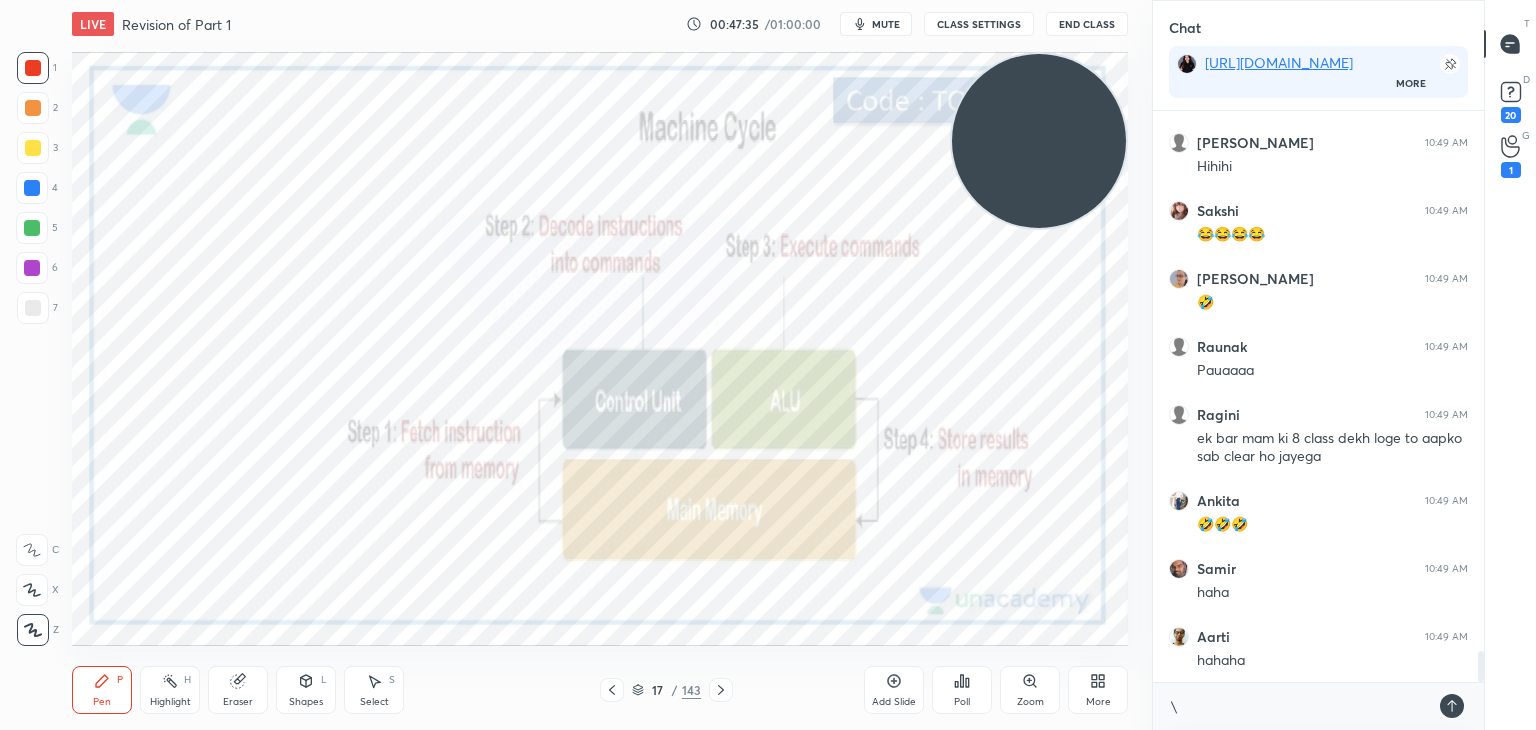 scroll, scrollTop: 9884, scrollLeft: 0, axis: vertical 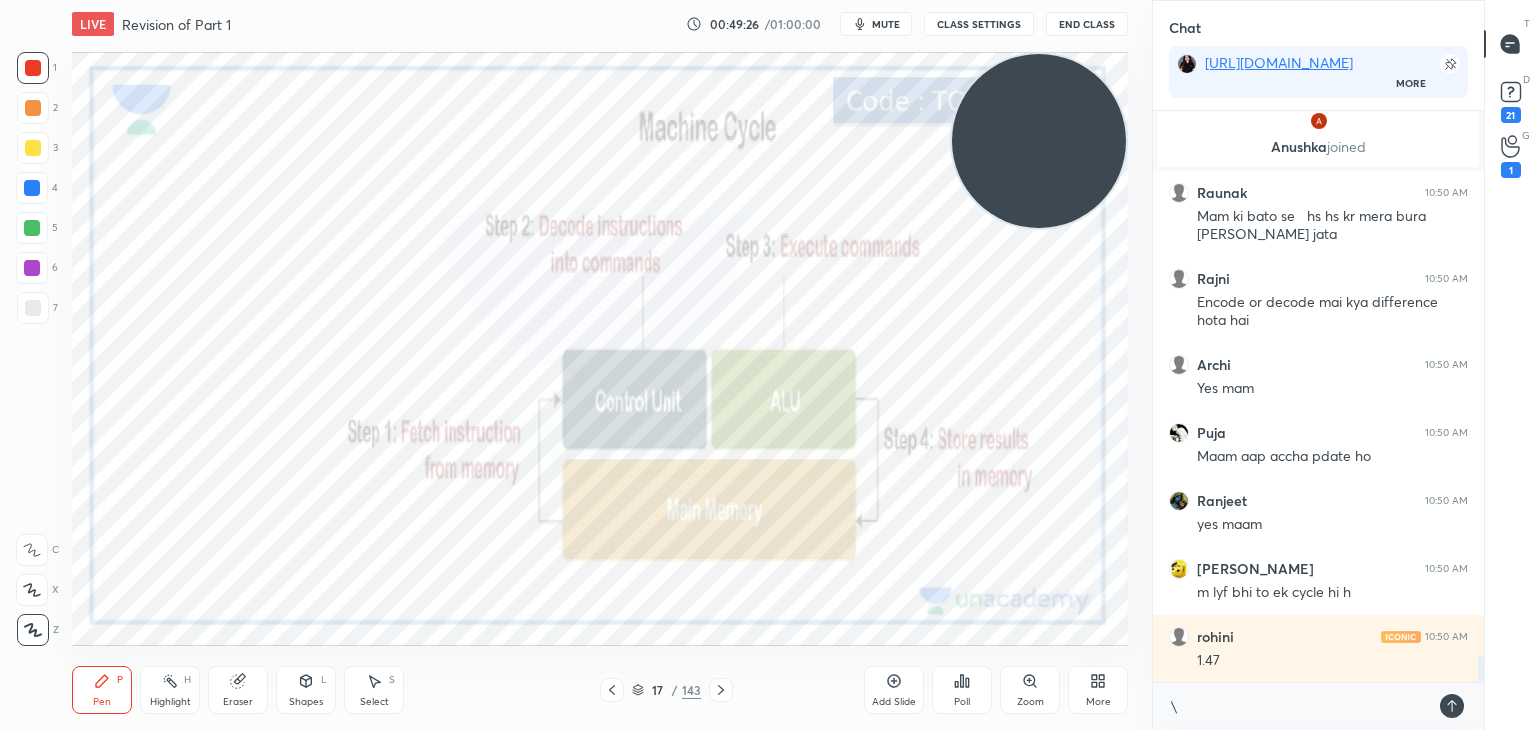 click on "Pen P Highlight H Eraser Shapes L Select S 17 / 143 Add Slide Poll Zoom More" at bounding box center (600, 690) 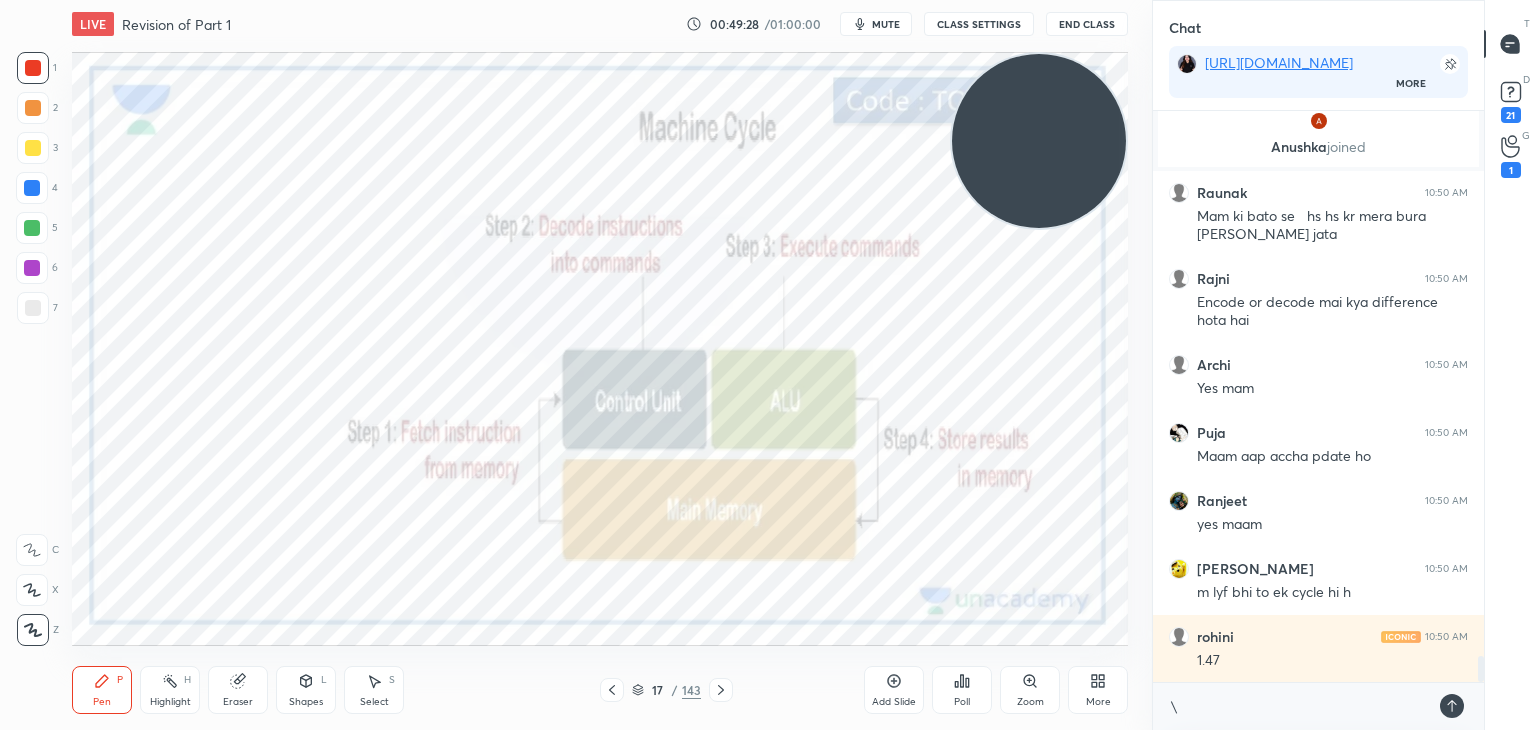 click 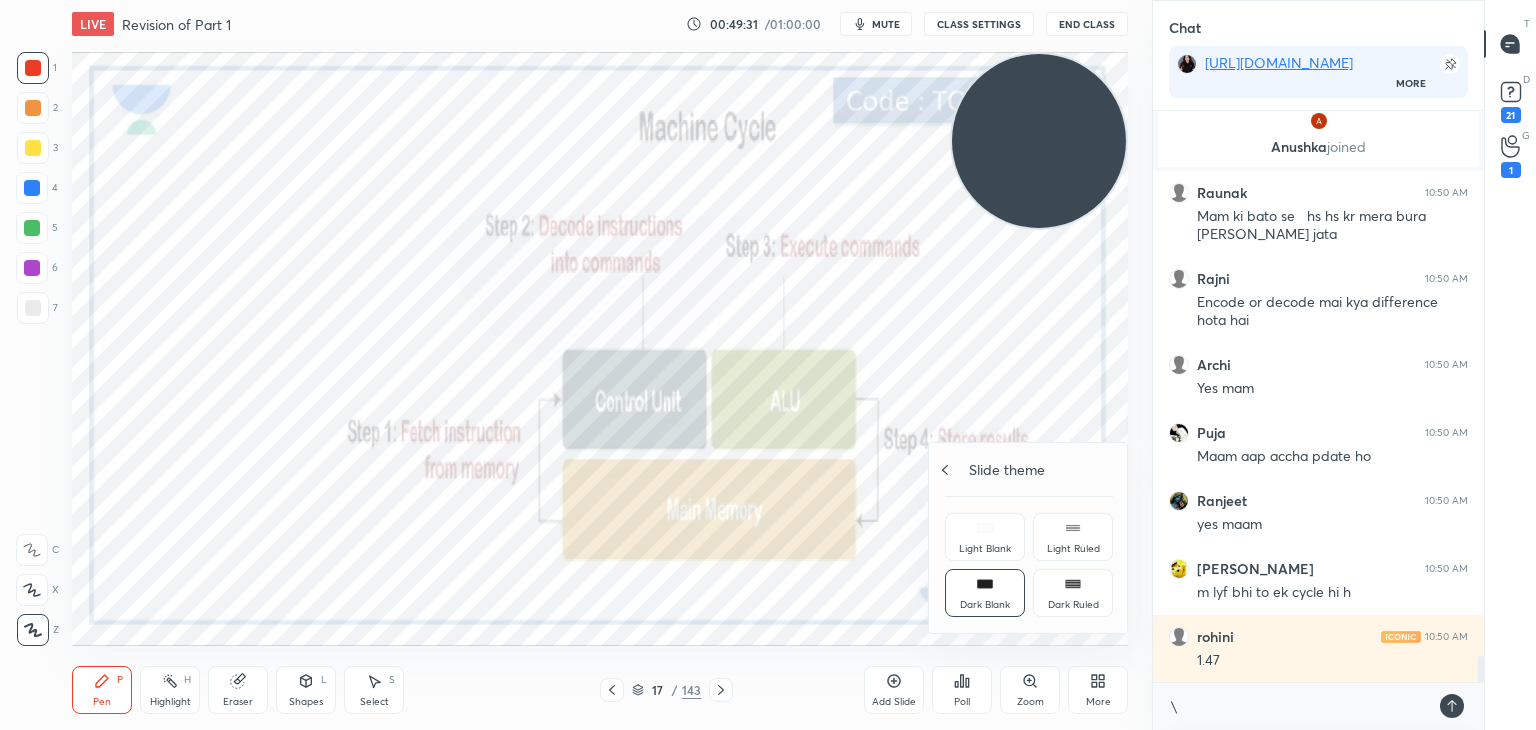 click on "Slide theme" at bounding box center [1029, 469] 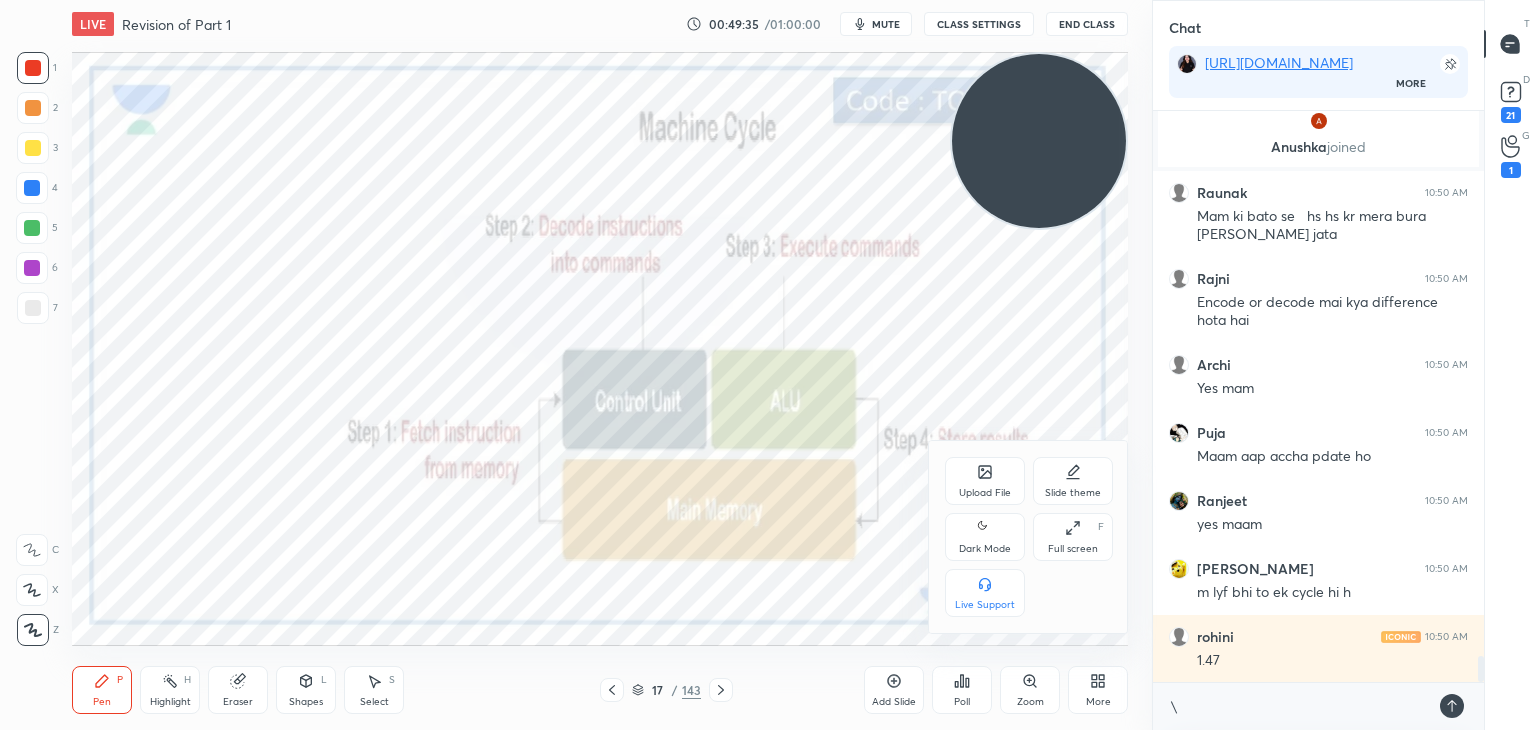scroll, scrollTop: 11988, scrollLeft: 0, axis: vertical 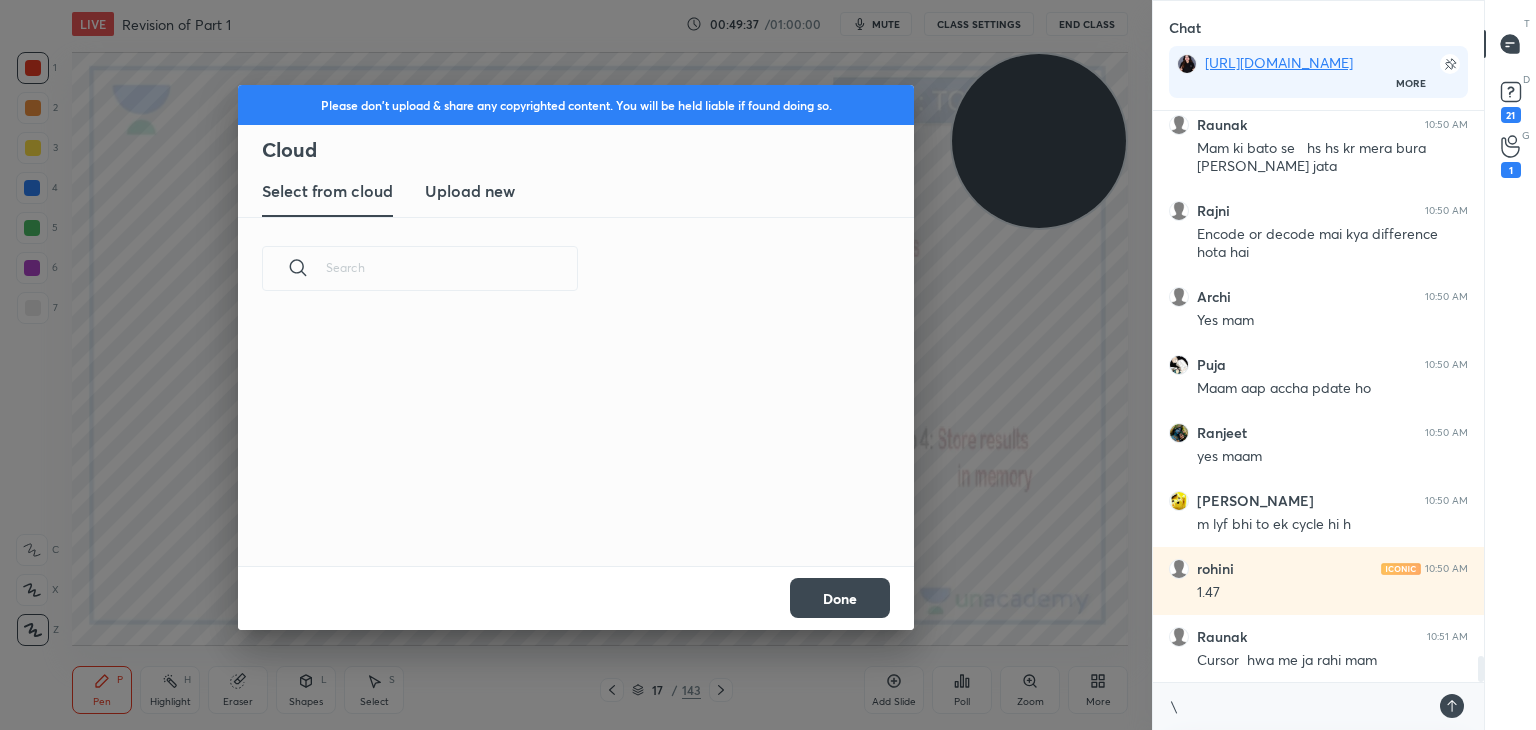 click on "Upload new" at bounding box center [470, 191] 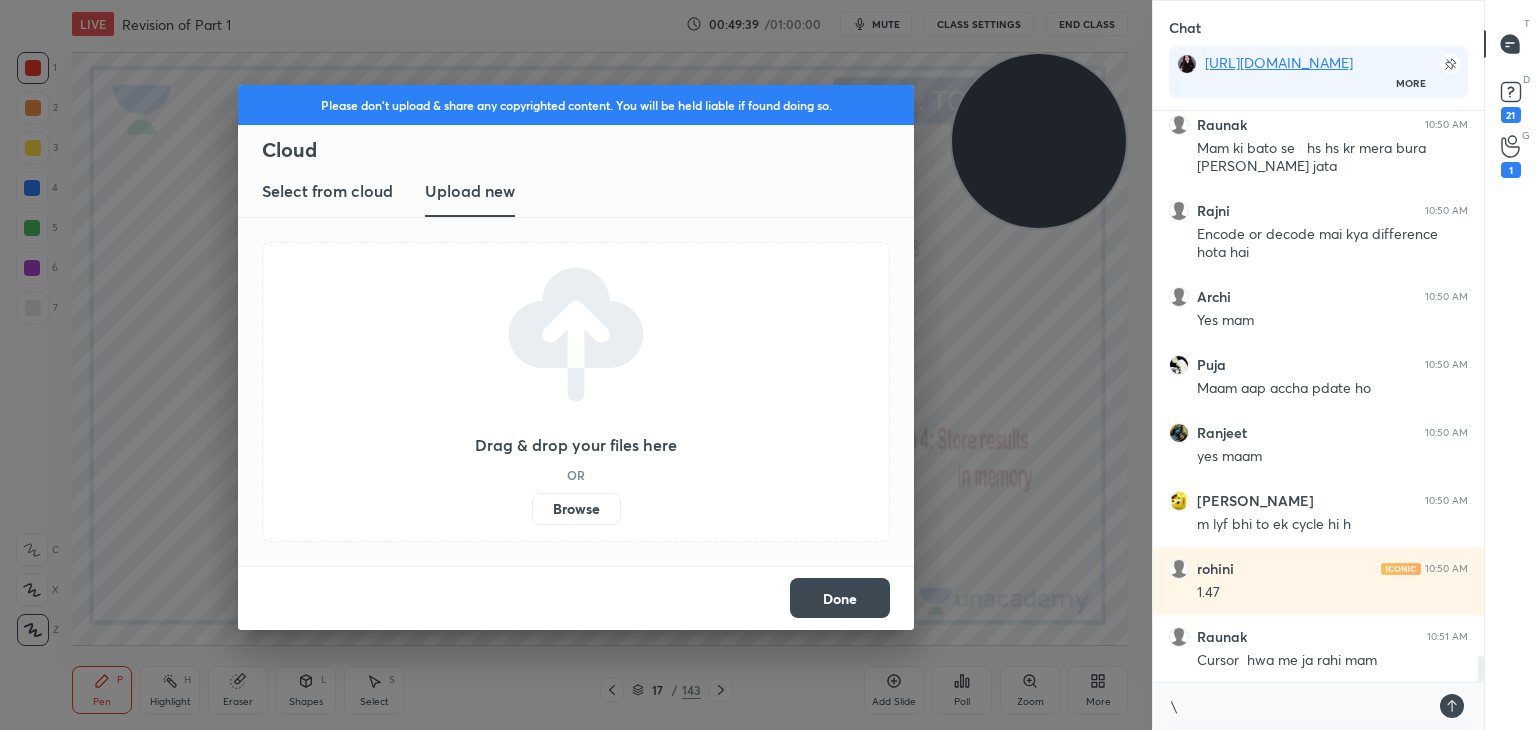 click on "Browse" at bounding box center (576, 509) 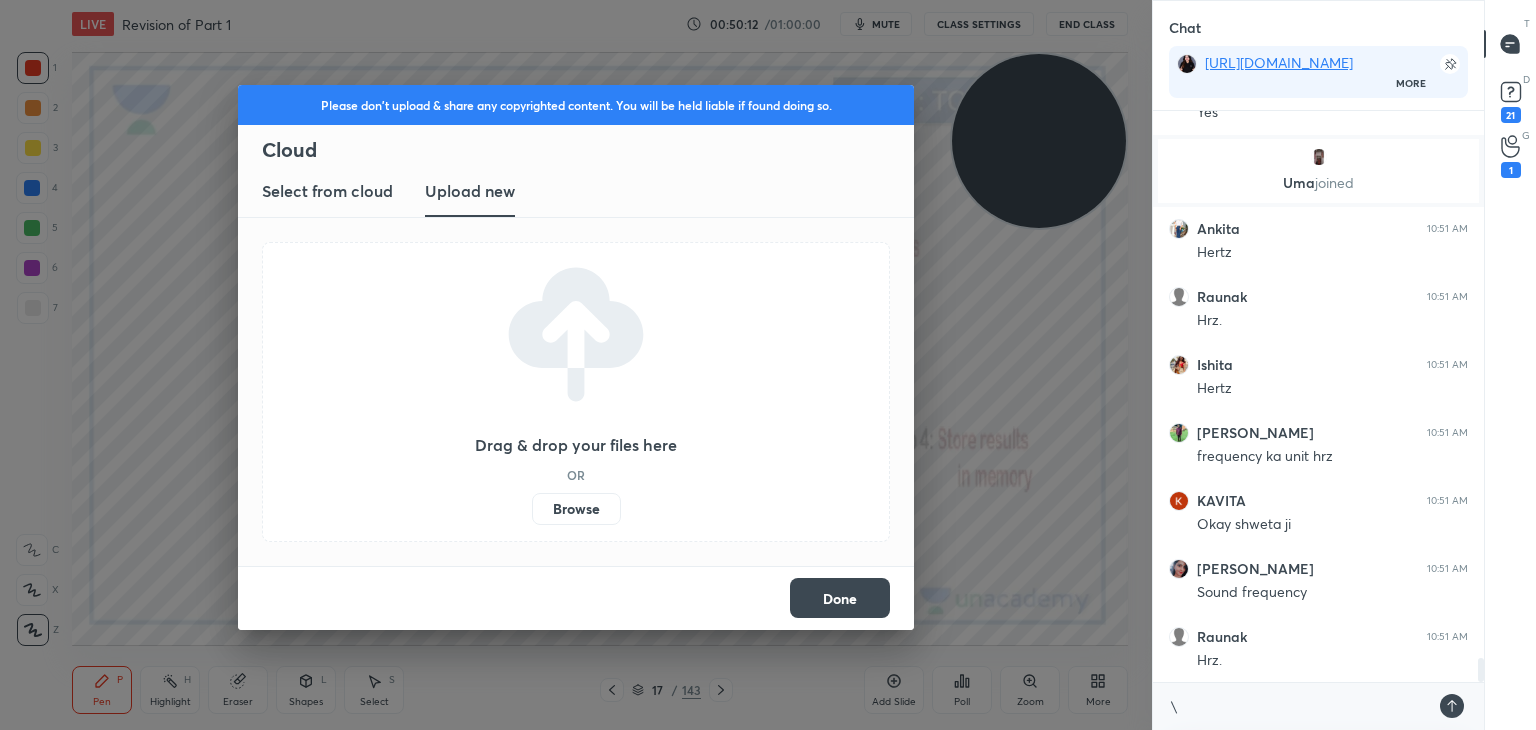 scroll, scrollTop: 12936, scrollLeft: 0, axis: vertical 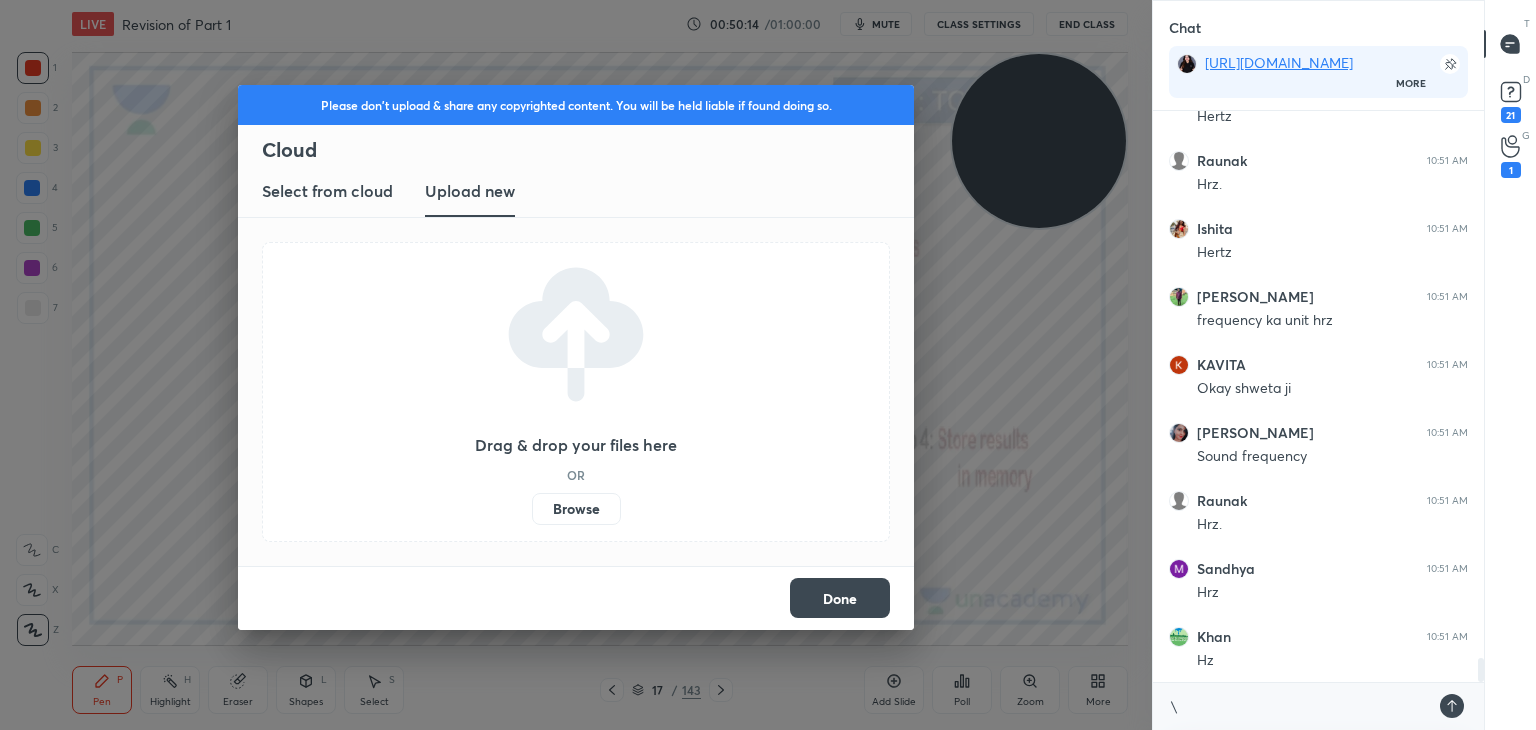 click on "Done" at bounding box center [840, 598] 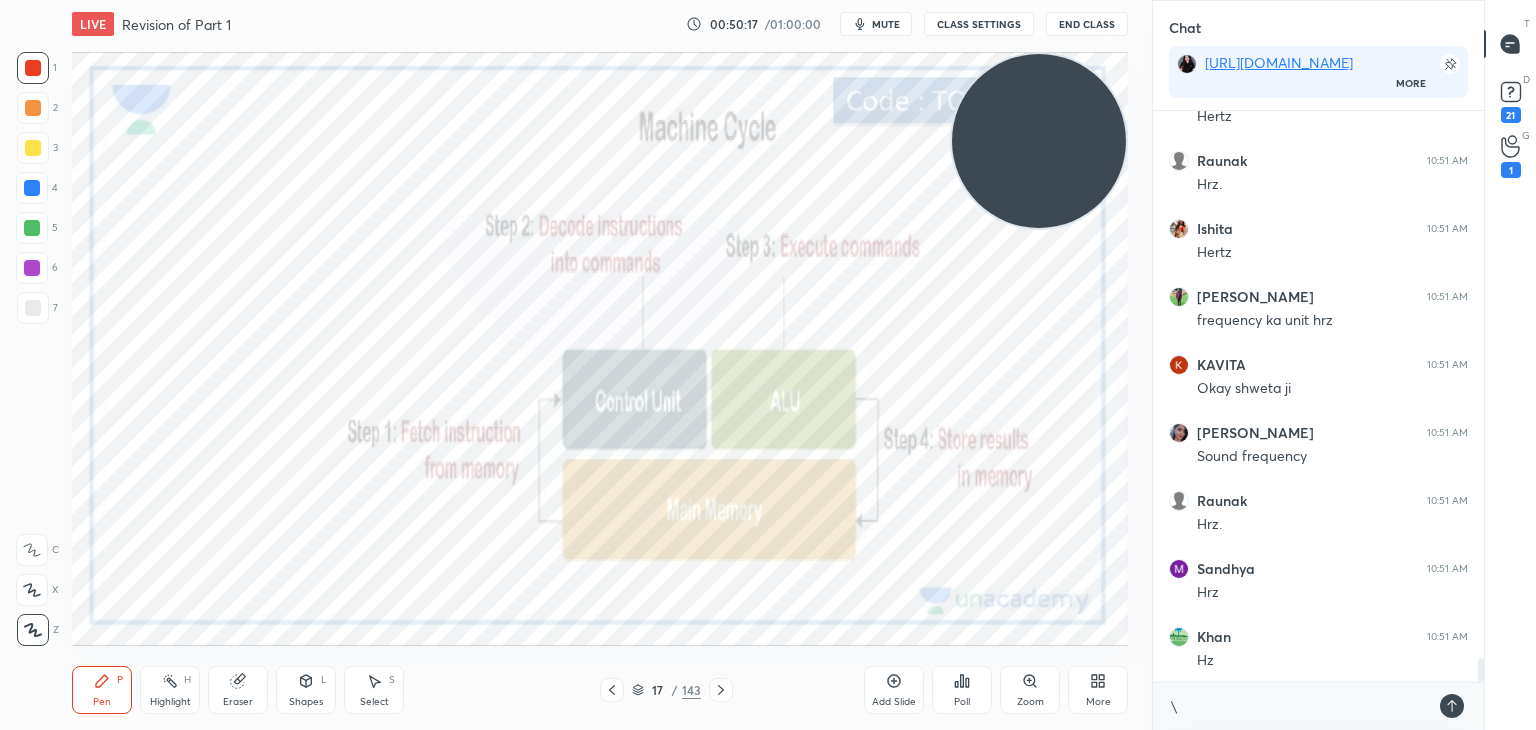 click 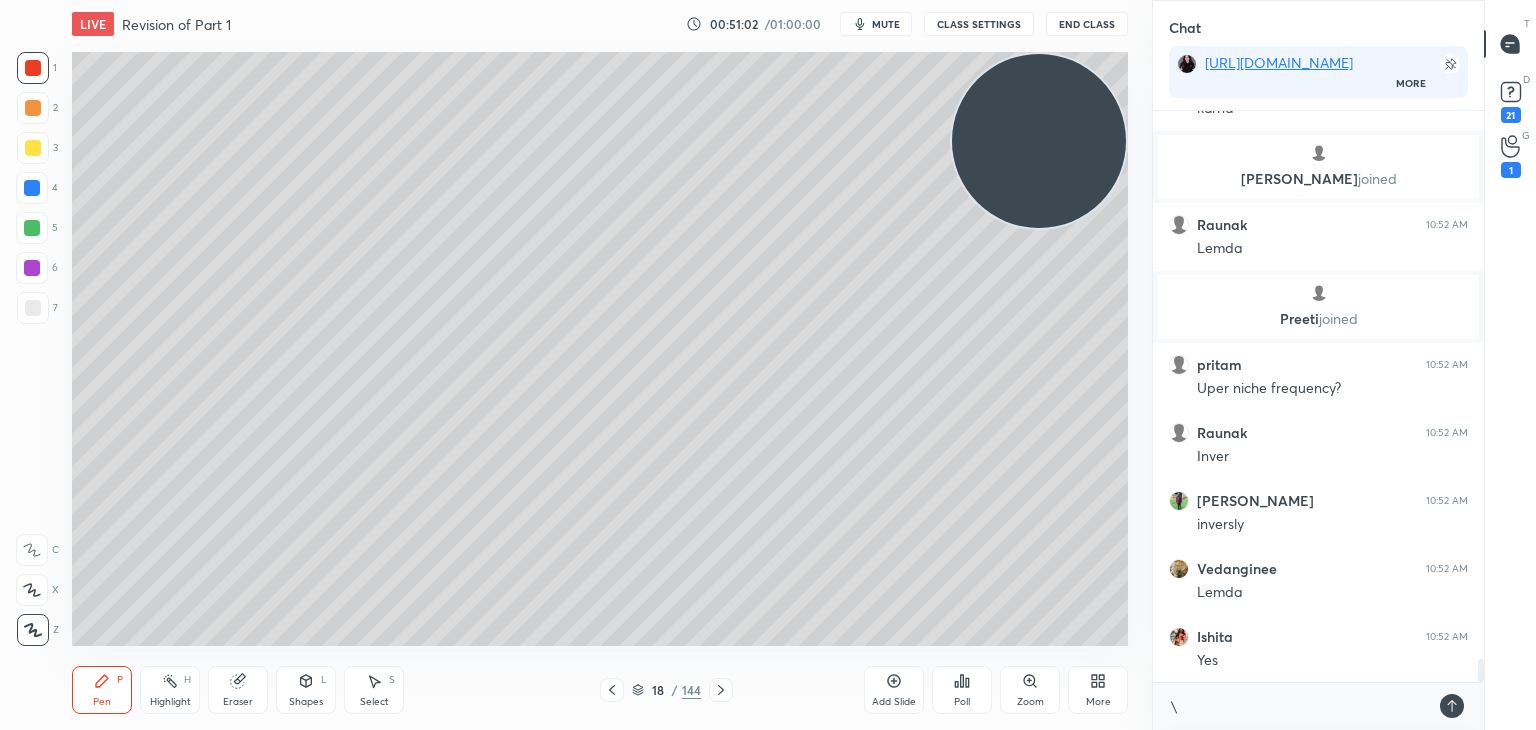scroll, scrollTop: 13738, scrollLeft: 0, axis: vertical 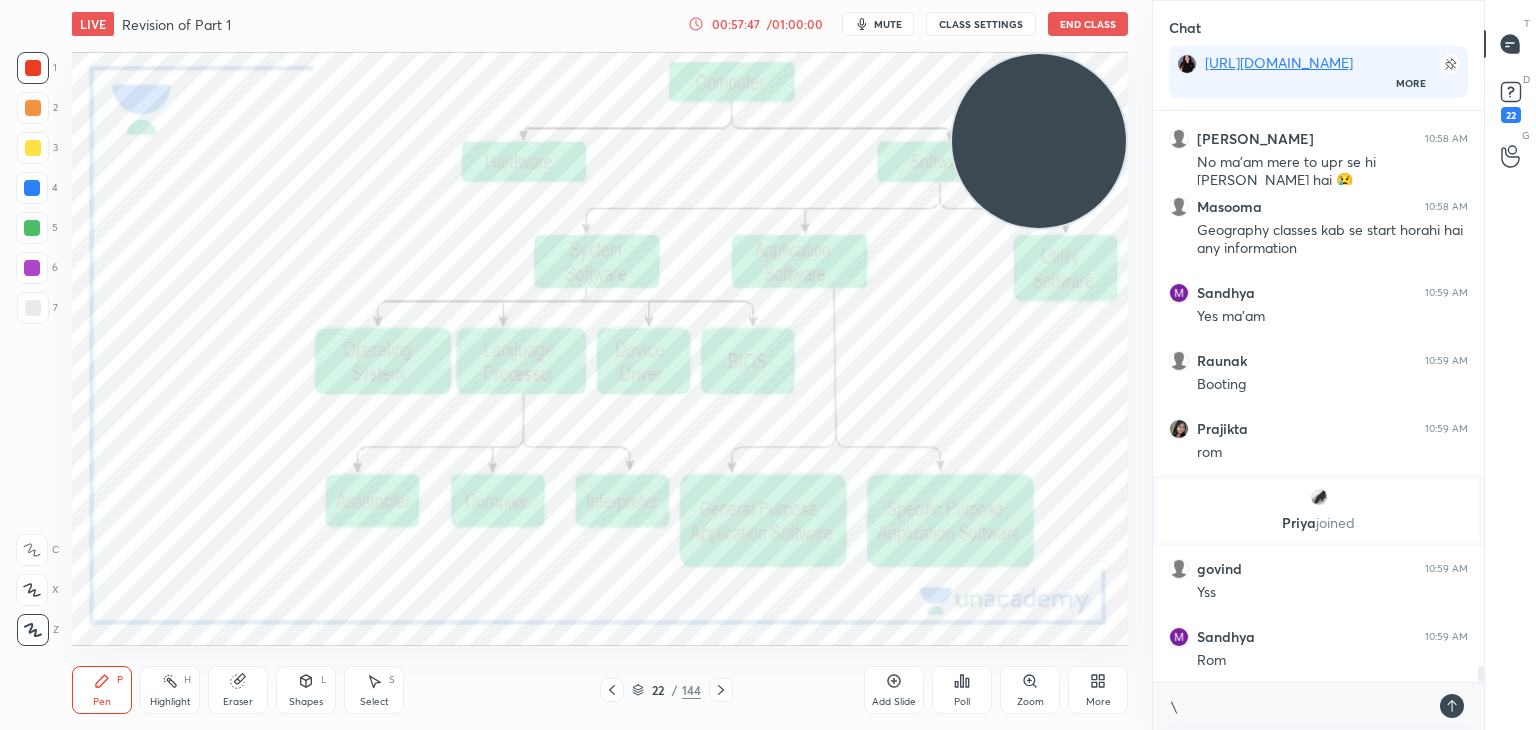 click on "22 / 144" at bounding box center [666, 690] 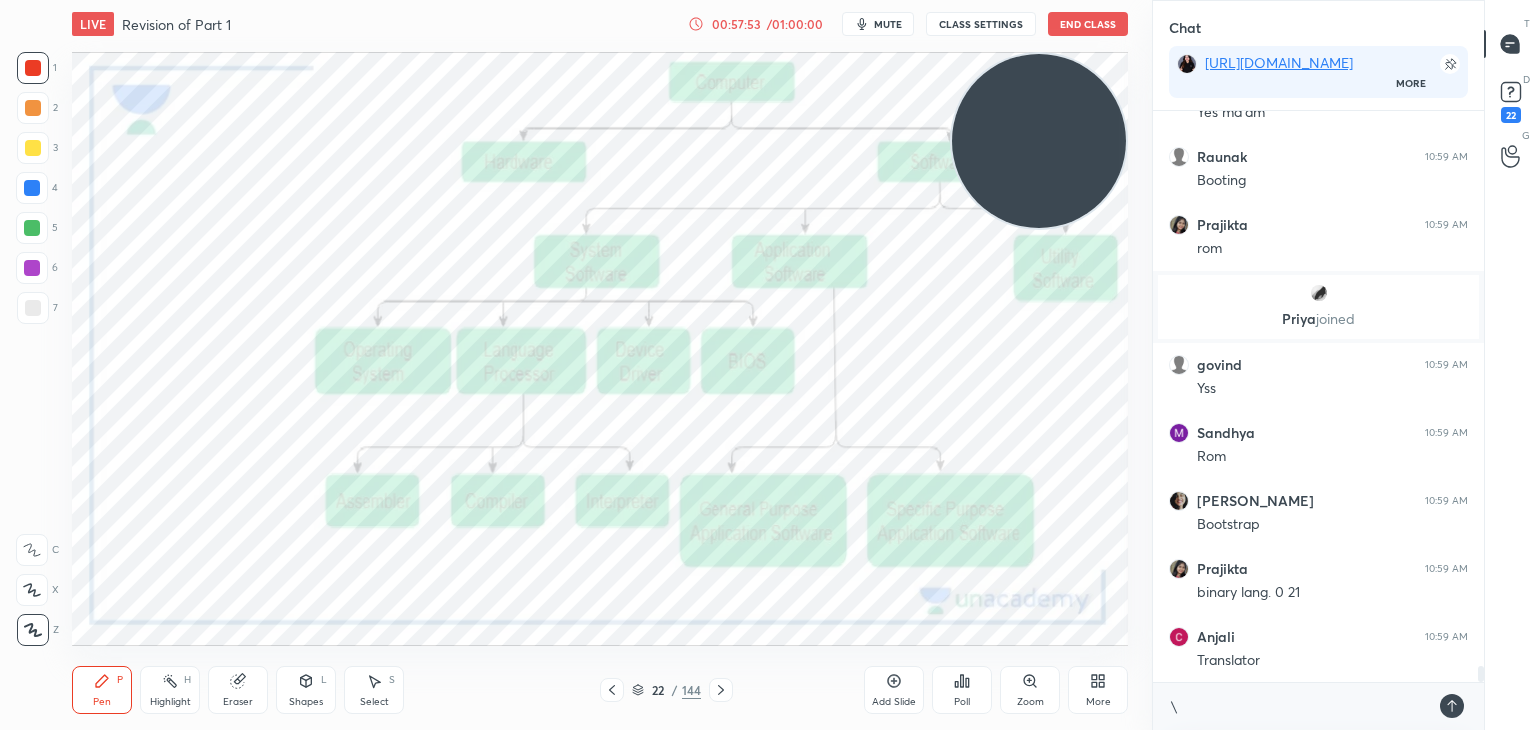 scroll, scrollTop: 19494, scrollLeft: 0, axis: vertical 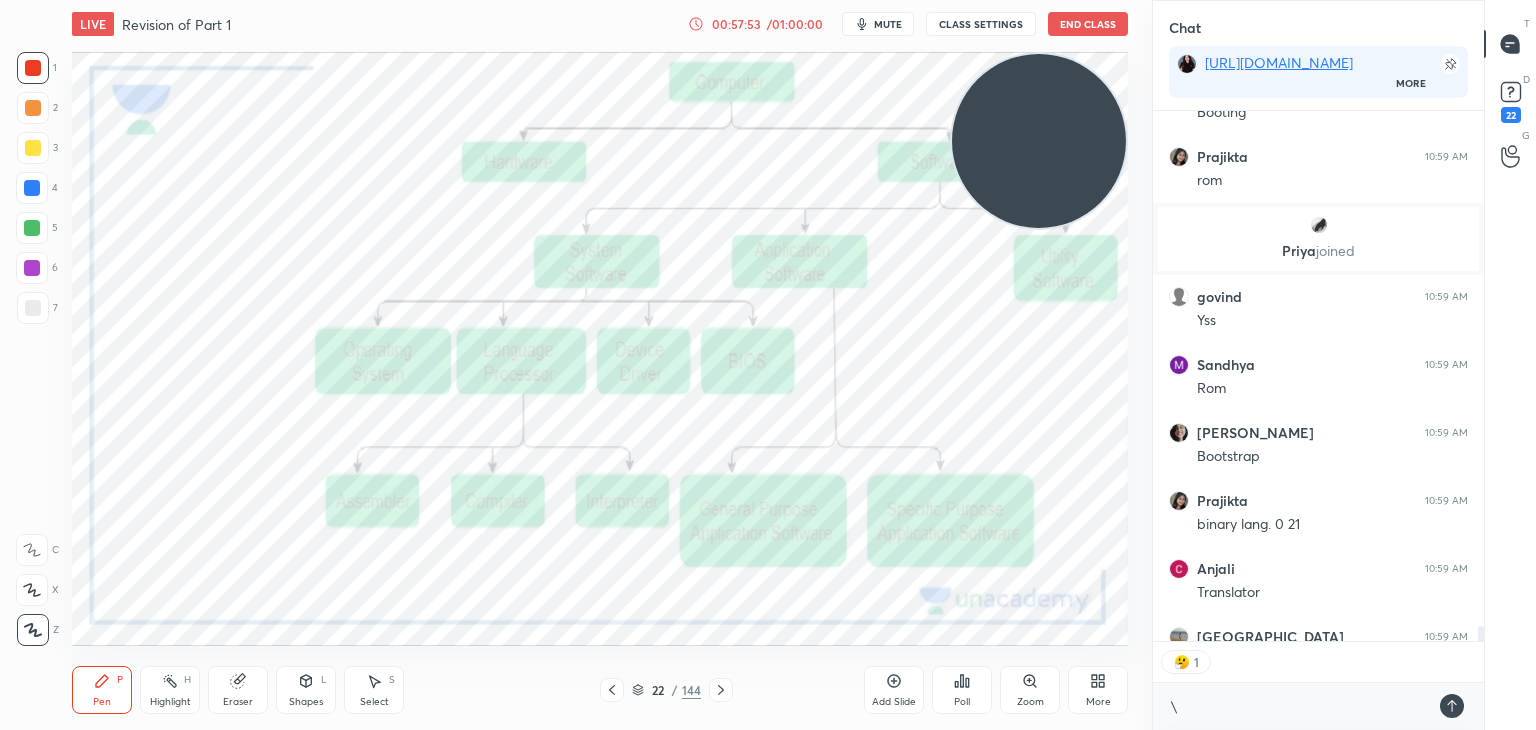 click 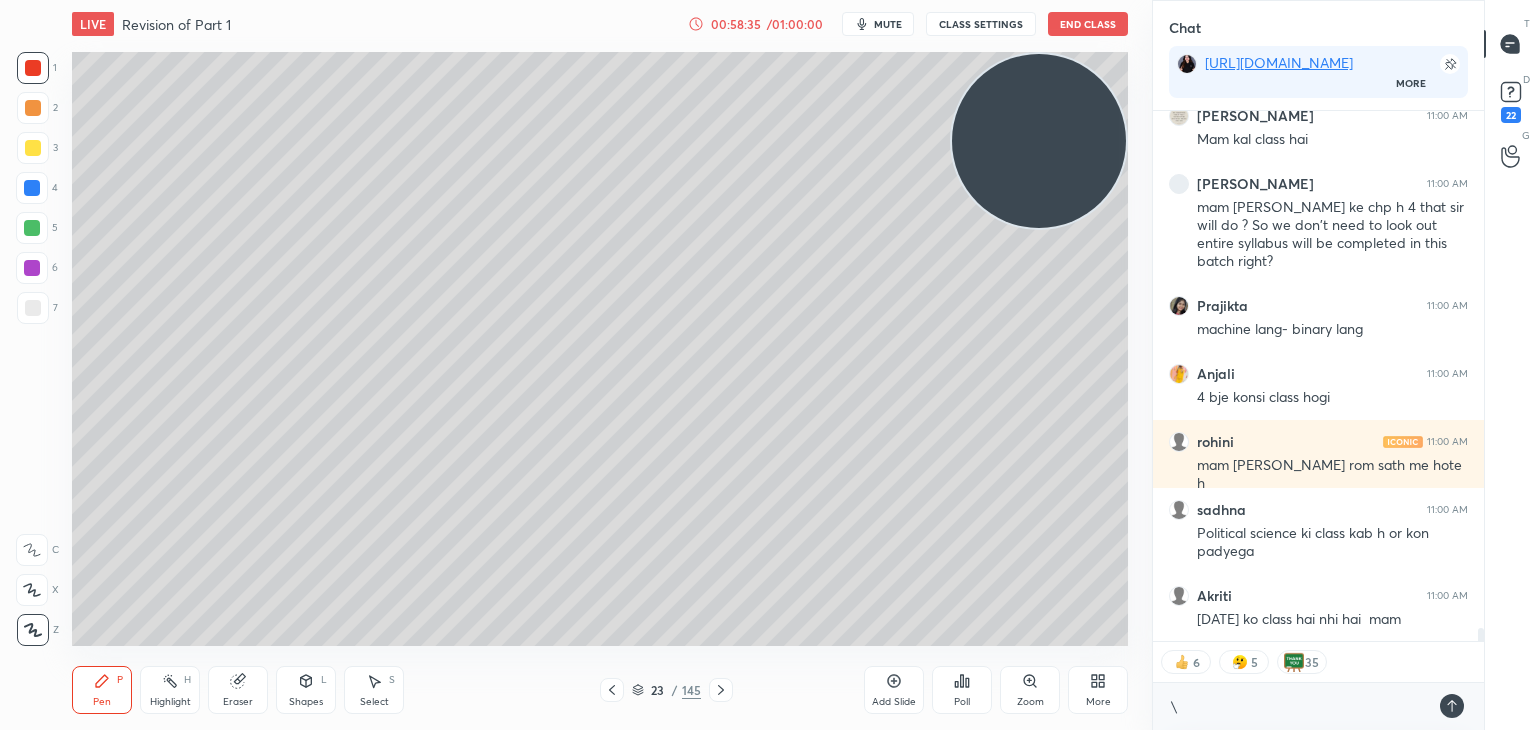 scroll, scrollTop: 20811, scrollLeft: 0, axis: vertical 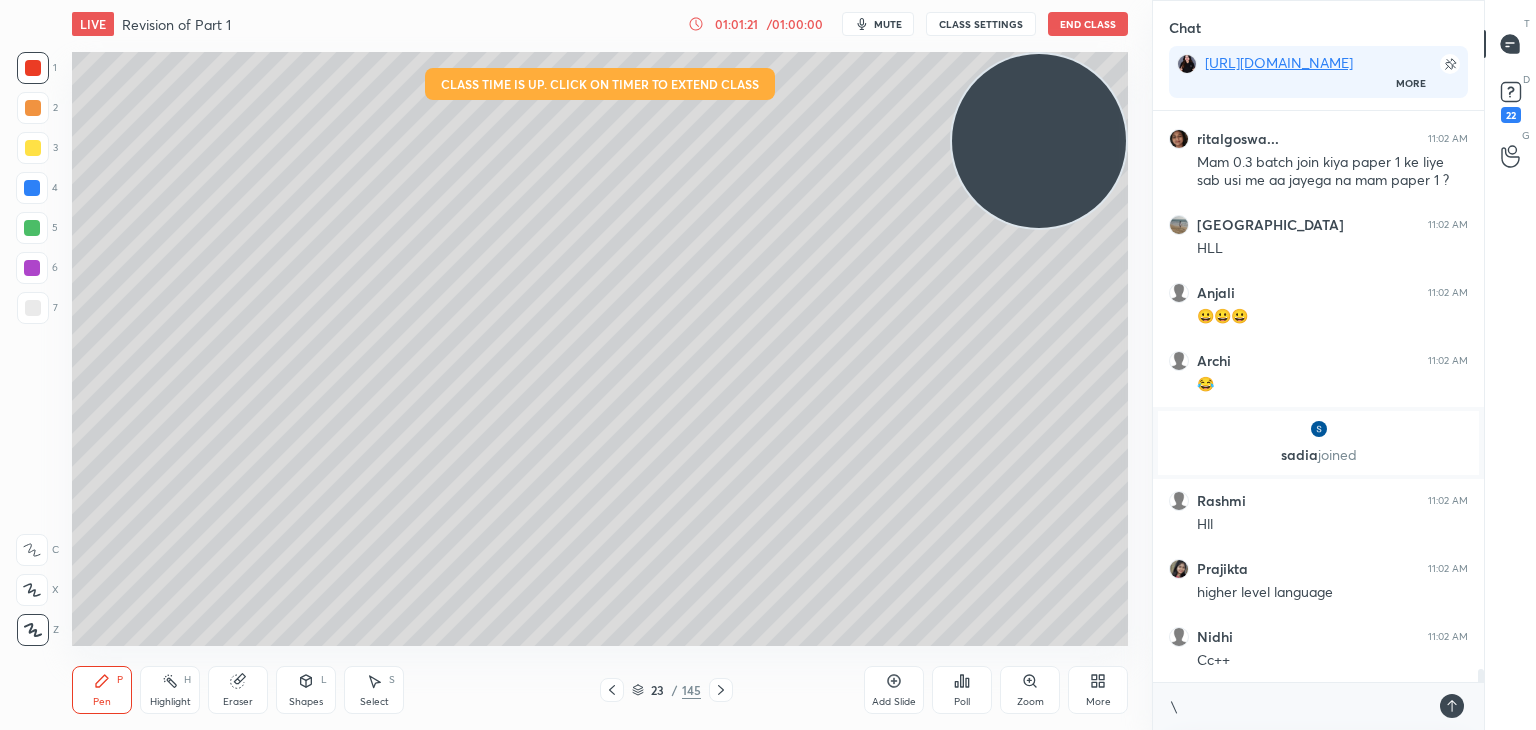 click at bounding box center [33, 308] 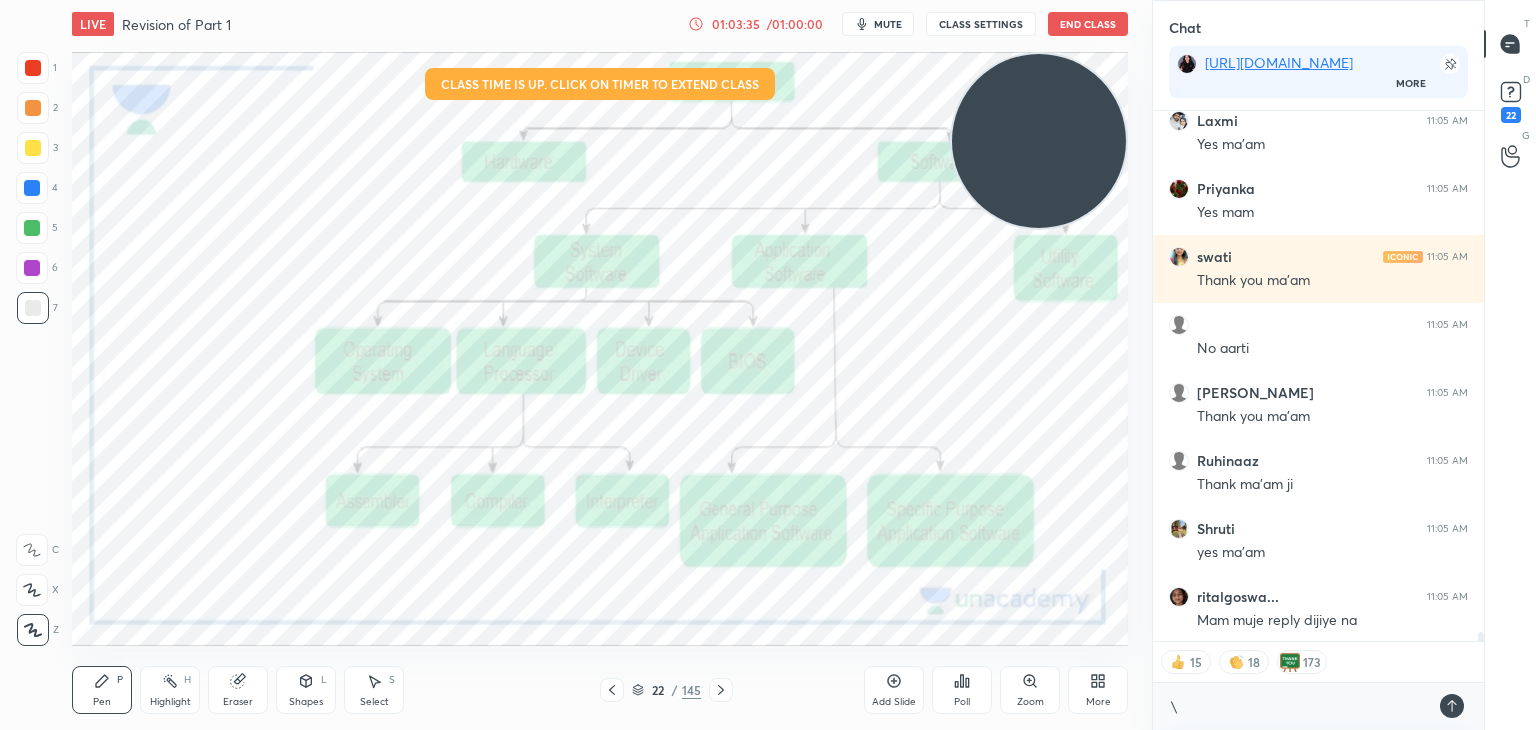 scroll, scrollTop: 31416, scrollLeft: 0, axis: vertical 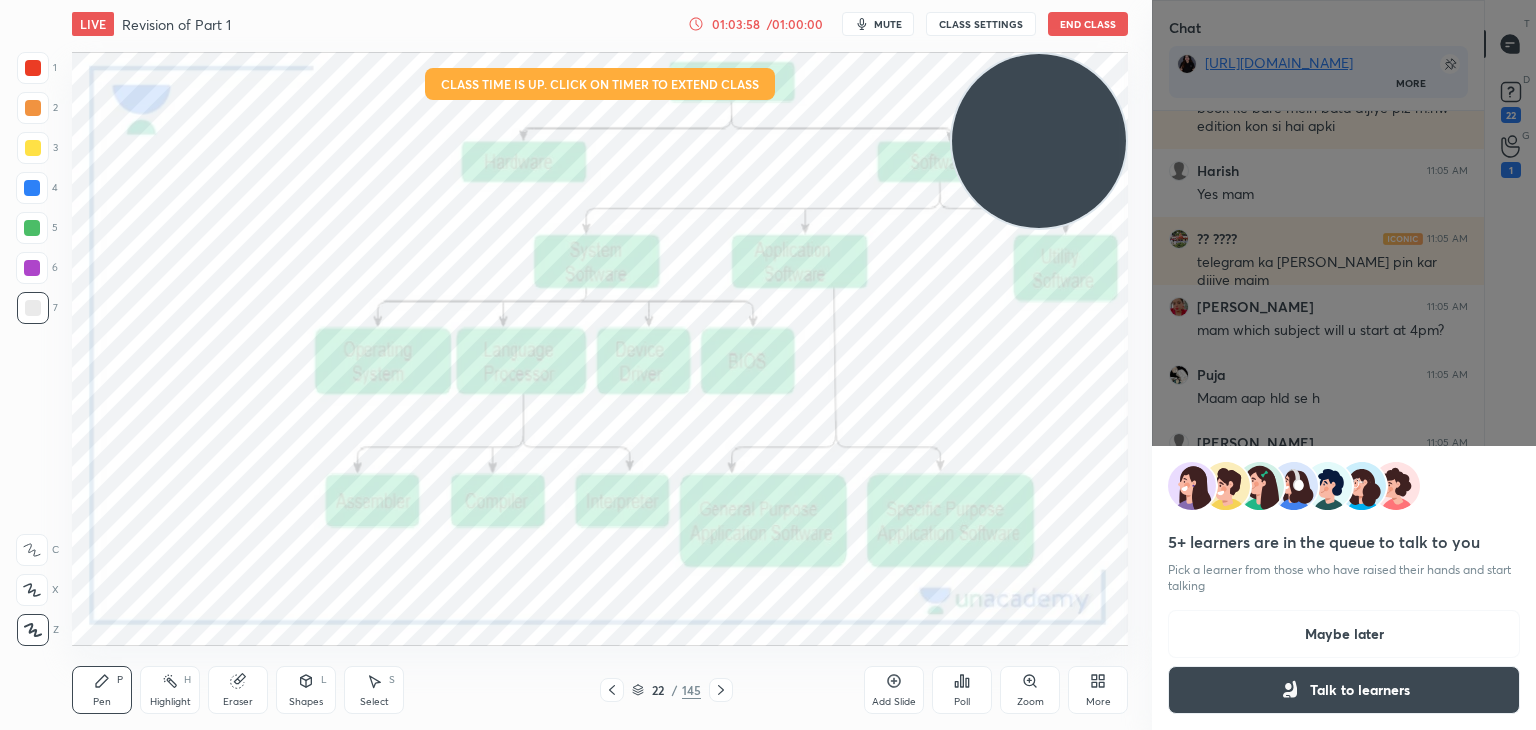 click on "Maybe later" at bounding box center [1344, 634] 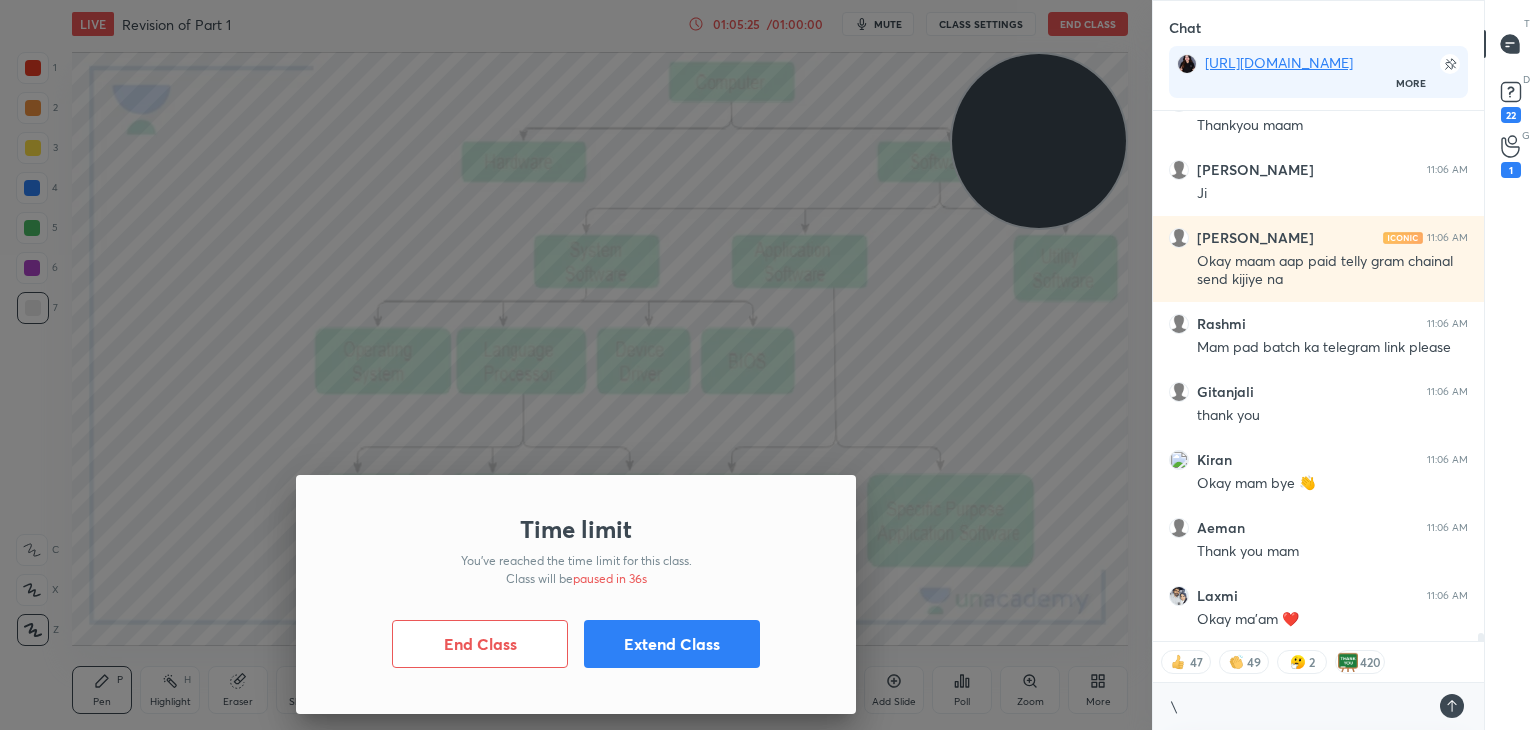 scroll, scrollTop: 36963, scrollLeft: 0, axis: vertical 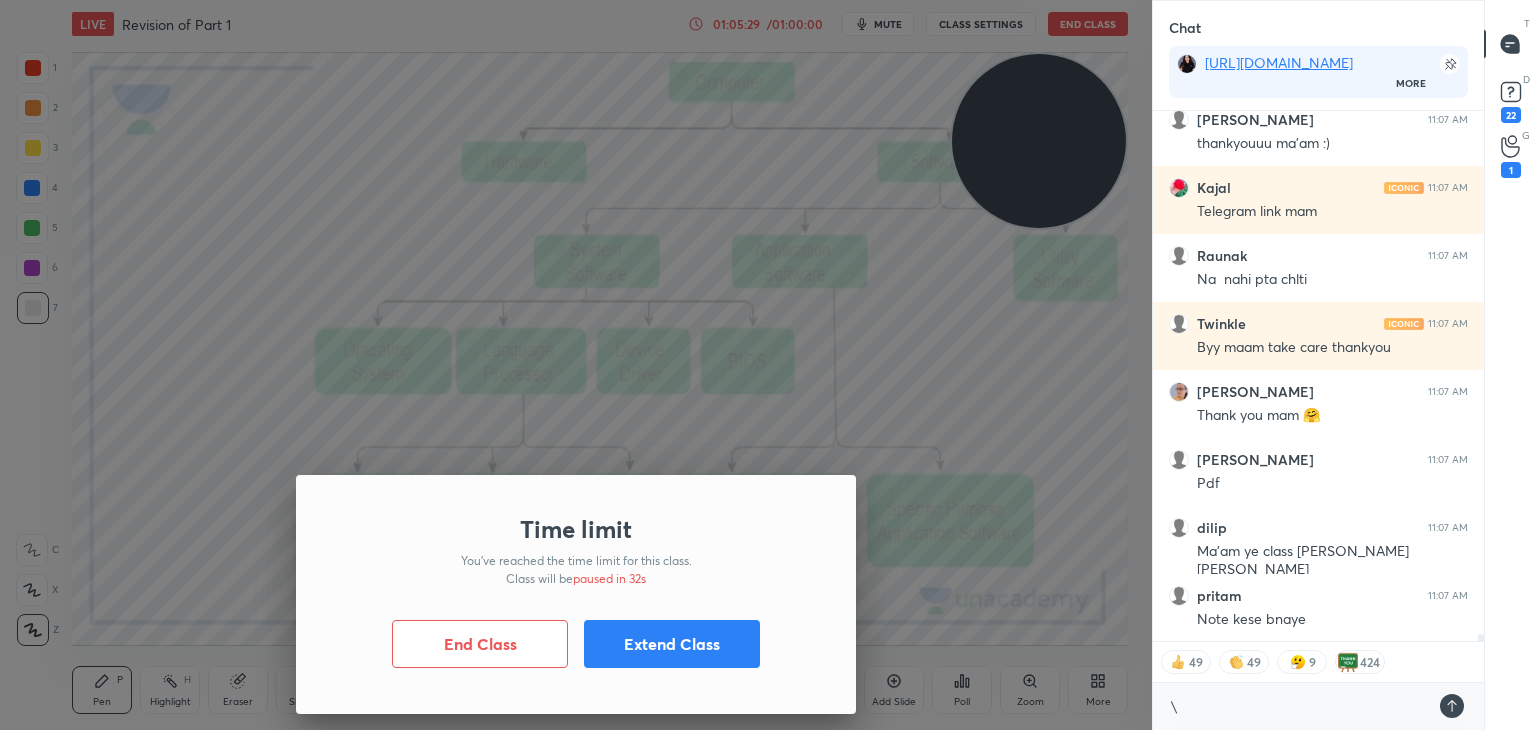 click on "End Class" at bounding box center [480, 644] 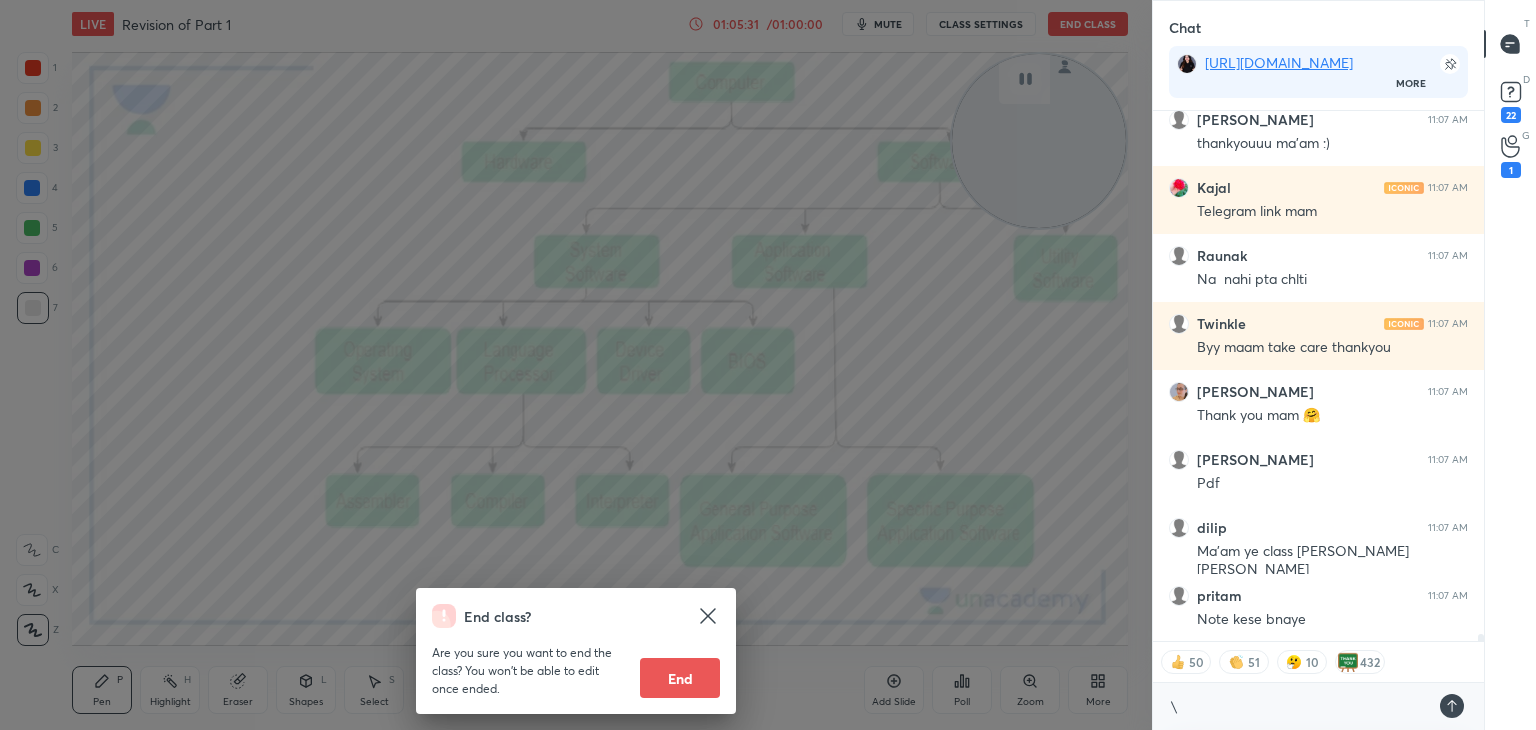 click on "End" at bounding box center [680, 678] 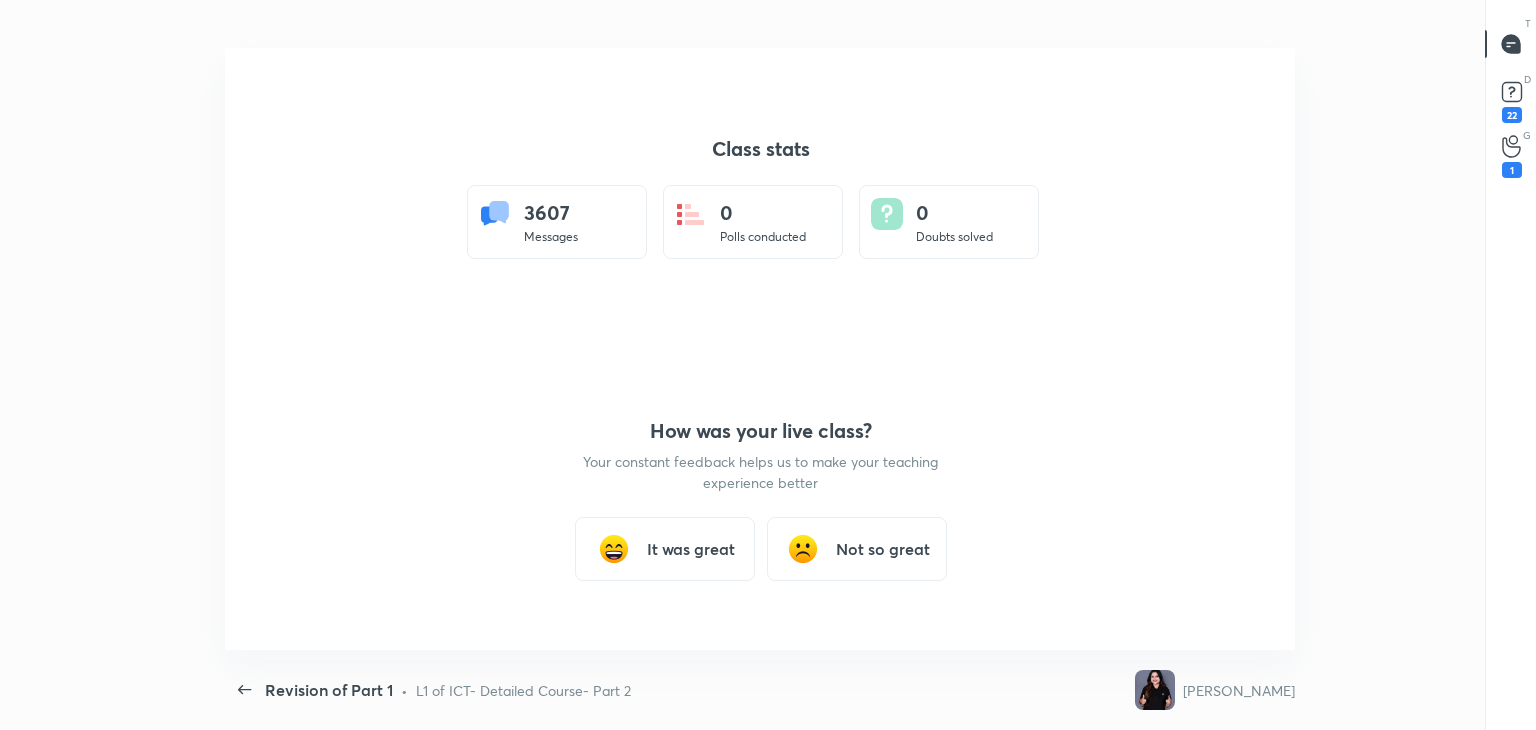 type on "x" 